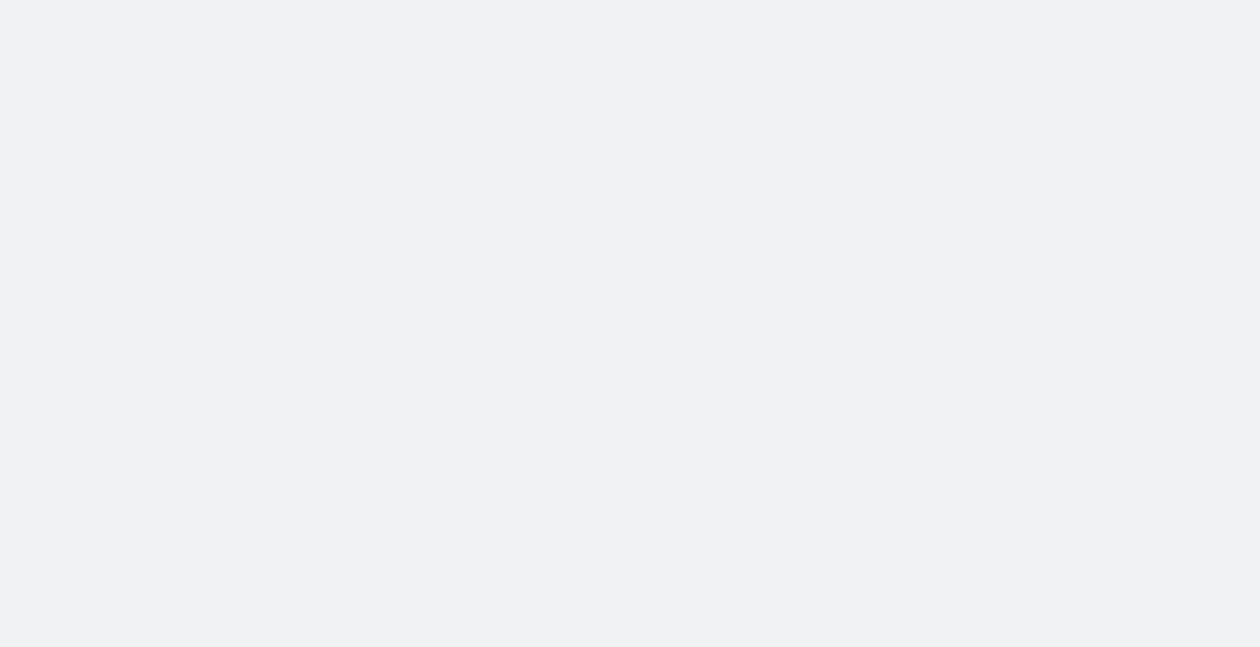 scroll, scrollTop: 0, scrollLeft: 0, axis: both 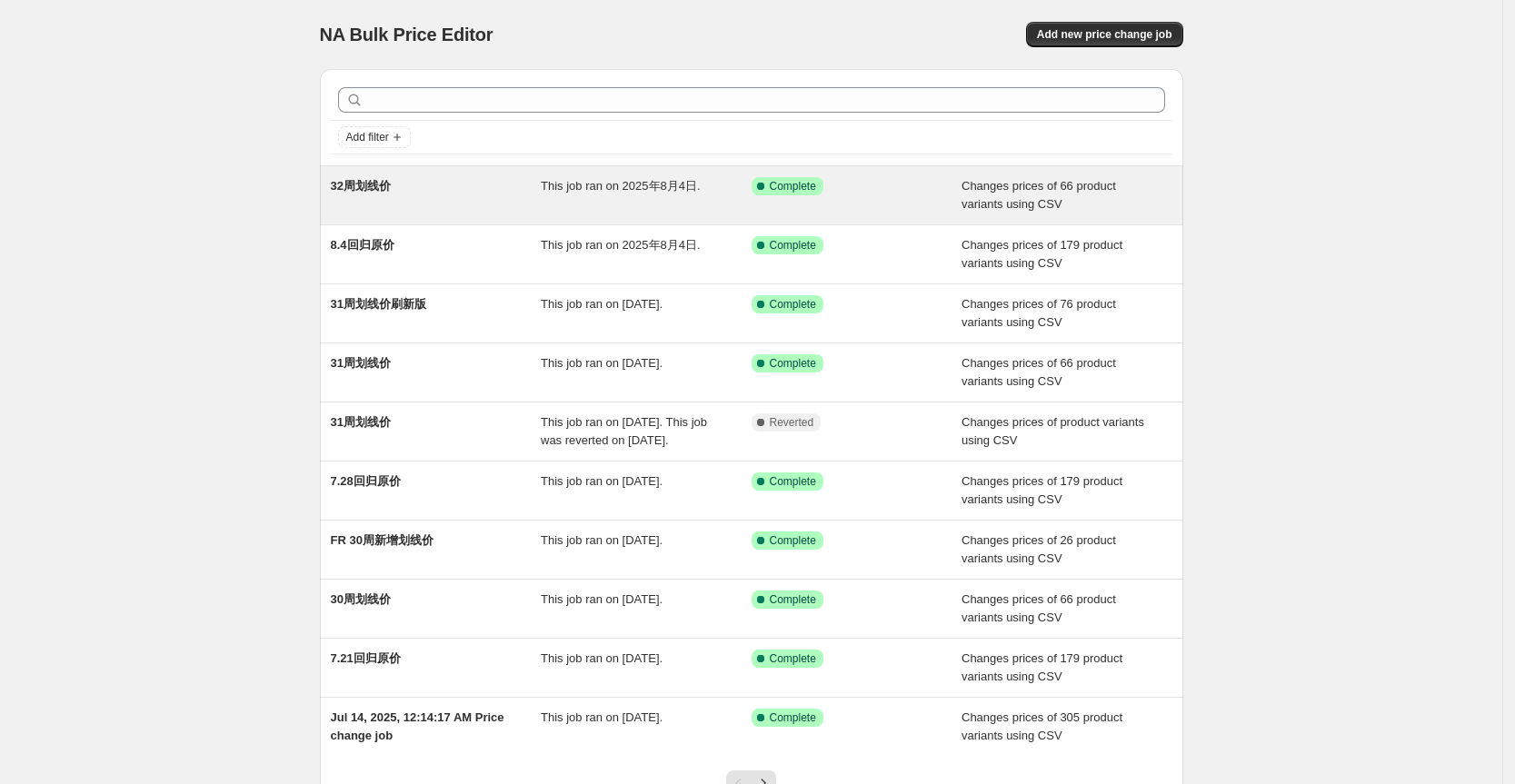 click on "32周划线价" at bounding box center (436, 195) 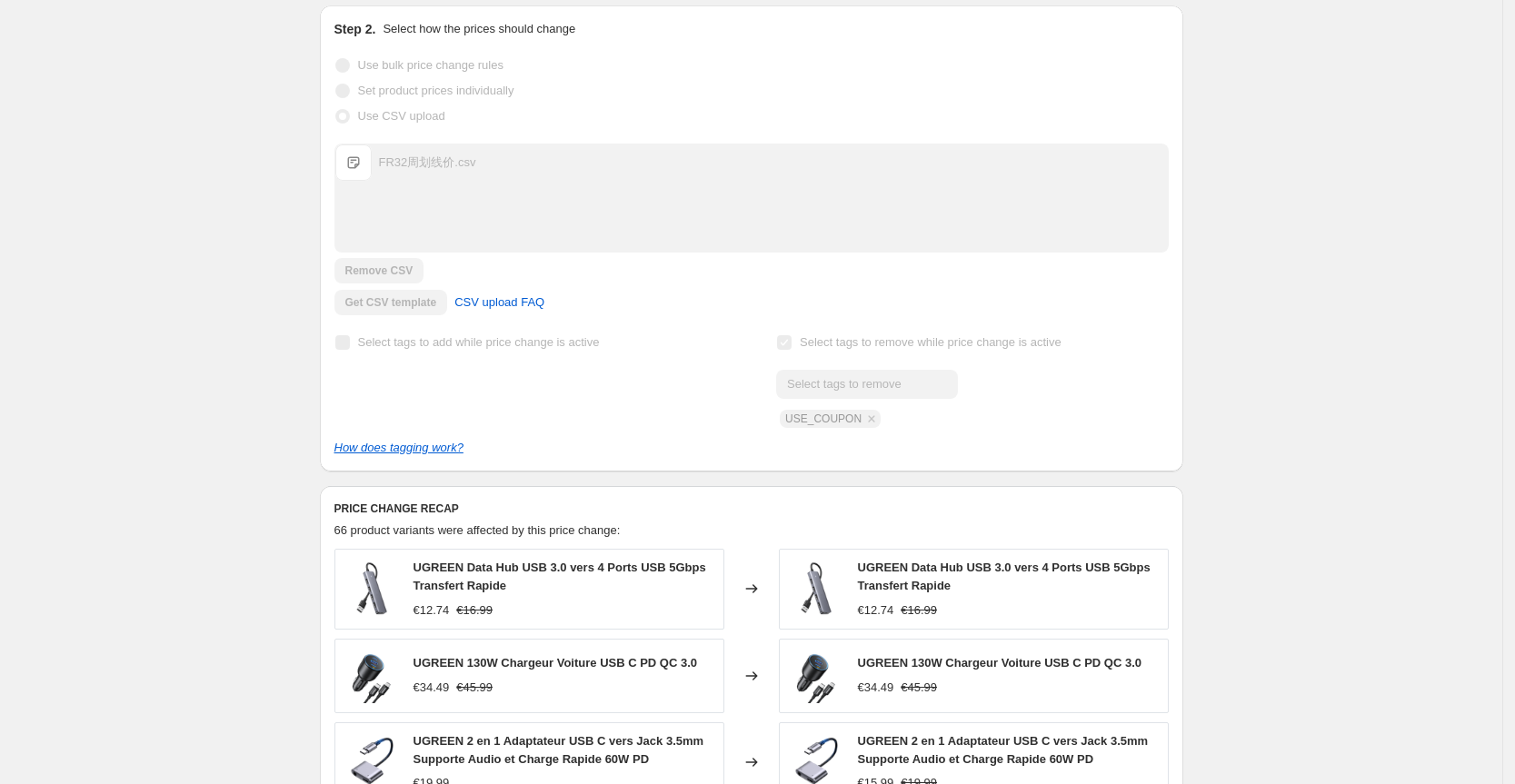 scroll, scrollTop: 727, scrollLeft: 0, axis: vertical 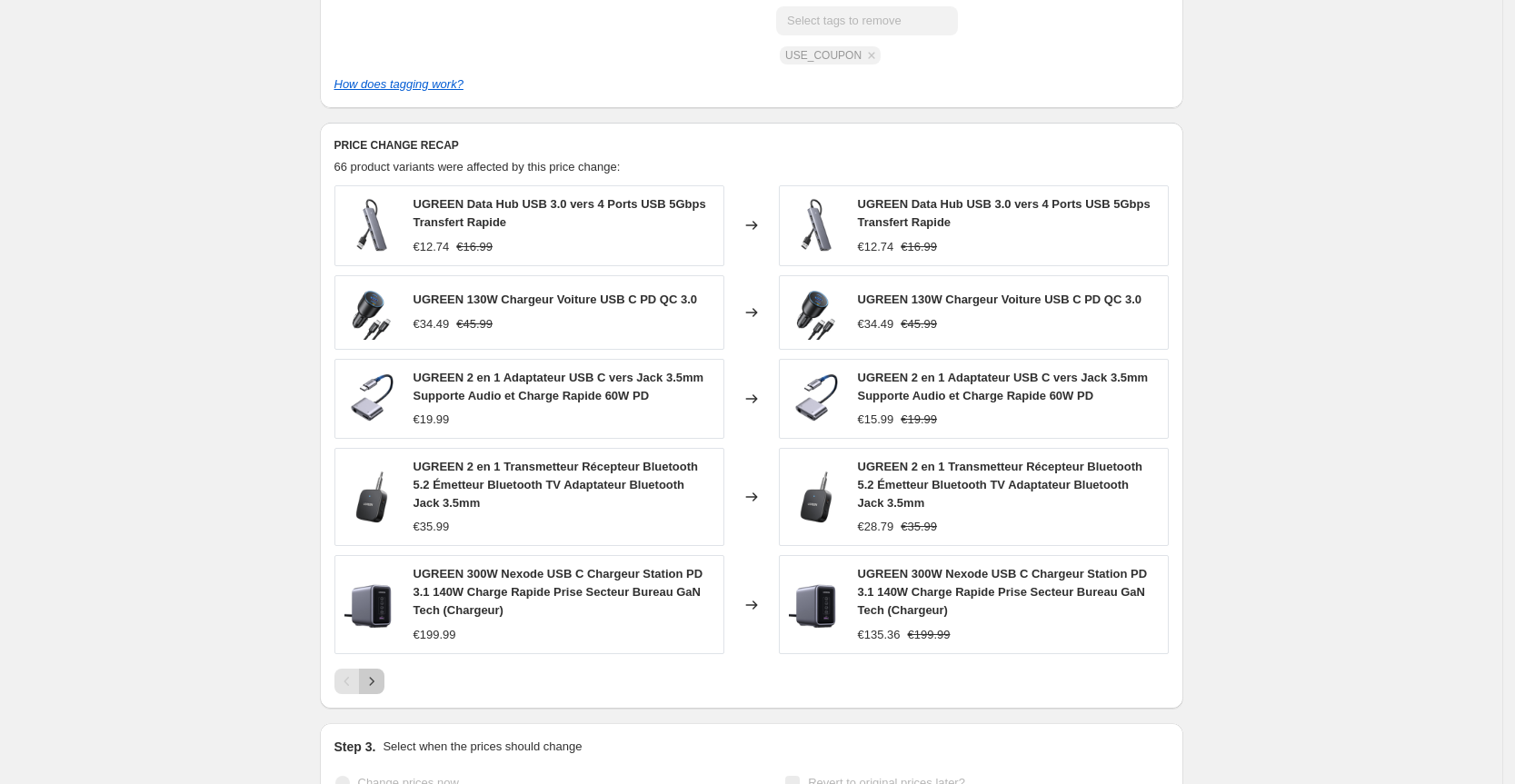 click 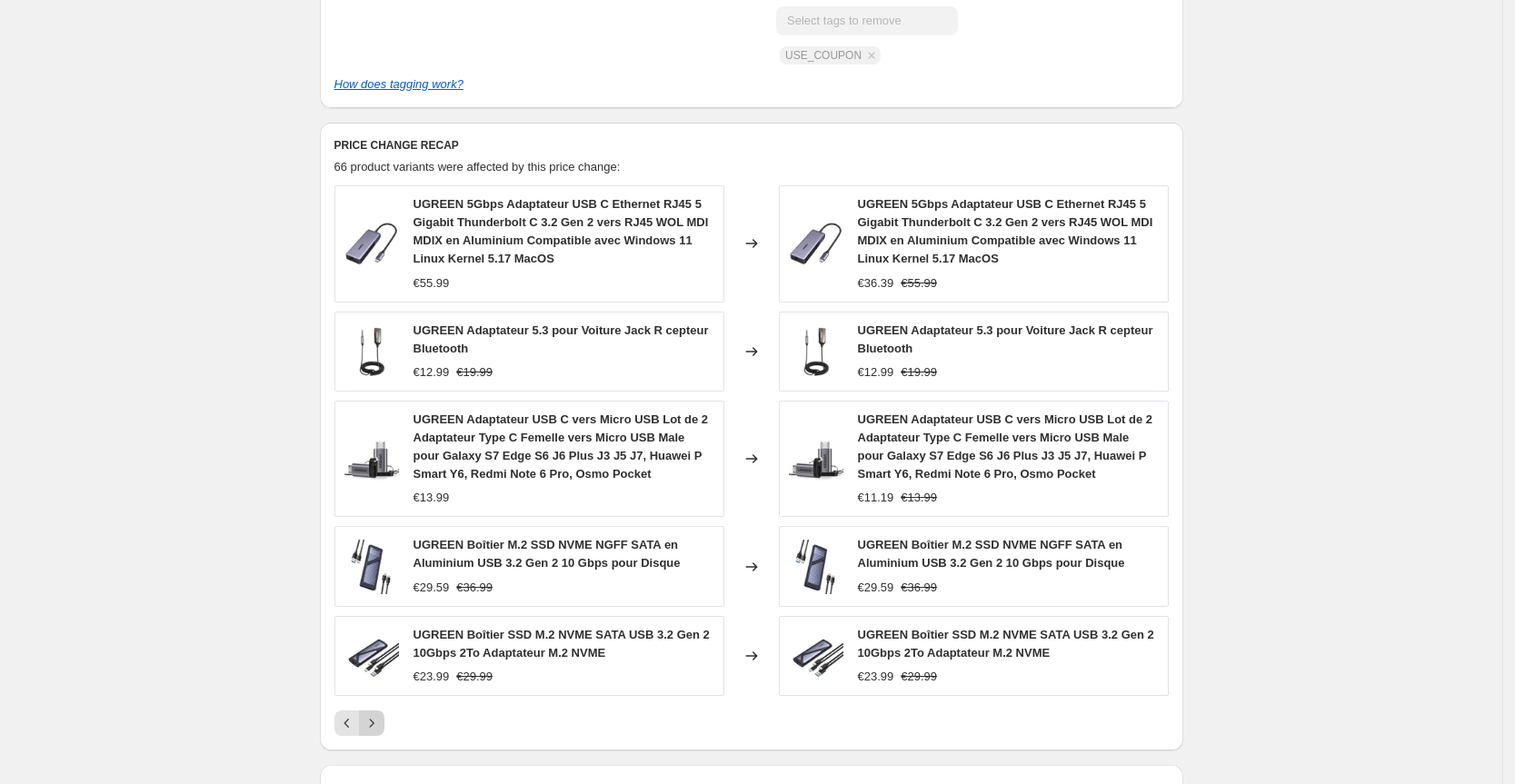 click on "UGREEN Boîtier SSD M.2 NVME SATA USB 3.2 Gen 2 10Gbps 2To Adaptateur M.2 NVME €23.99 €29.99" at bounding box center [529, 656] 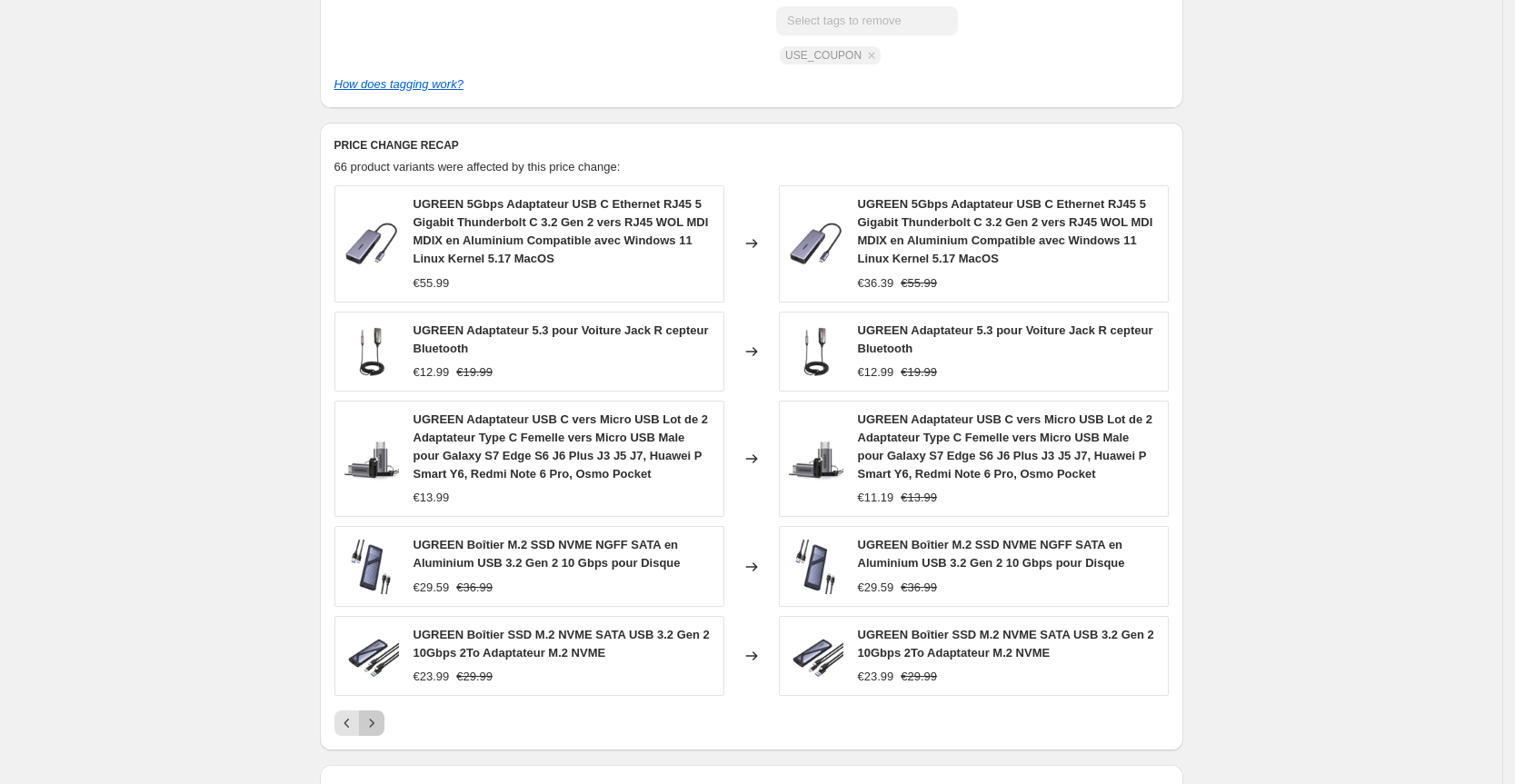 click 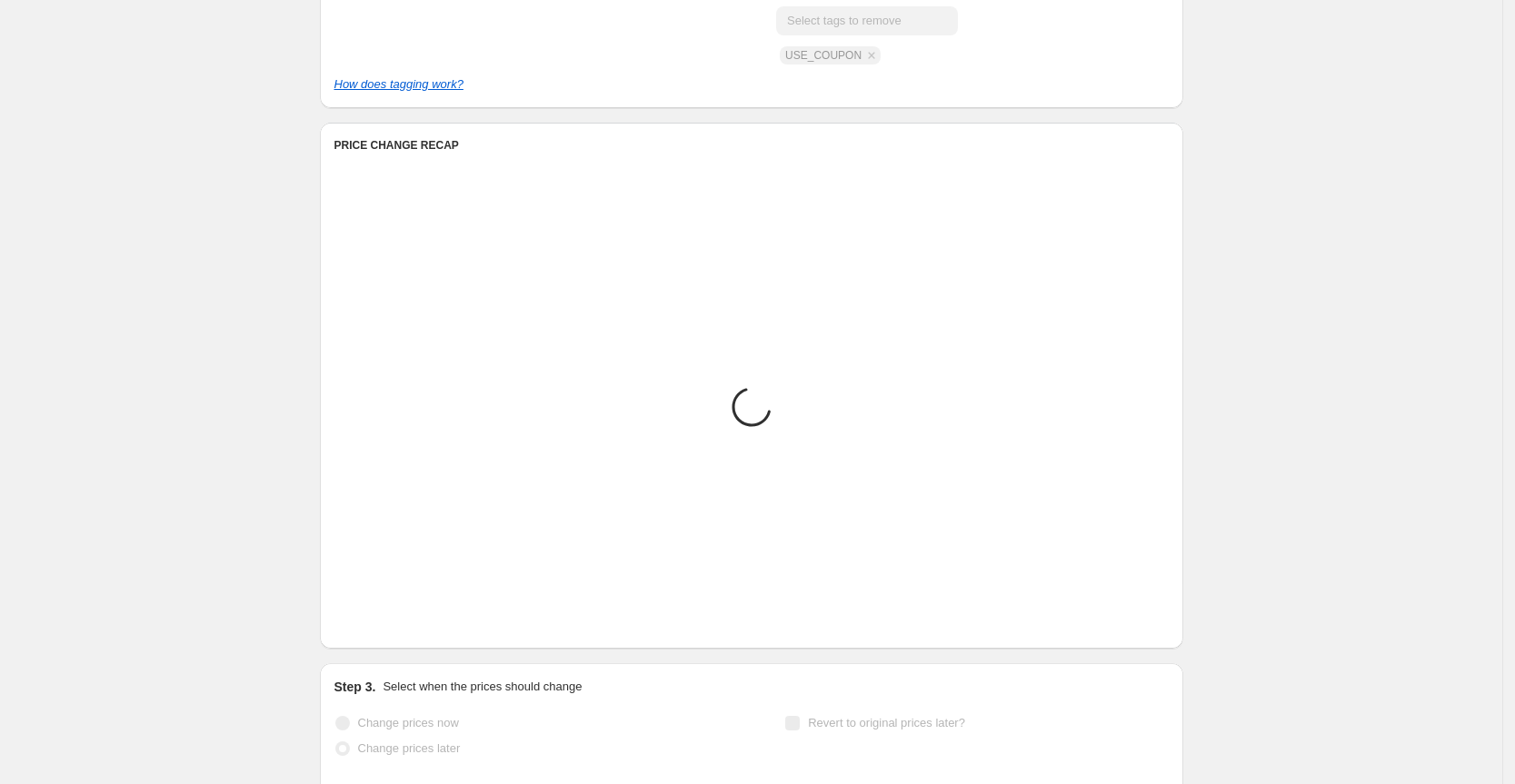 scroll, scrollTop: 848, scrollLeft: 0, axis: vertical 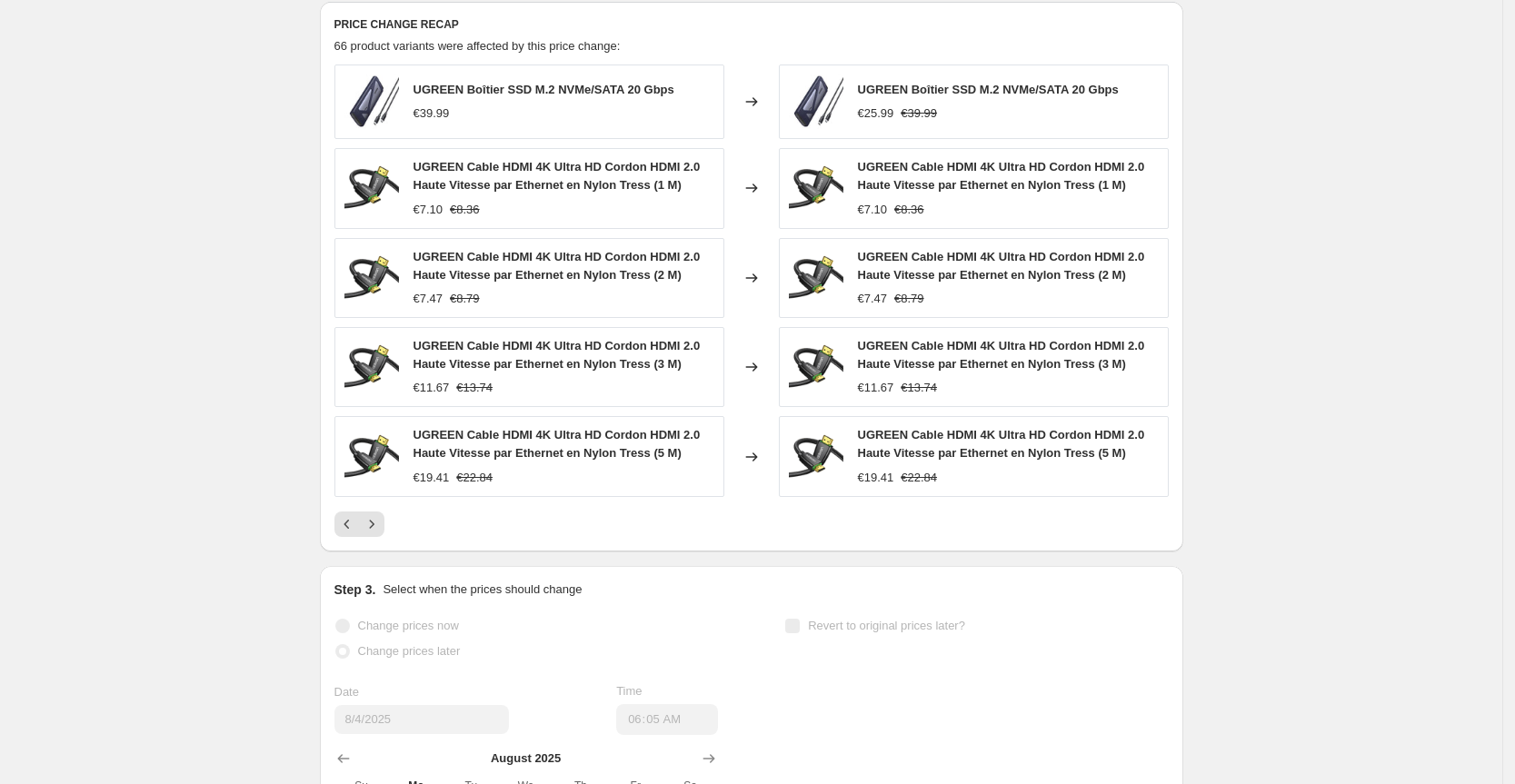 click at bounding box center (752, 524) 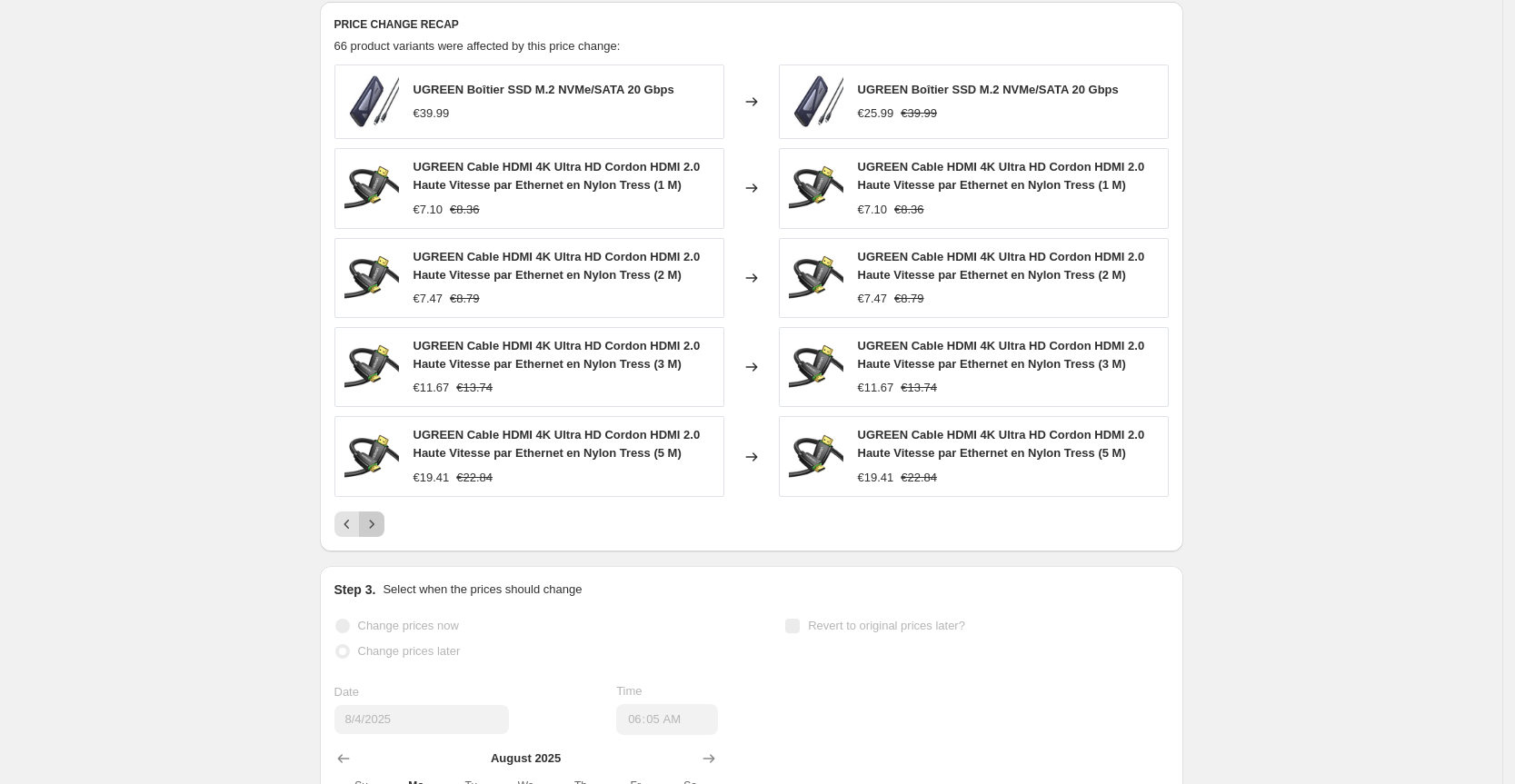 click 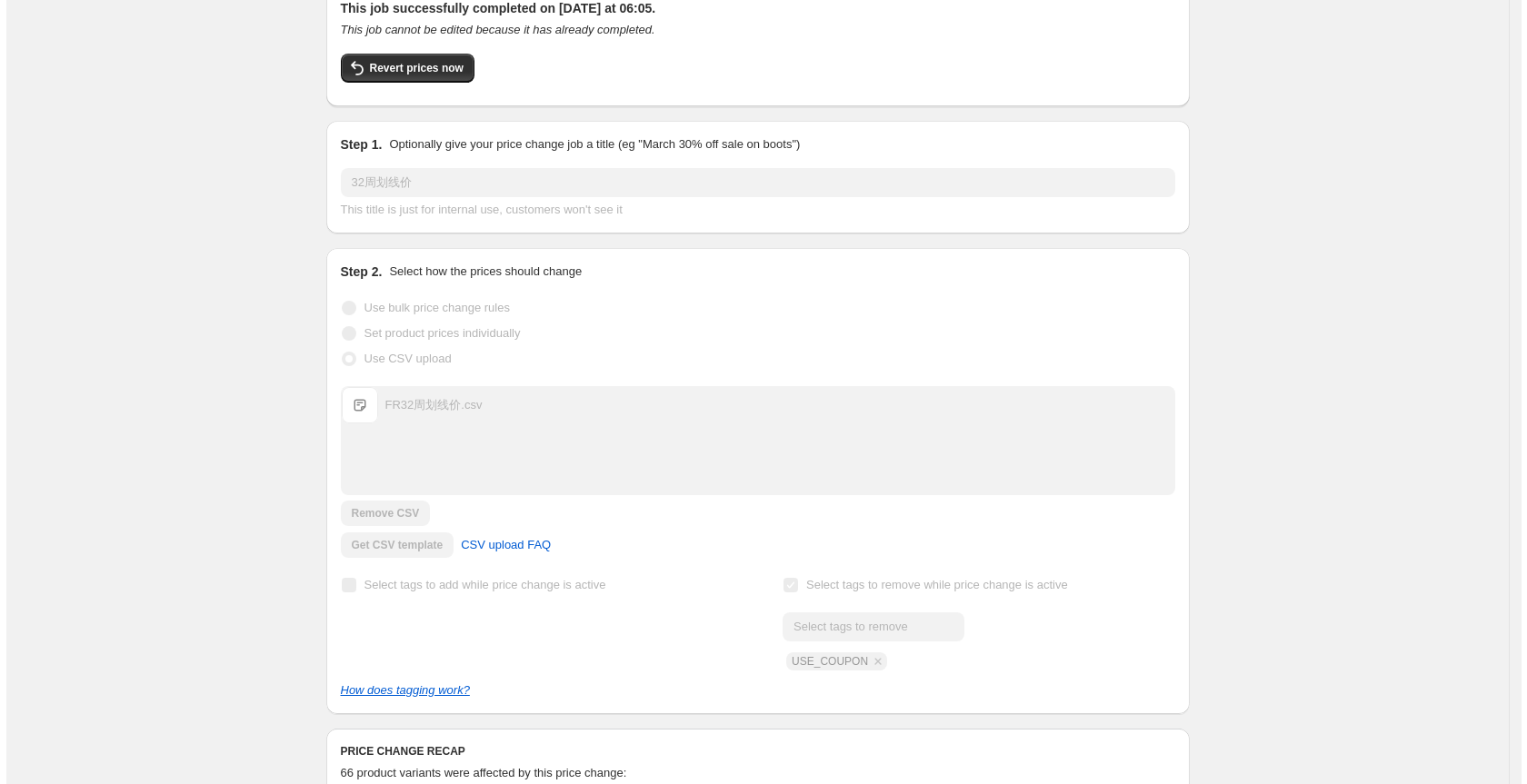scroll, scrollTop: 0, scrollLeft: 0, axis: both 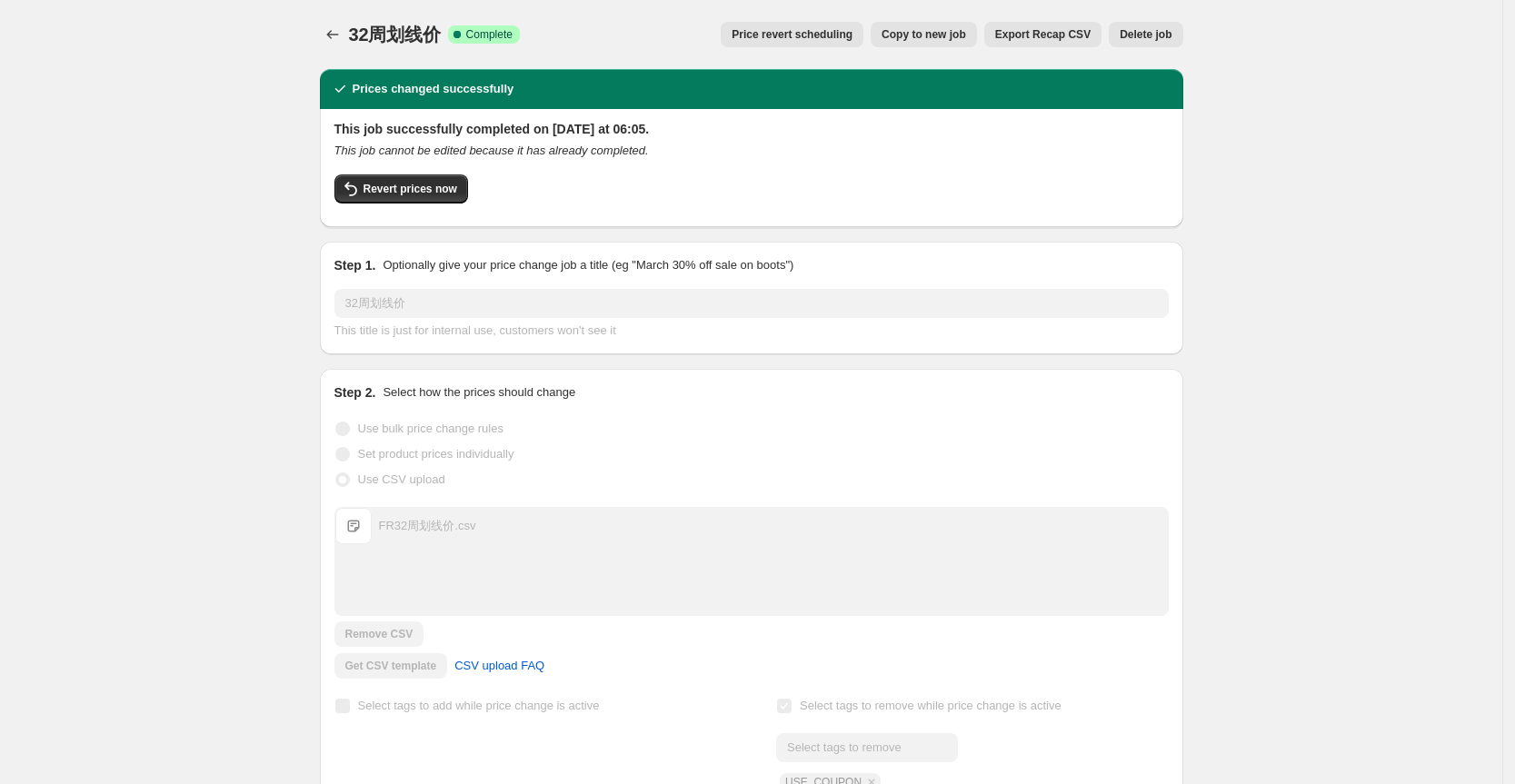 click on "Export Recap CSV" at bounding box center [1042, 35] 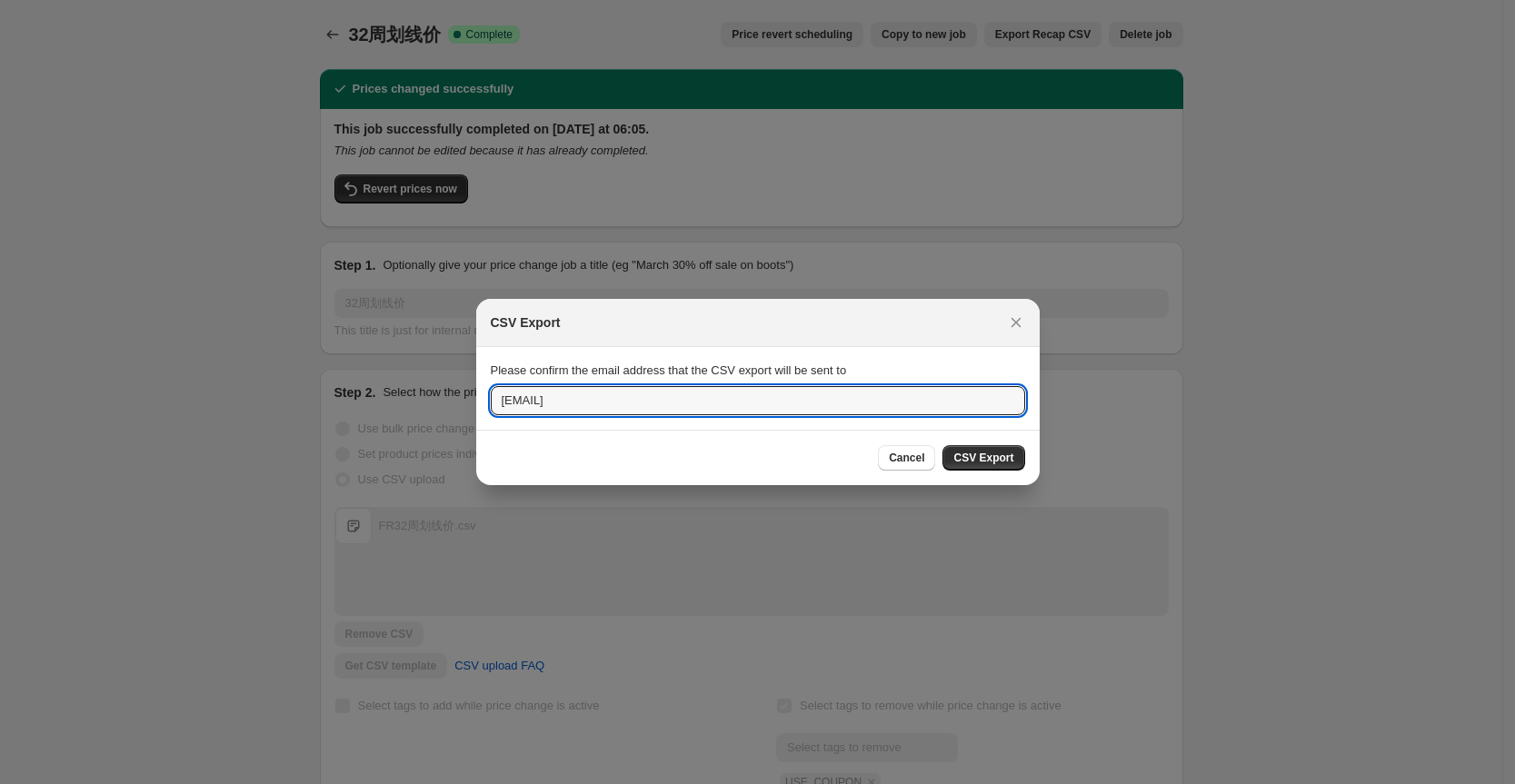 drag, startPoint x: 537, startPoint y: 401, endPoint x: 464, endPoint y: 406, distance: 73.171033 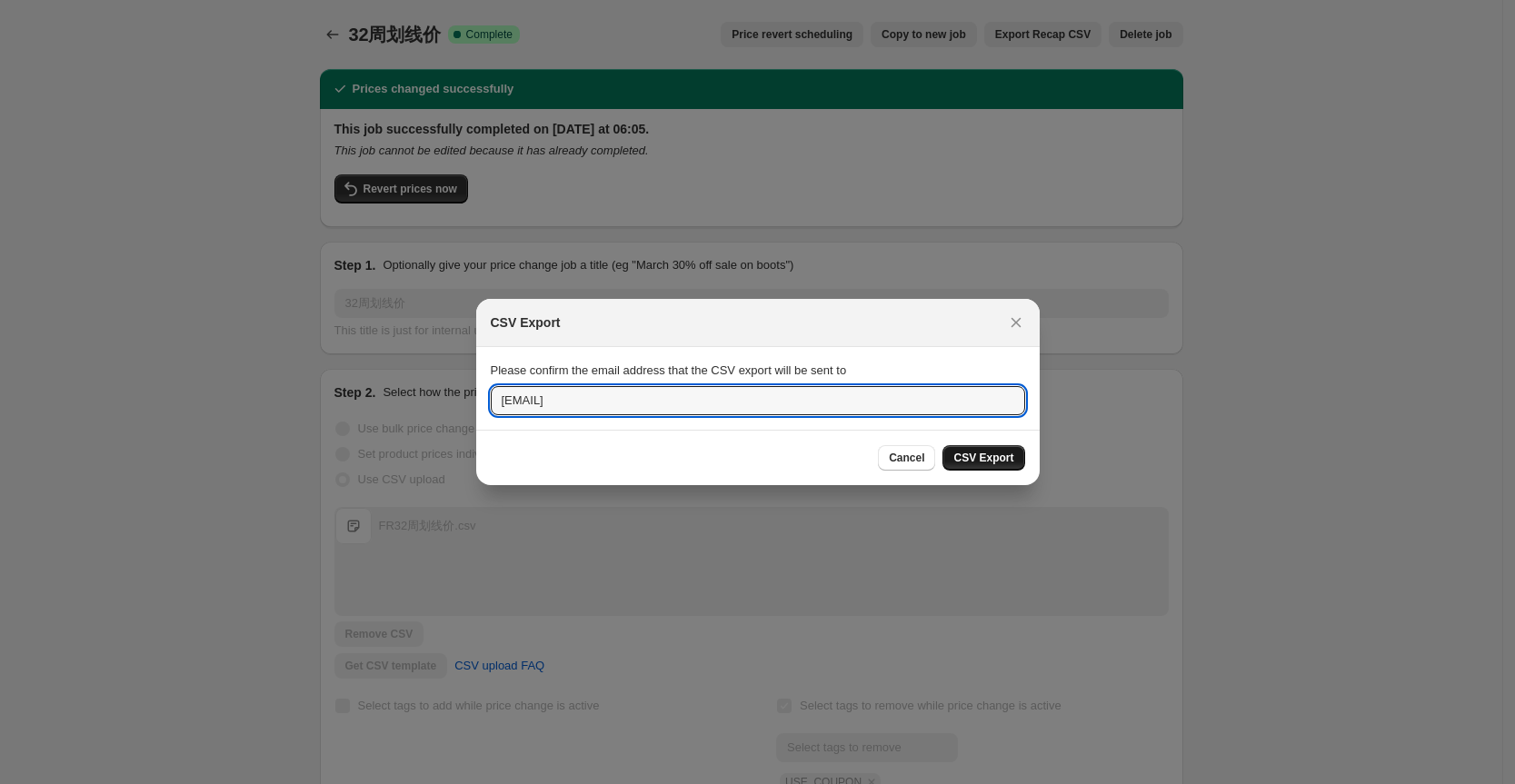 click on "CSV Export" at bounding box center (983, 458) 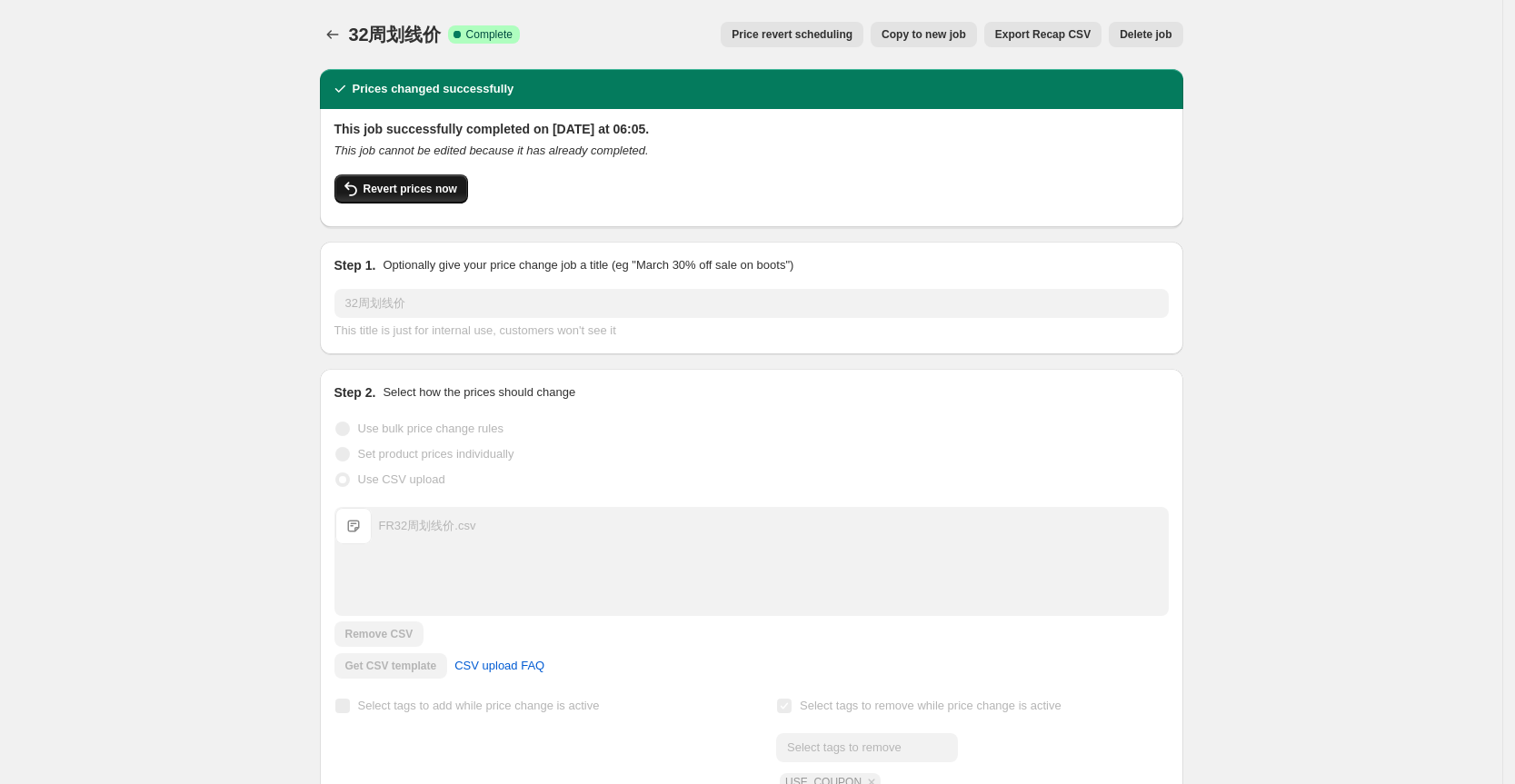 click on "Revert prices now" at bounding box center [401, 189] 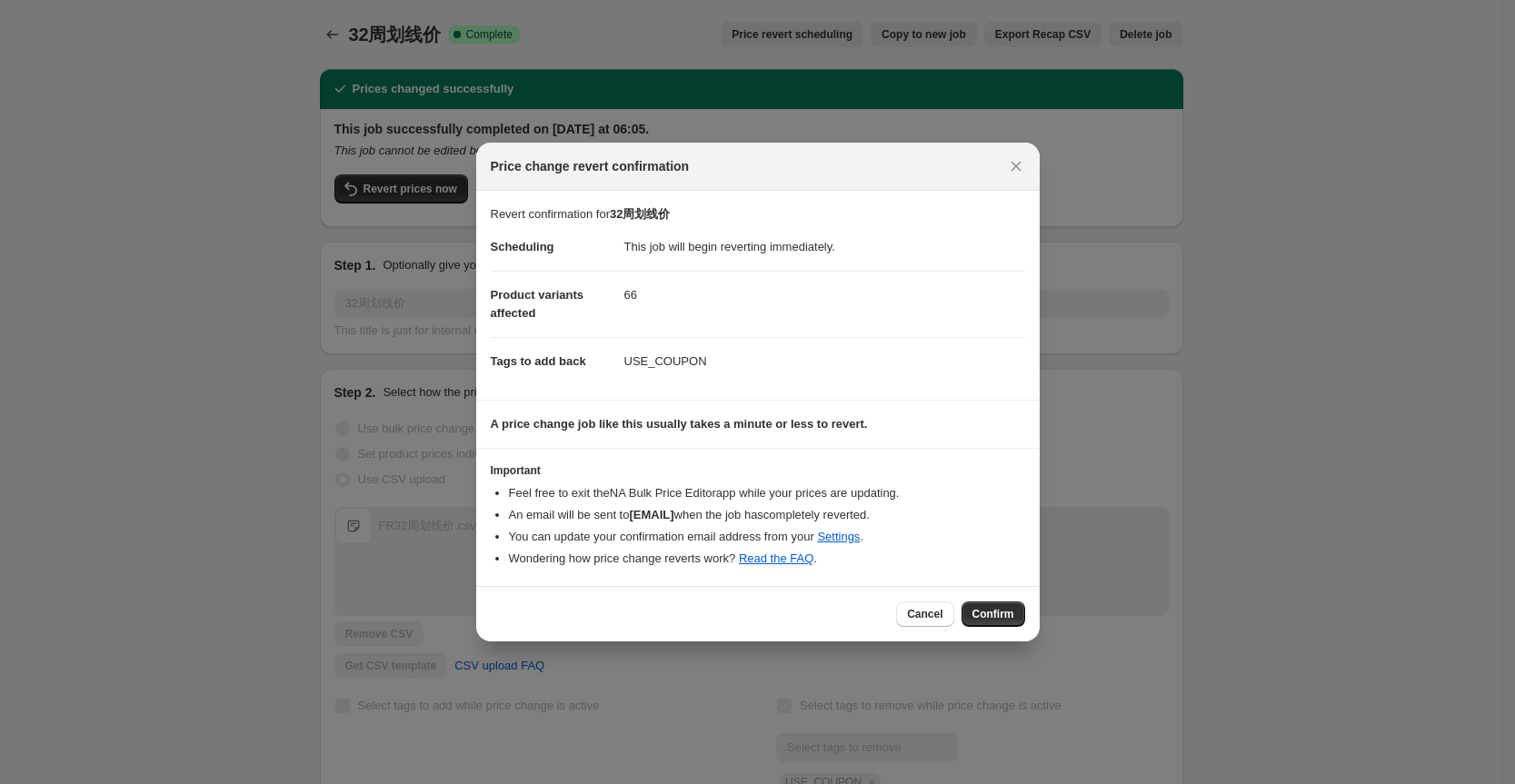 click on "Confirm" at bounding box center (993, 614) 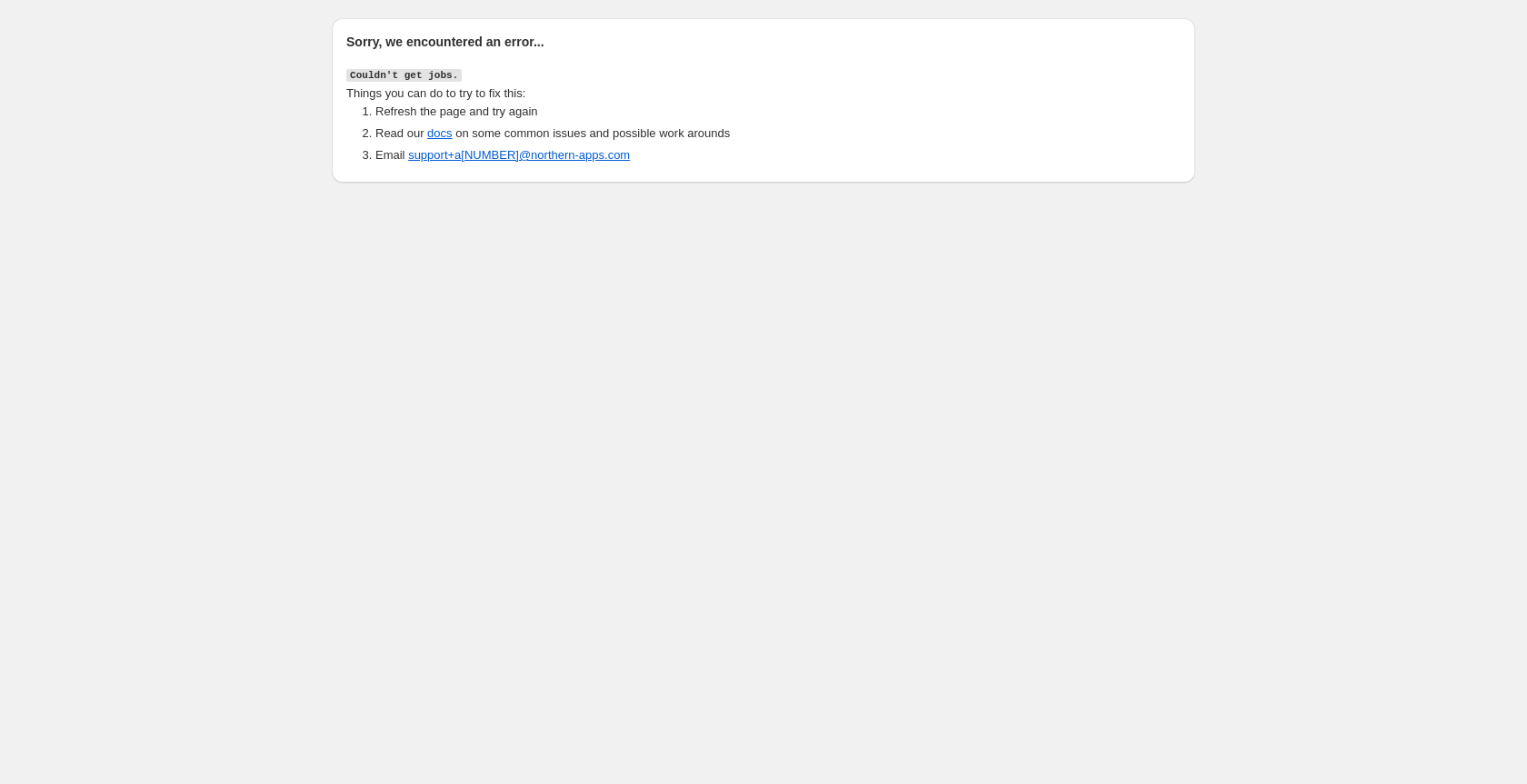 click on "Sorry, we encountered an error... Couldn't get jobs. Things you can do to try to fix this: Refresh the page and try again Read our   docs   on some common issues and possible work arounds Email   support+a 23352 @northern-apps.com" at bounding box center (764, 392) 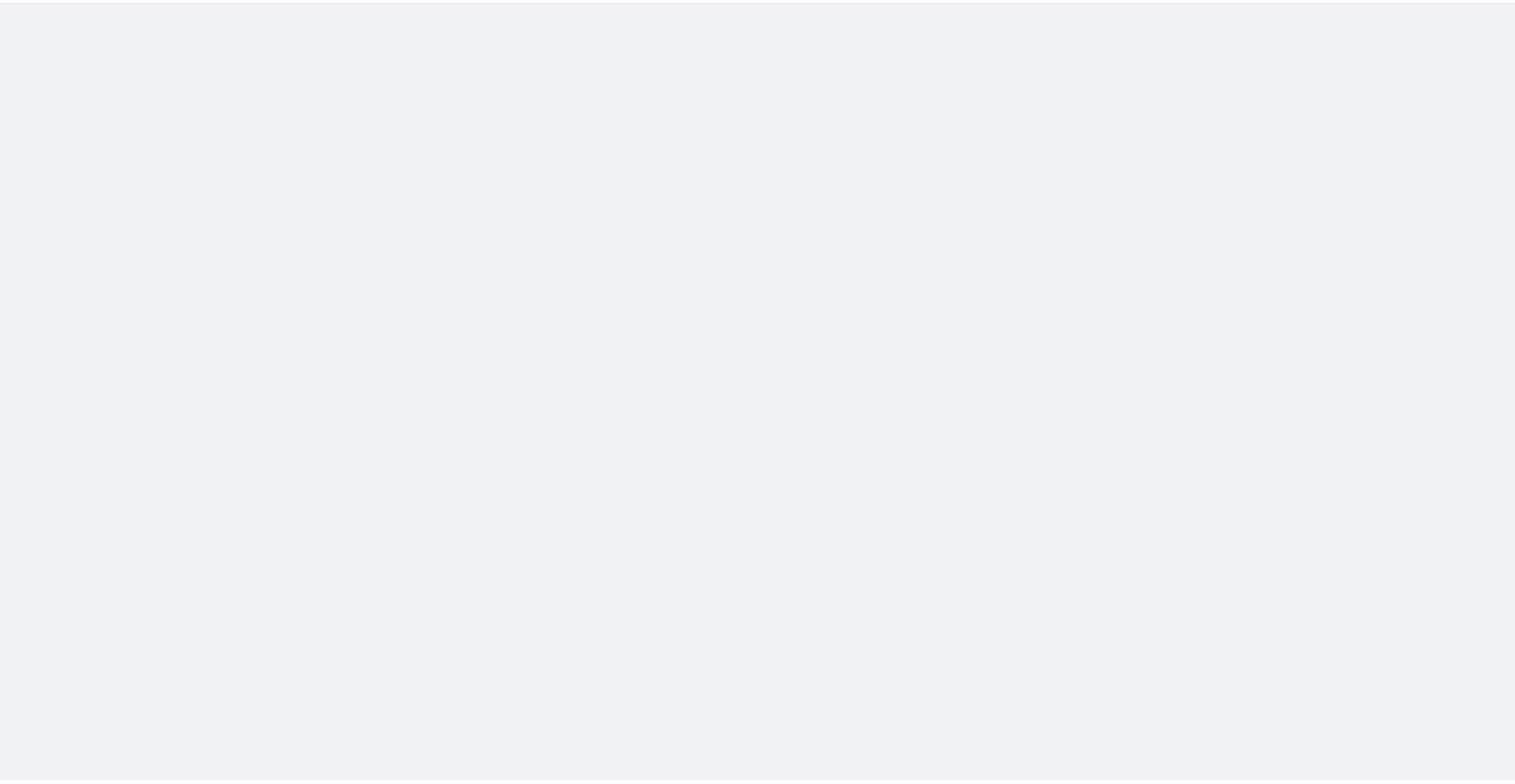 scroll, scrollTop: 0, scrollLeft: 0, axis: both 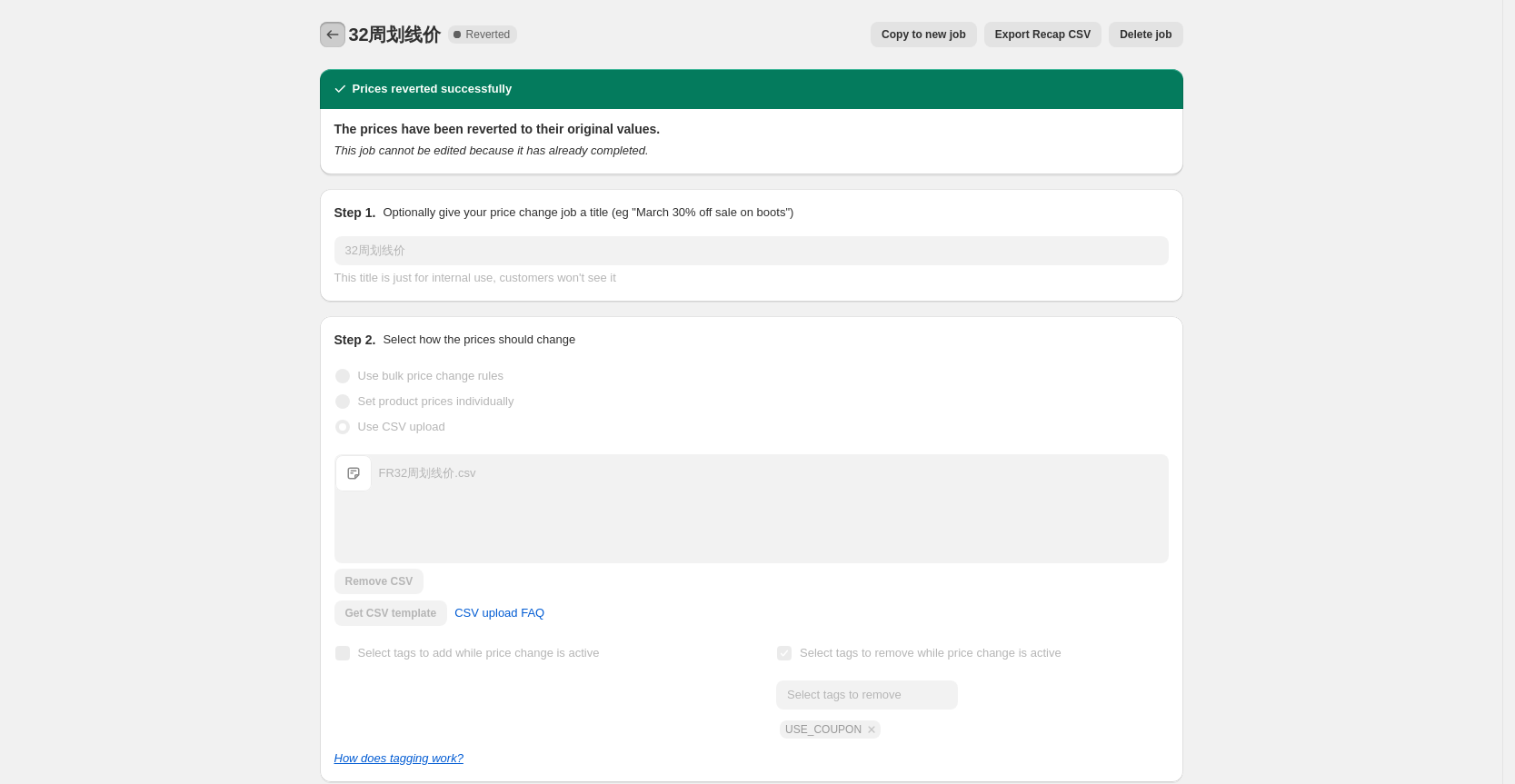 click 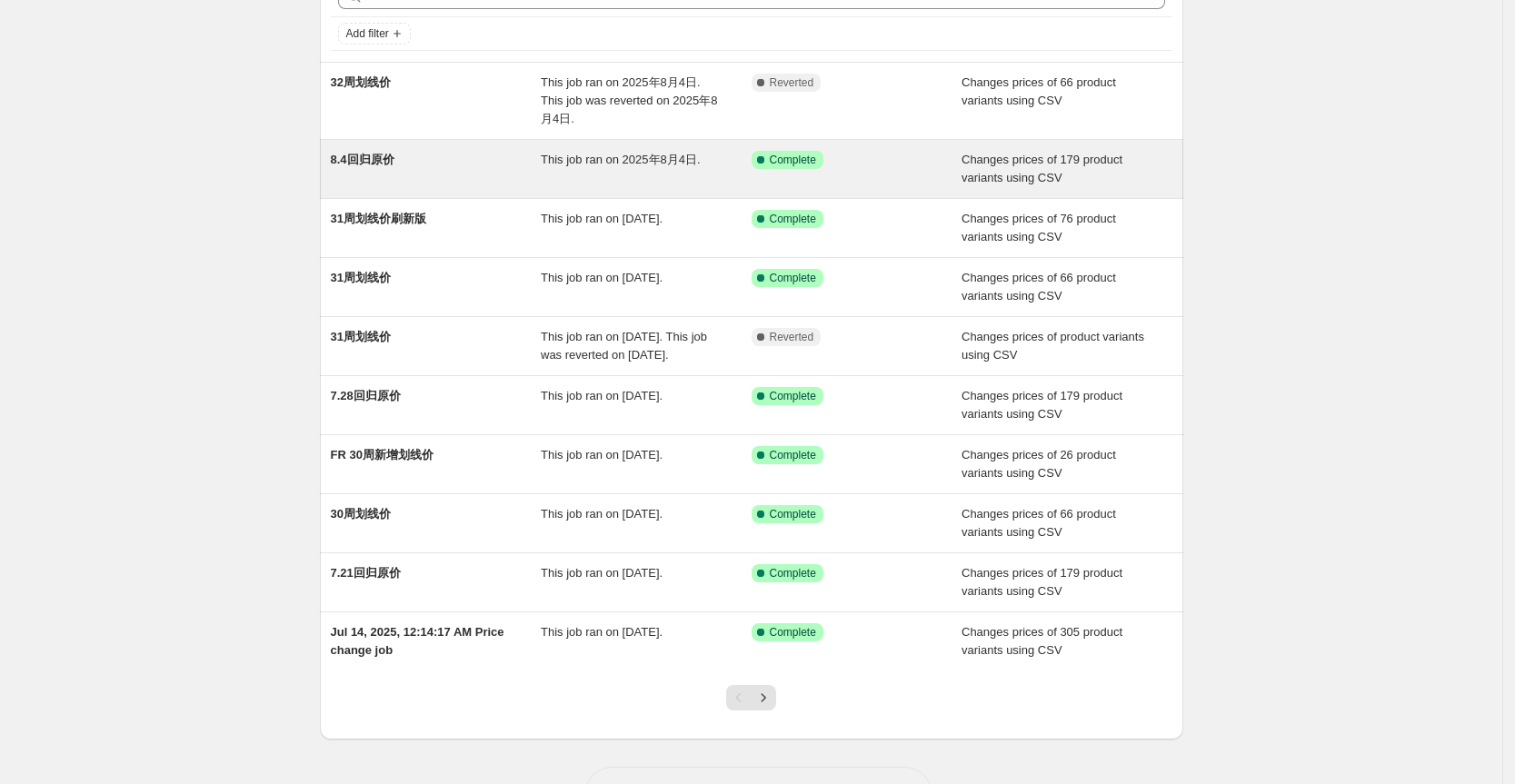 scroll, scrollTop: 0, scrollLeft: 0, axis: both 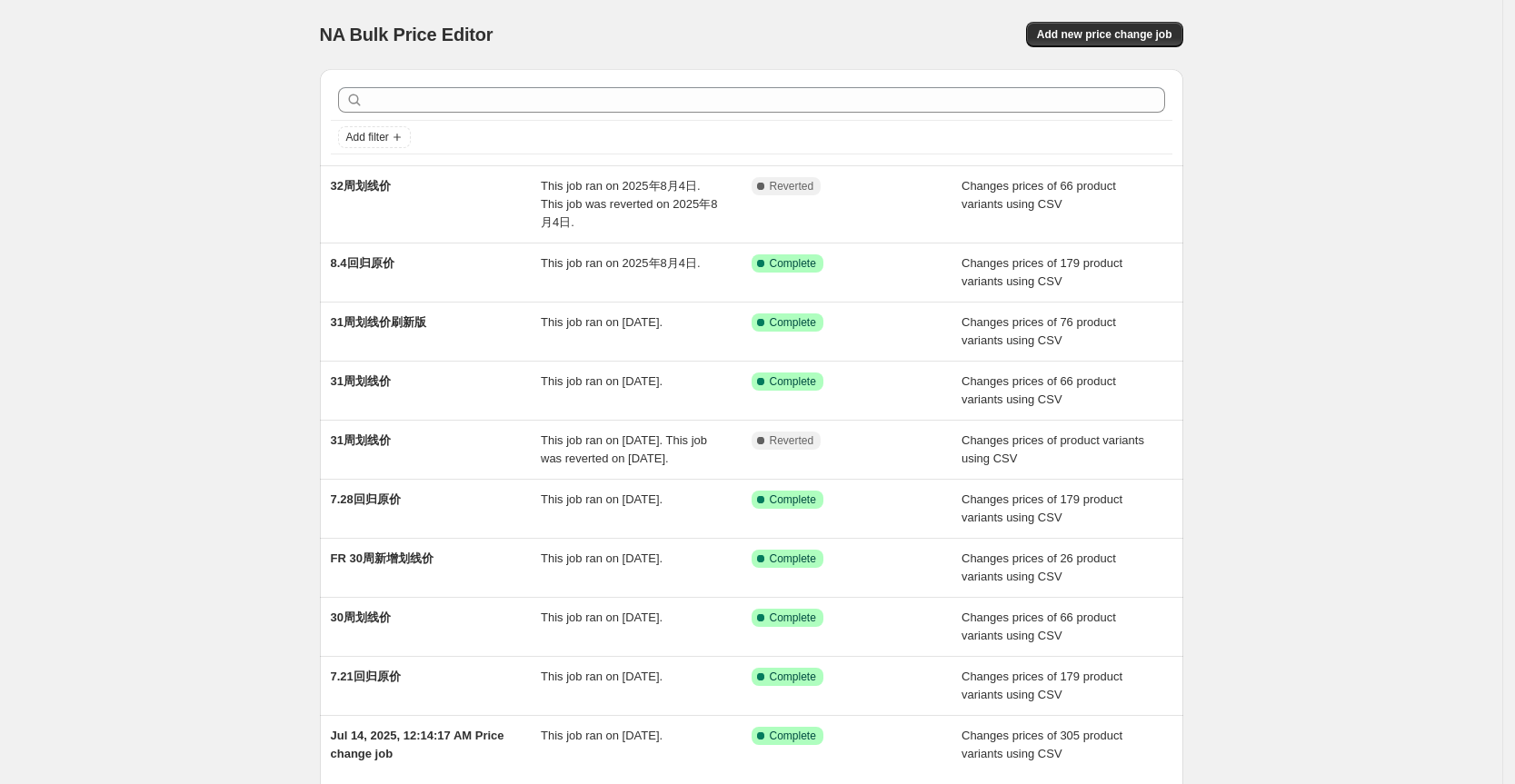 click on "NA Bulk Price Editor. This page is ready NA Bulk Price Editor Add new price change job Add filter   32周划线价 This job ran on 2025年8月4日. This job was reverted on 2025年8月4日. Complete Reverted Changes prices of 66 product variants using CSV 8.4回归原价 This job ran on 2025年8月4日. Success Complete Complete Changes prices of 179 product variants using CSV 31周划线价刷新版 This job ran on 2025年7月28日. Success Complete Complete Changes prices of 76 product variants using CSV 31周划线价 This job ran on 2025年7月28日. Success Complete Complete Changes prices of 66 product variants using CSV 31周划线价 This job ran on 2025年7月24日. This job was reverted on 2025年7月24日. Complete Reverted Changes prices of  product variants using CSV 7.28回归原价 This job ran on 2025年7月28日. Success Complete Complete Changes prices of 179 product variants using CSV FR 30周新增划线价 This job ran on 2025年7月21日. Success Complete Complete 30周划线价 Complete" at bounding box center [751, 477] 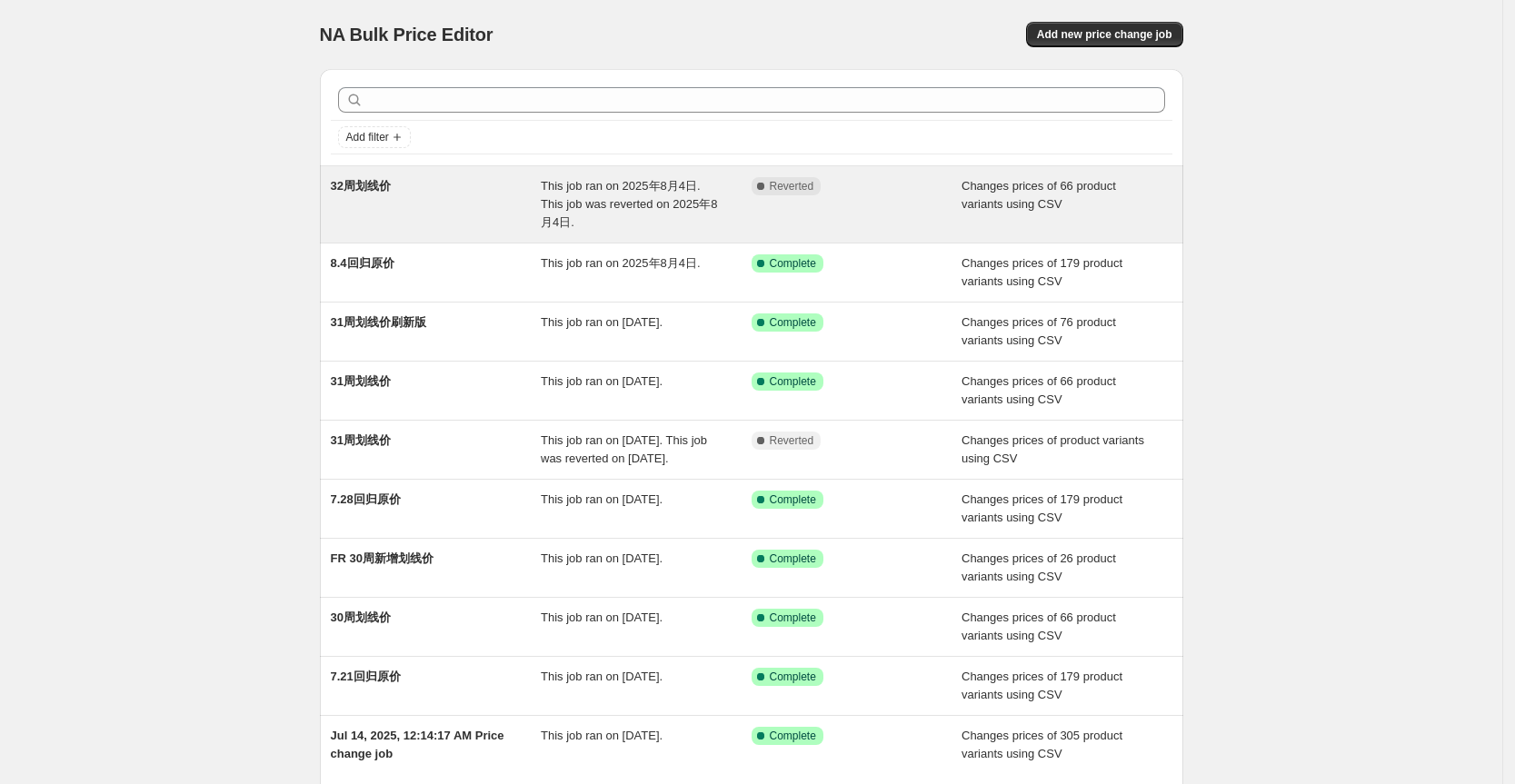 click on "Changes prices of 66 product variants using CSV" at bounding box center [1039, 194] 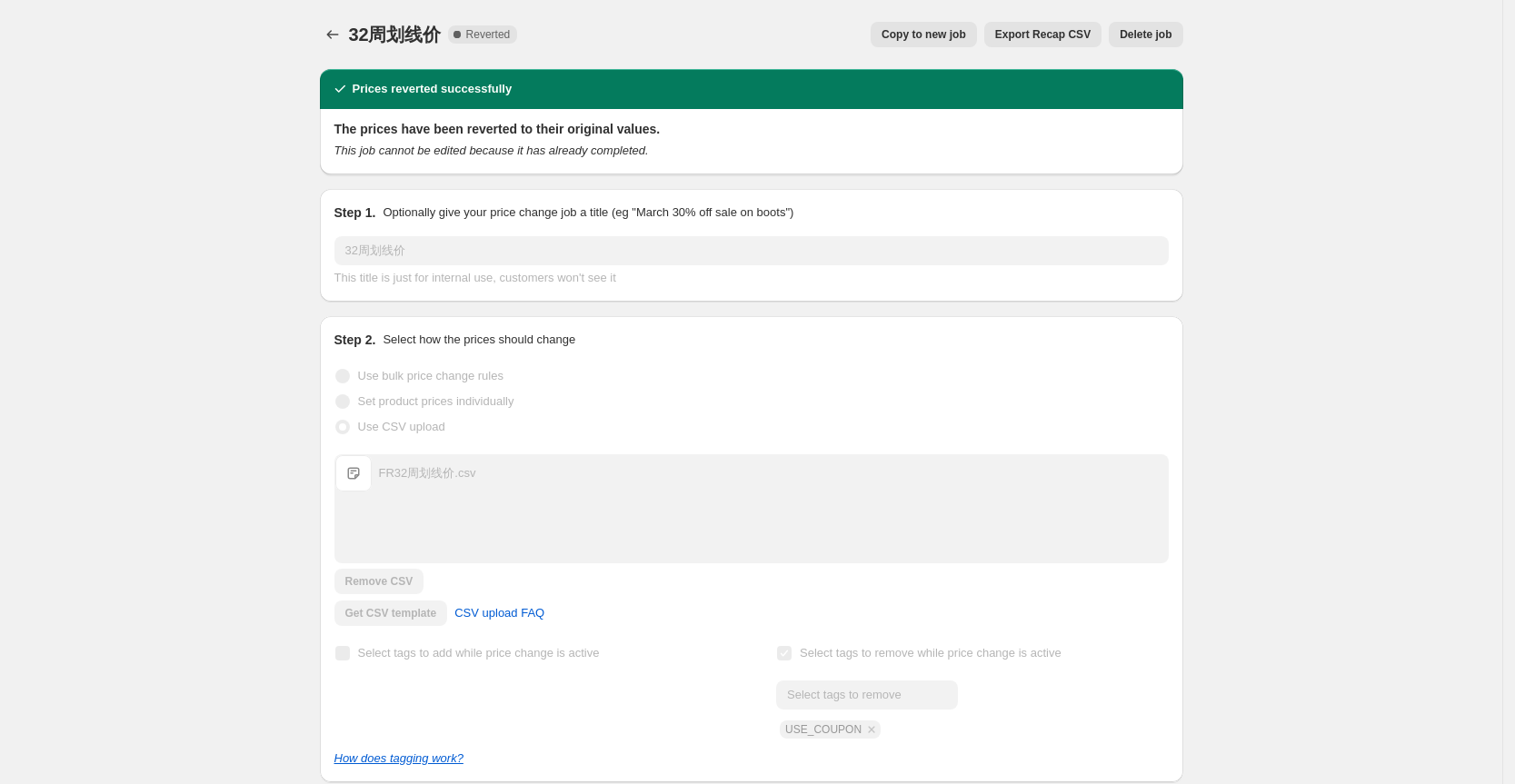 click on "Step 2. Select how the prices should change" at bounding box center [752, 340] 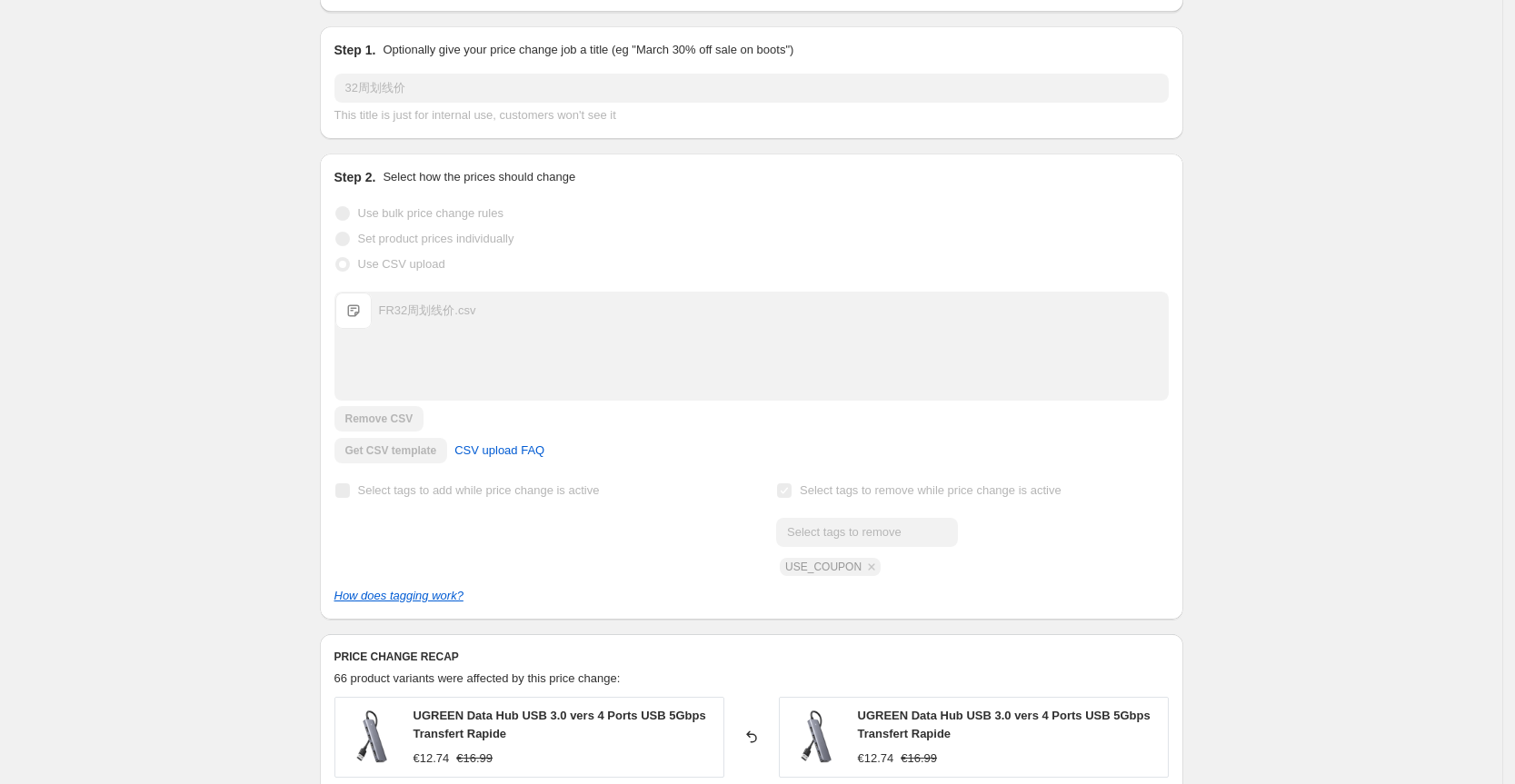 scroll, scrollTop: 0, scrollLeft: 0, axis: both 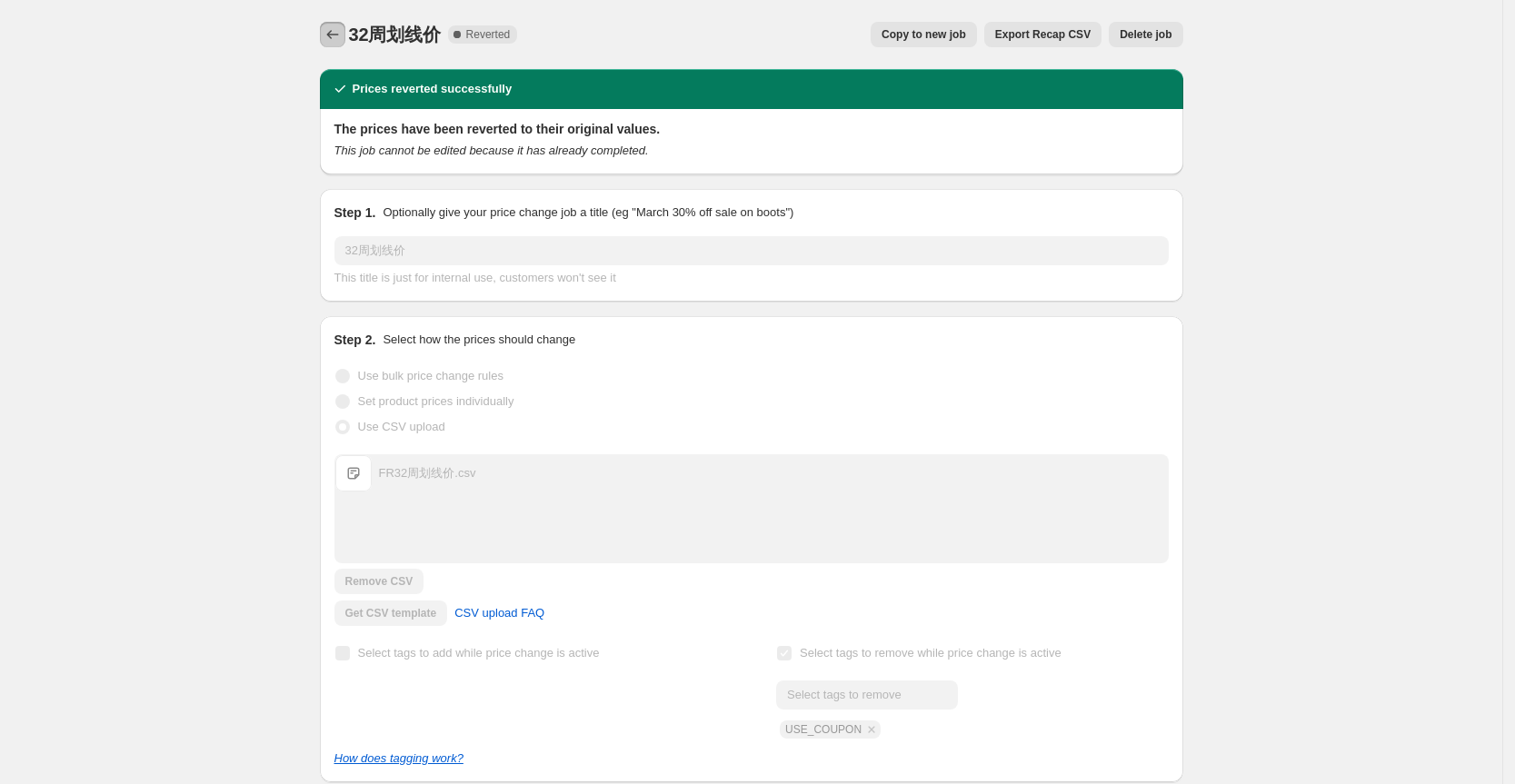 click 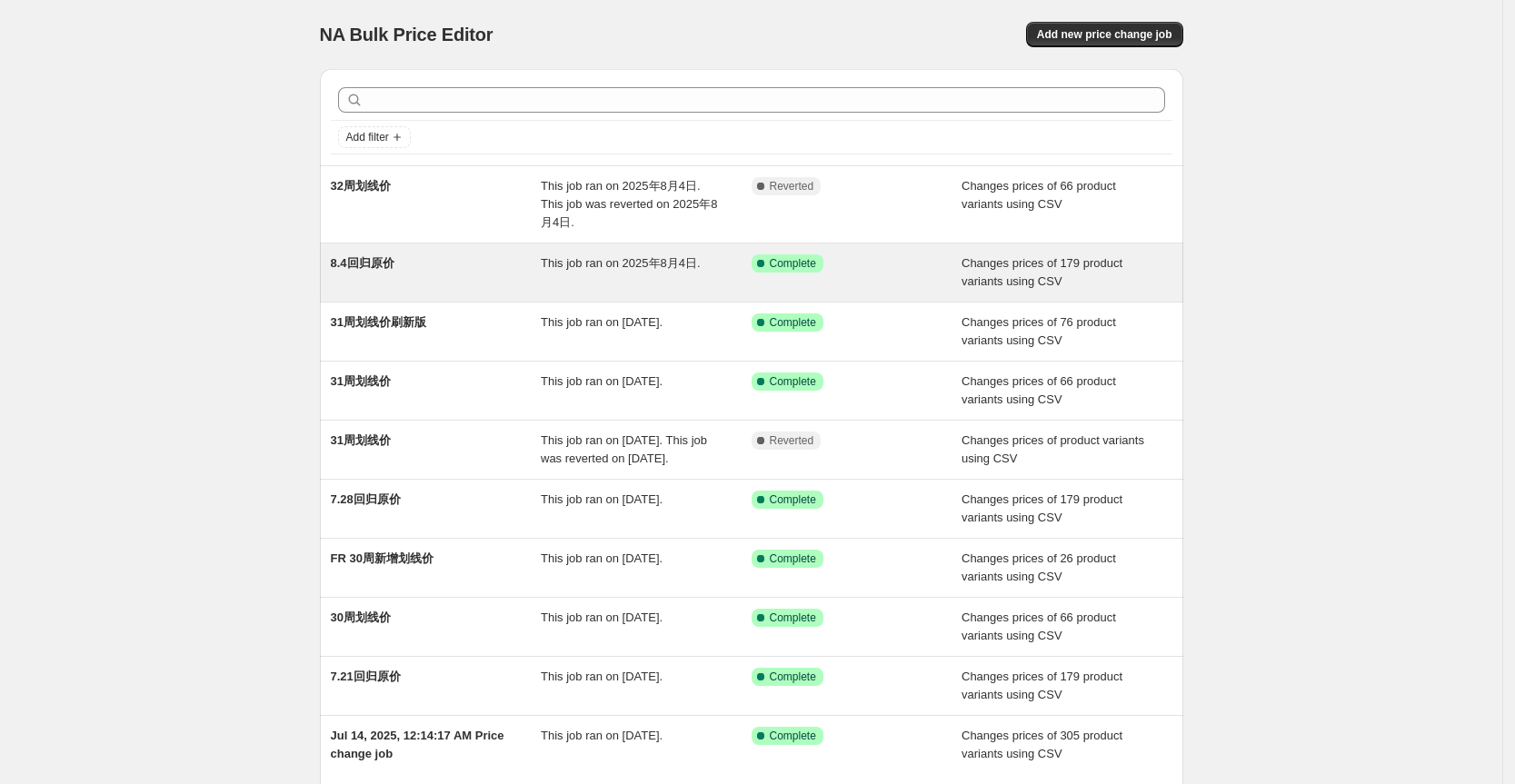 click on "Success Complete Complete" at bounding box center [843, 263] 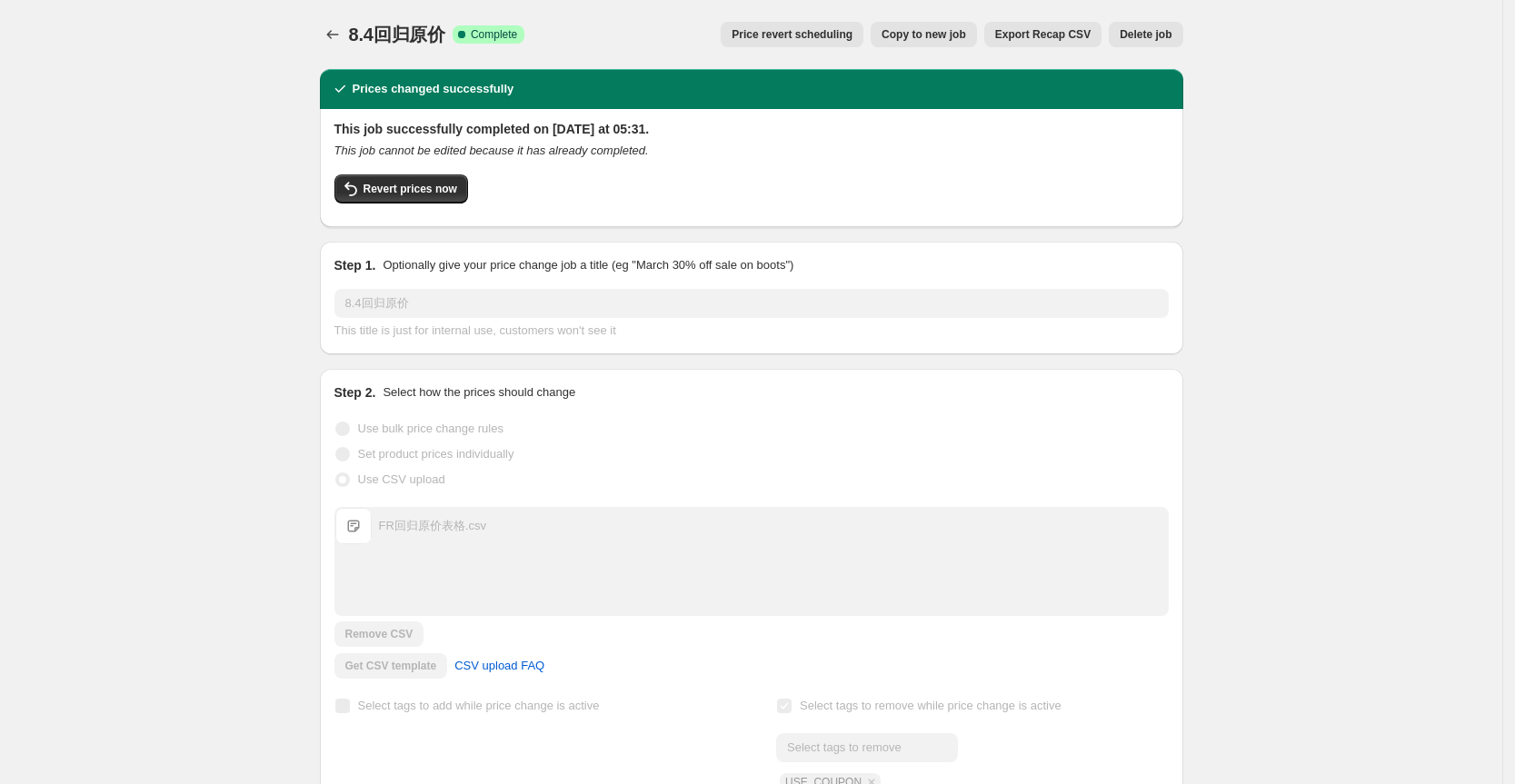 click on "Copy to new job" at bounding box center [923, 35] 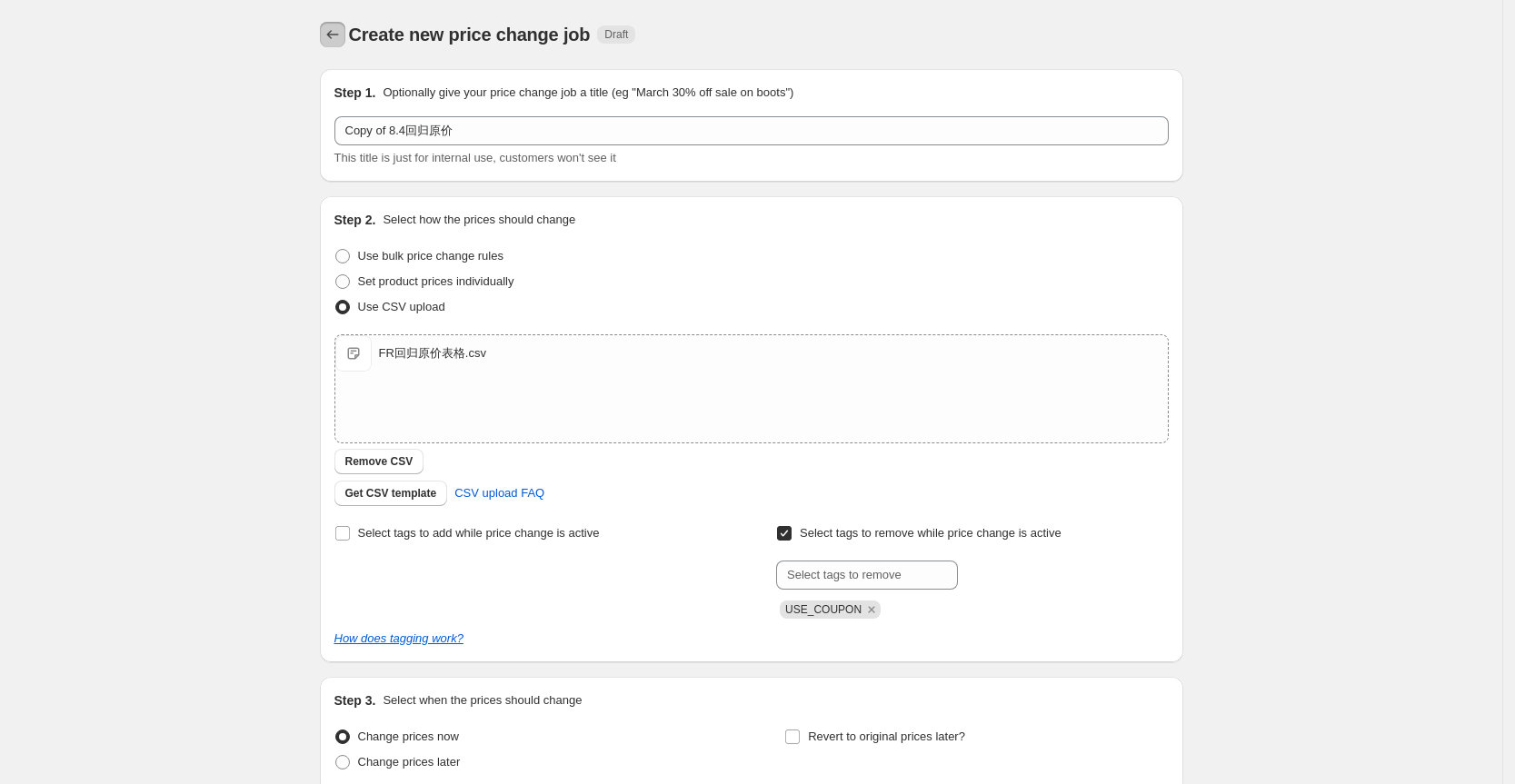 click 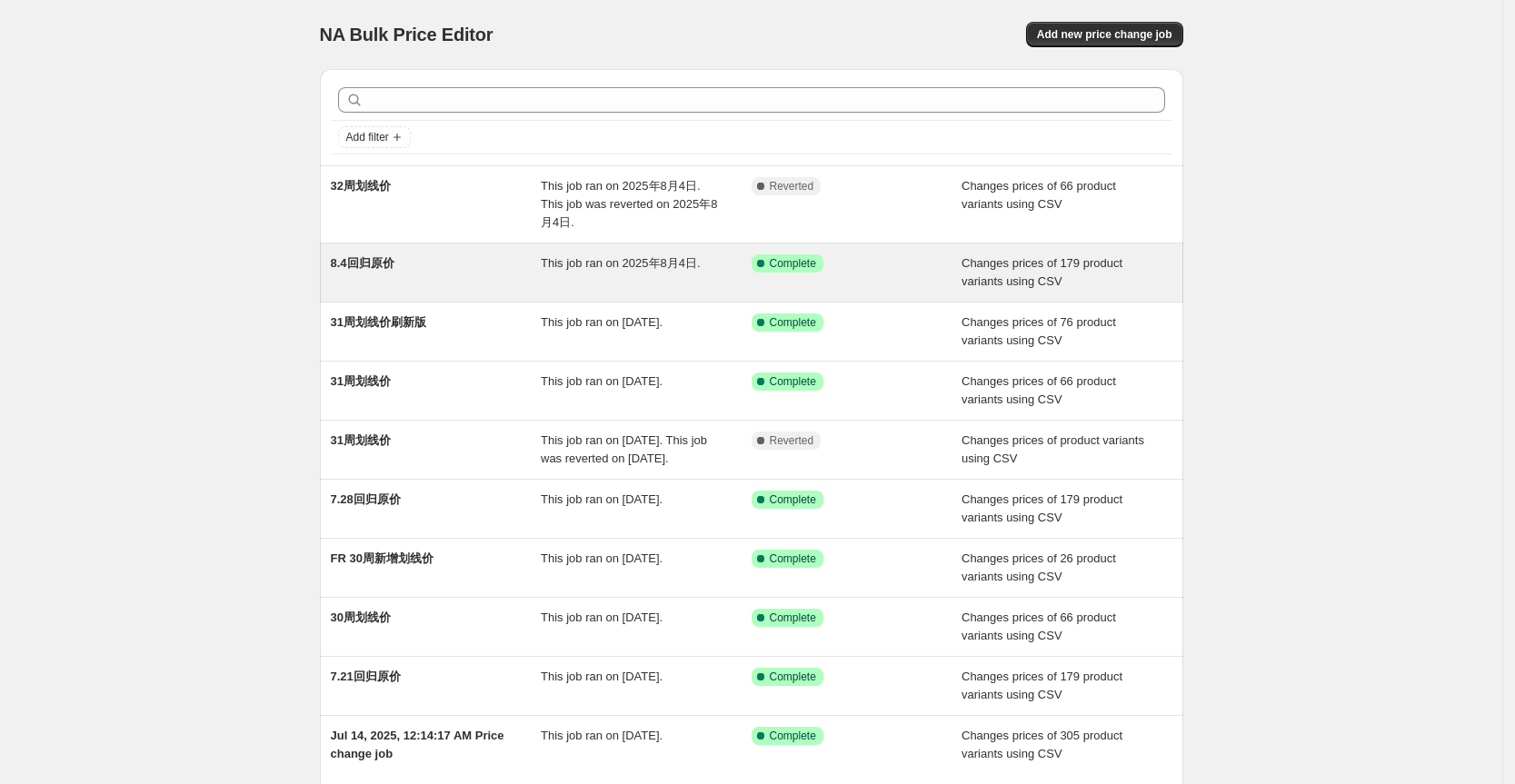 click on "8.4回归原价" at bounding box center [436, 273] 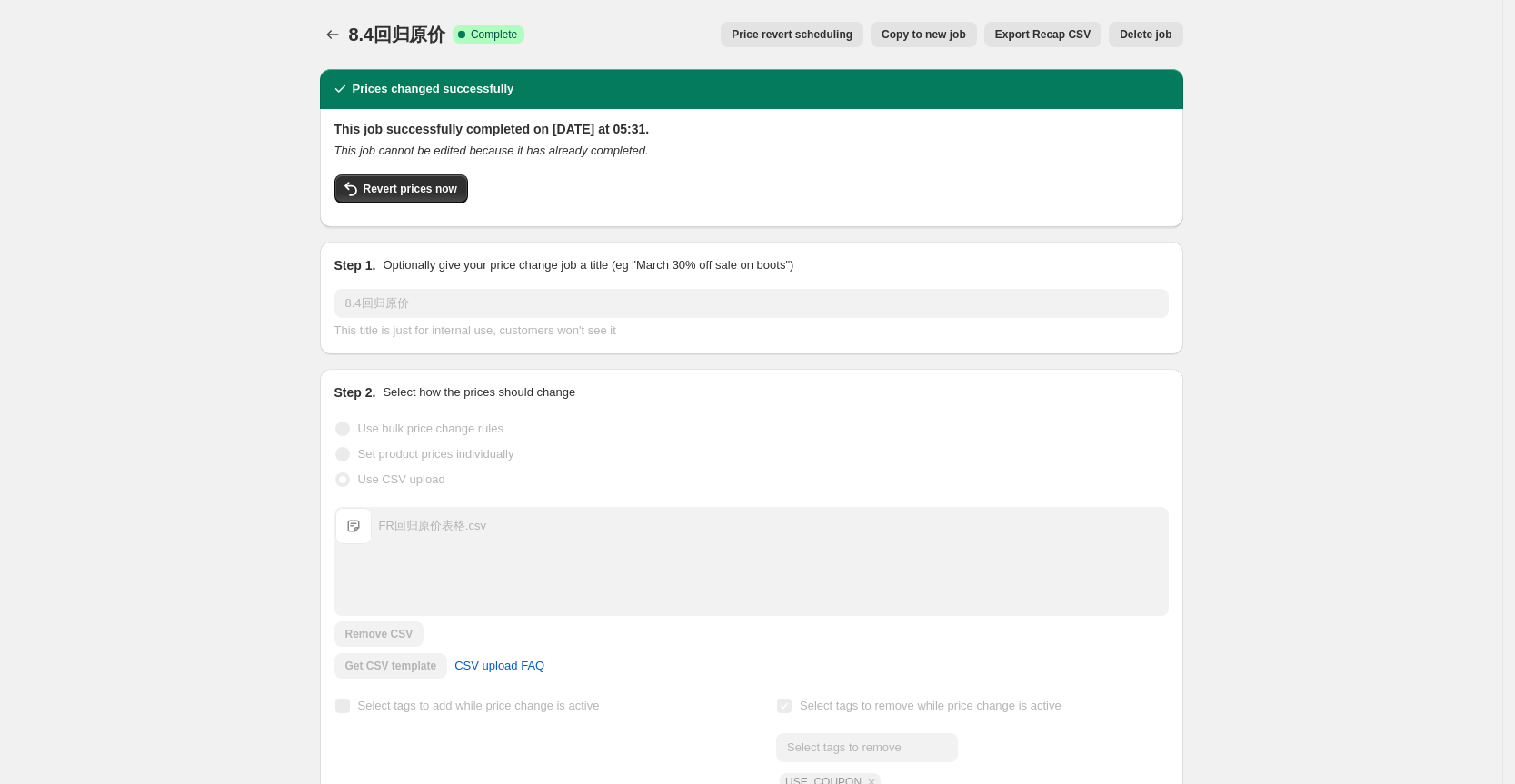 click on "Export Recap CSV" at bounding box center [1042, 35] 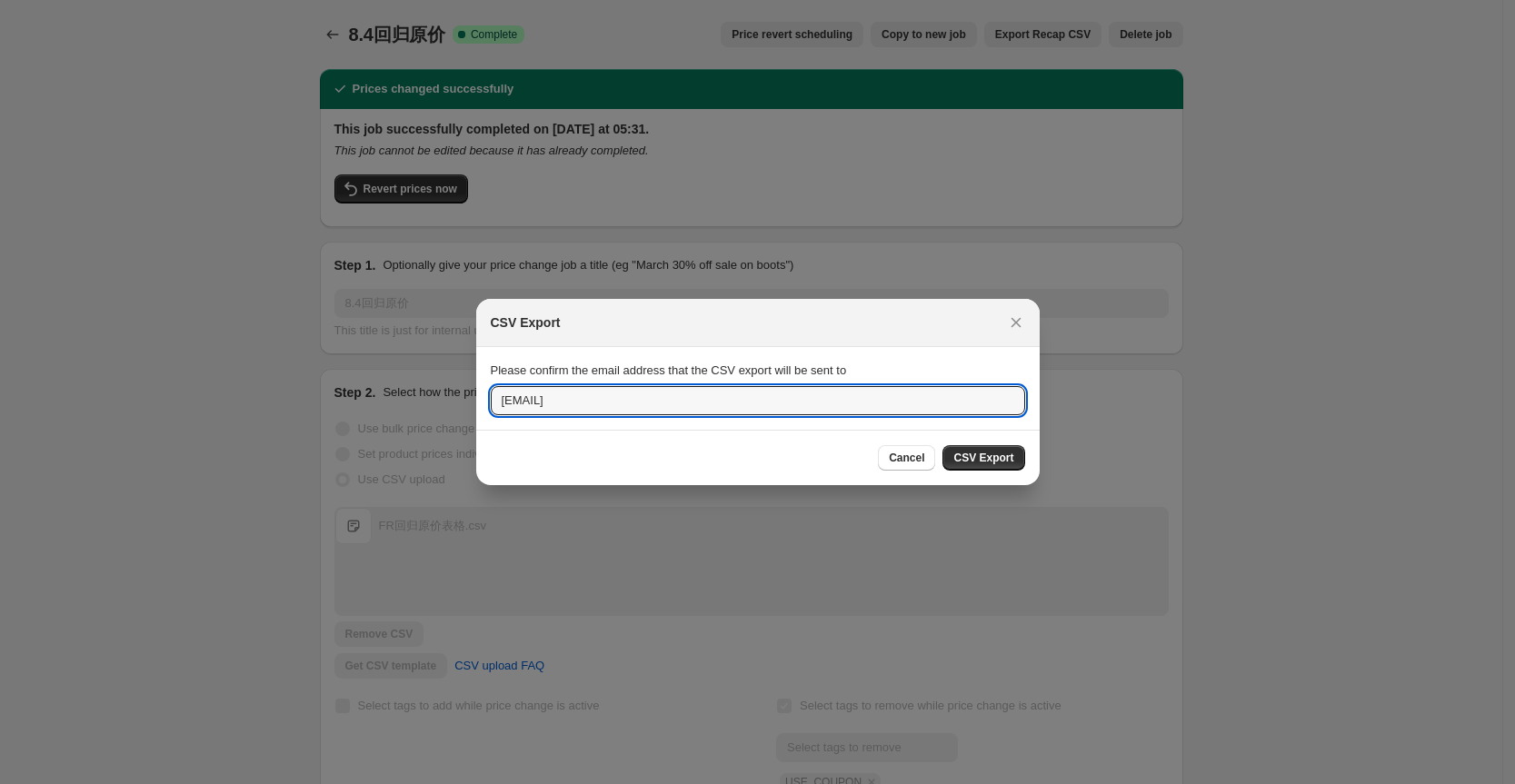 drag, startPoint x: 538, startPoint y: 403, endPoint x: 483, endPoint y: 401, distance: 55.036352 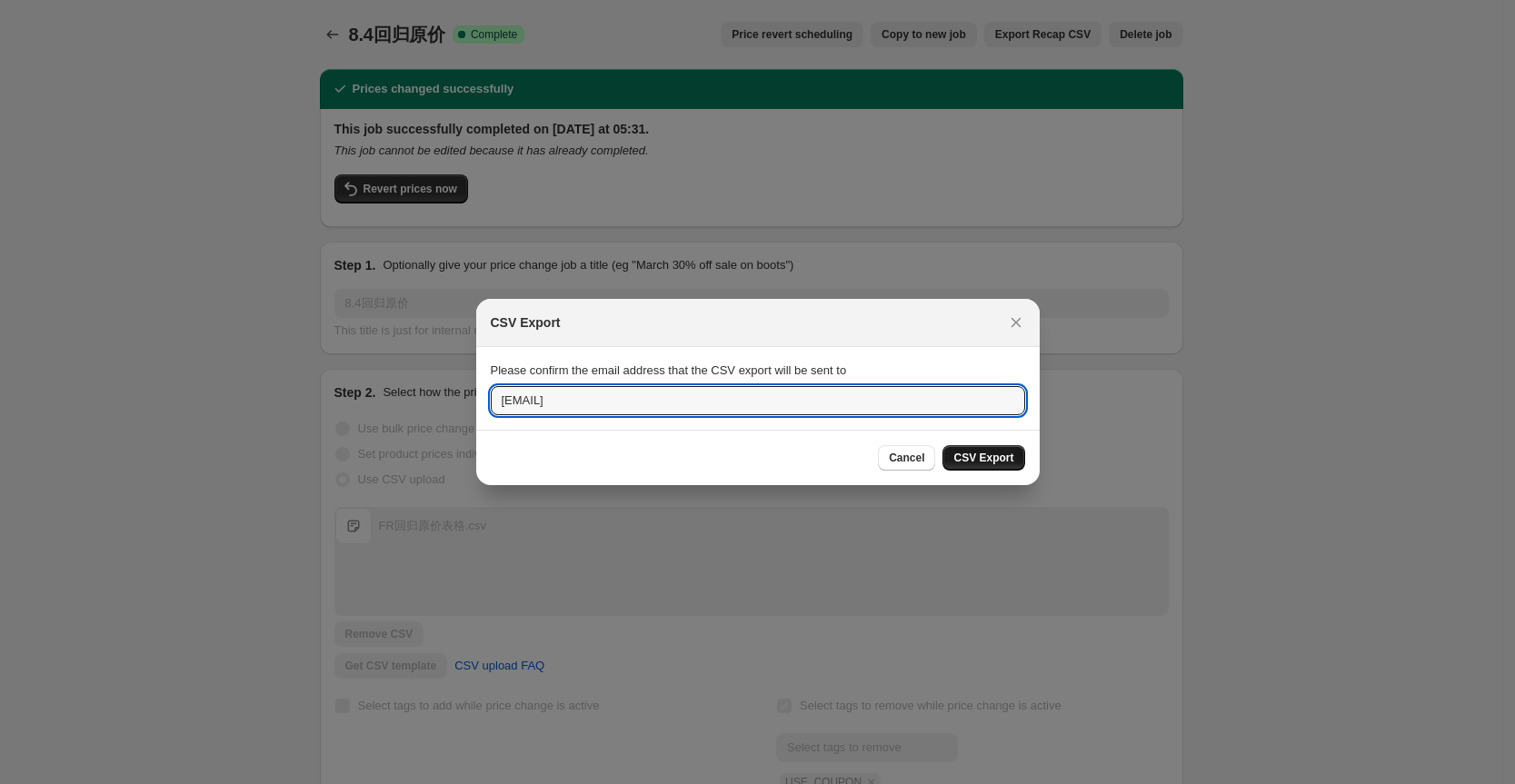 type on "lotus@ugreen.com" 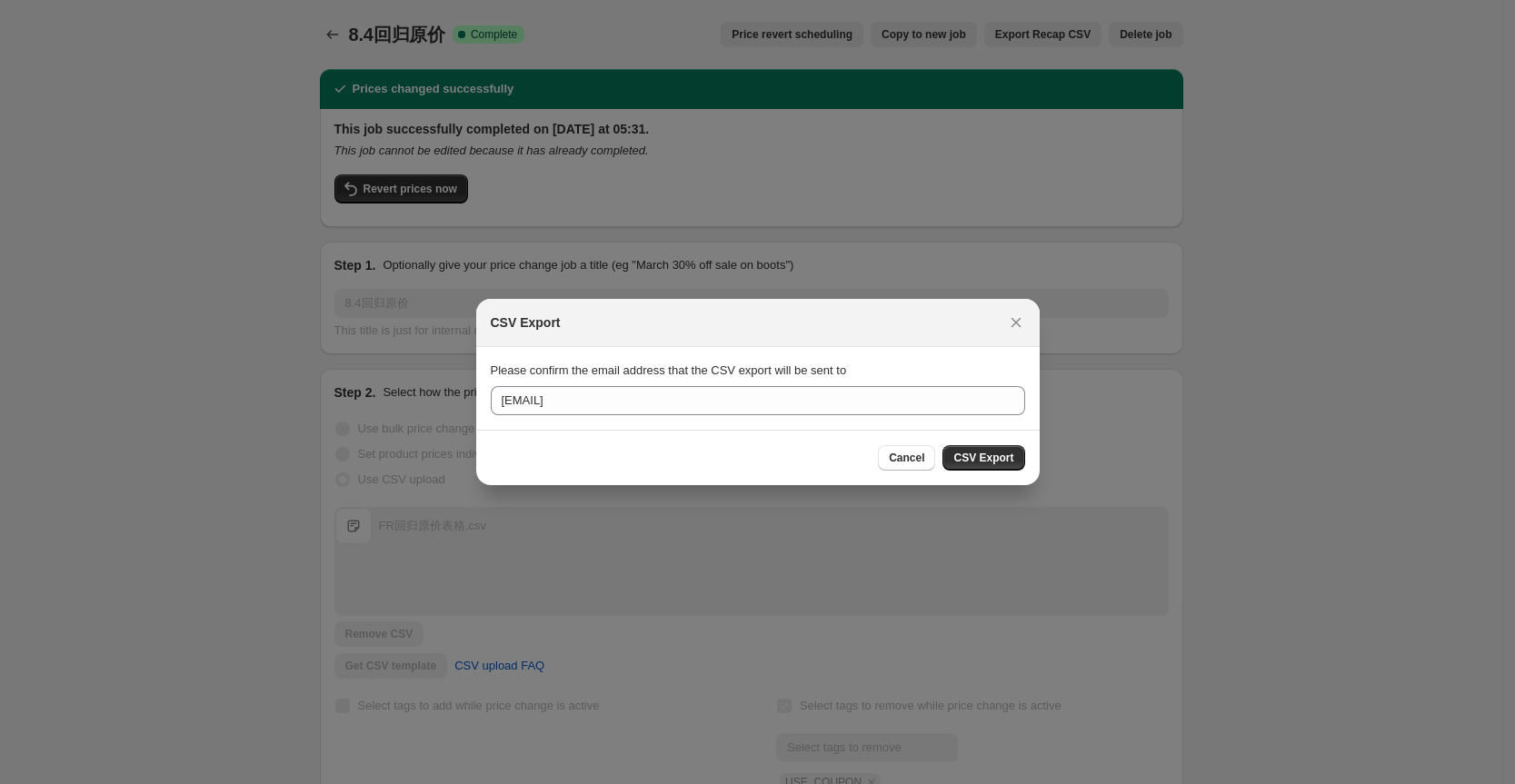 click on "Cancel CSV Export" at bounding box center (758, 457) 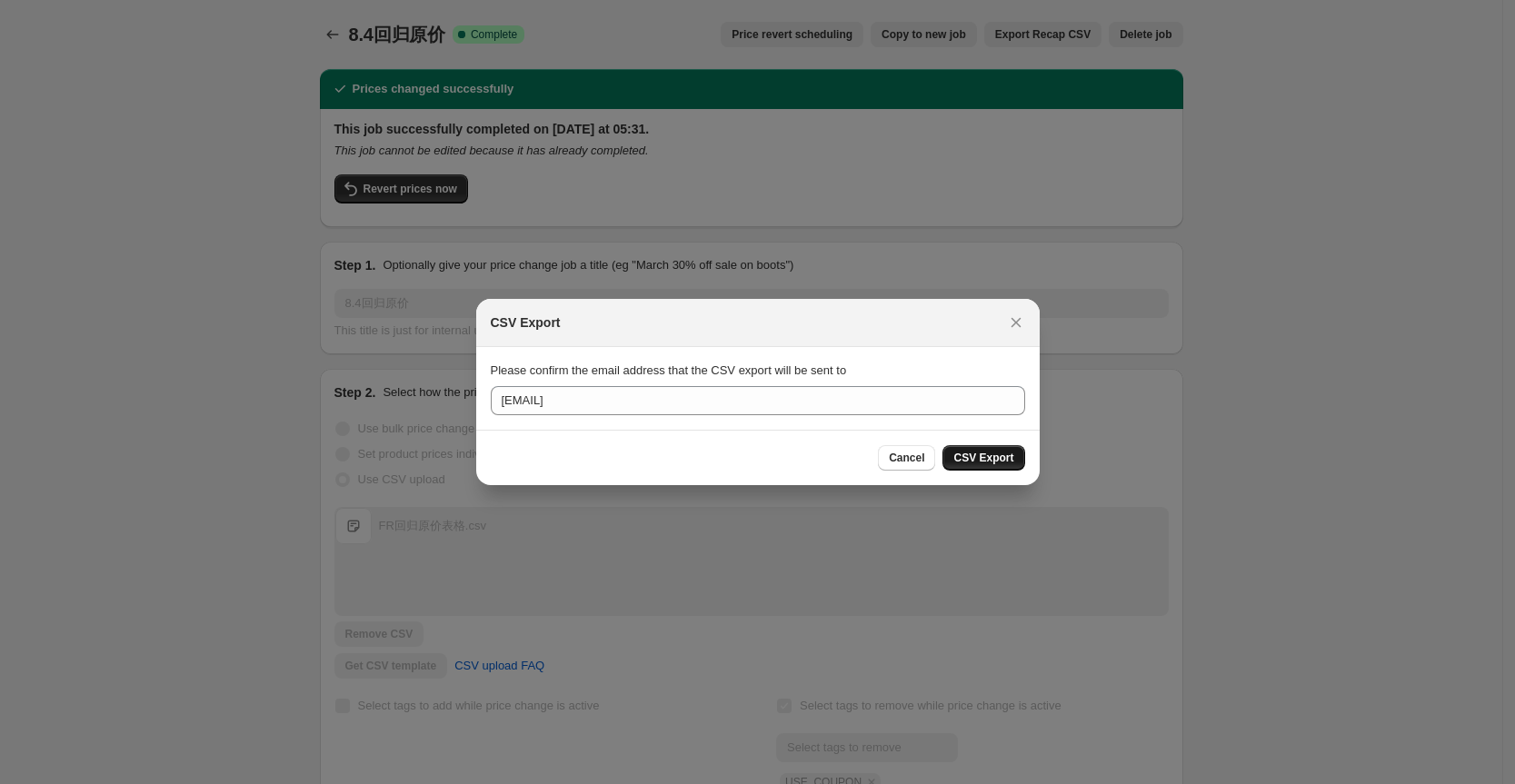 click on "CSV Export" at bounding box center [983, 458] 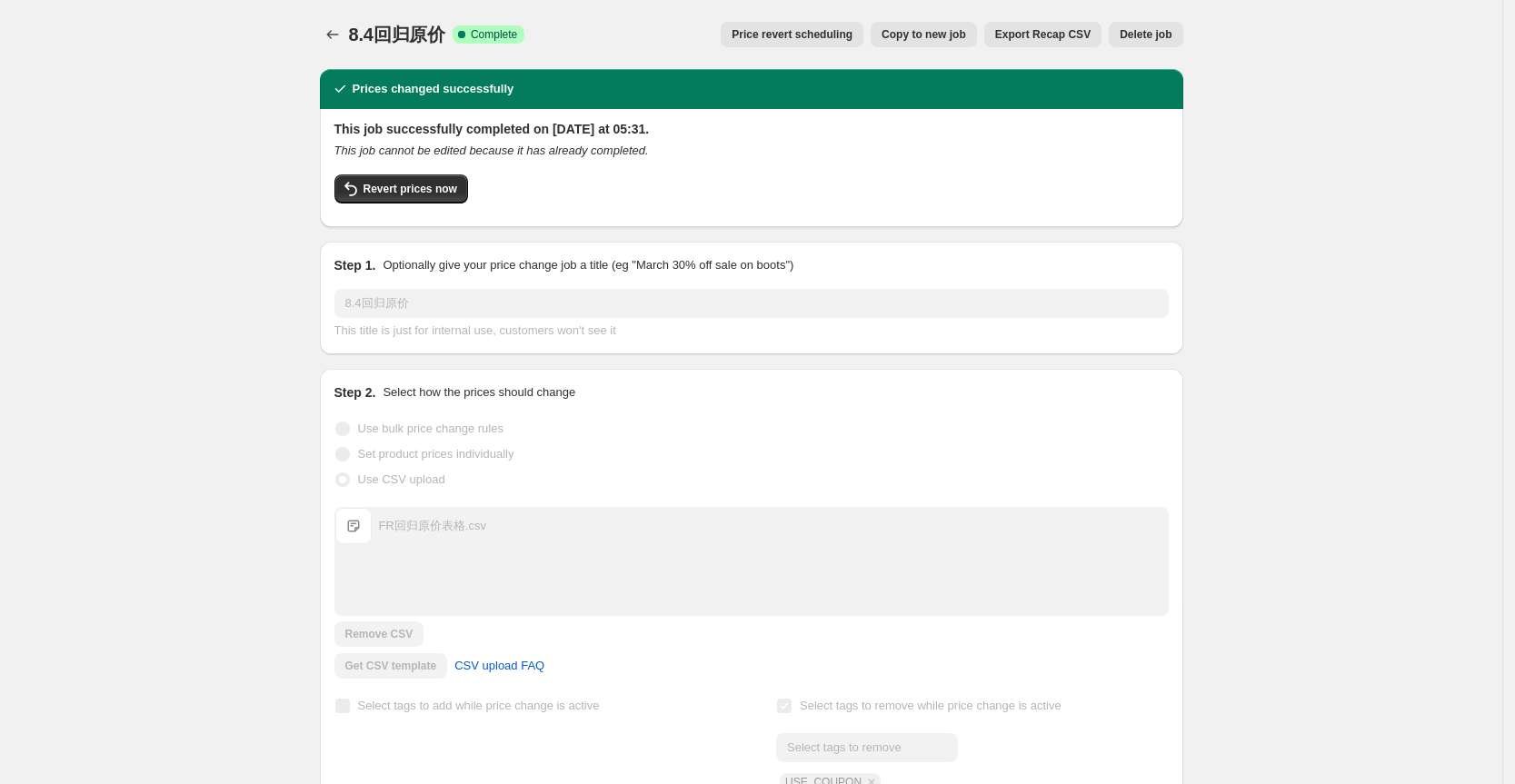 click on "8.4回归原价. This page is ready 8.4回归原价 Success Complete Complete Price revert scheduling Copy to new job Export Recap CSV Delete job More actions Price revert scheduling Copy to new job Export Recap CSV Delete job Prices changed successfully This job successfully completed on 2025年8月4日 at 05:31. This job cannot be edited because it has already completed. Revert prices now Step 1. Optionally give your price change job a title (eg "March 30% off sale on boots") 8.4回归原价 This title is just for internal use, customers won't see it Step 2. Select how the prices should change Use bulk price change rules Set product prices individually Use CSV upload Upload files FR回归原价表格.csv FR回归原价表格.csv Remove CSV Get CSV template CSV upload FAQ Select tags to add while price change is active Select tags to remove while price change is active Submit USE_COUPON How does tagging work? PRICE CHANGE RECAP 179 product variants were affected by this price change: €49.99 Changed to Date" at bounding box center [751, 1011] 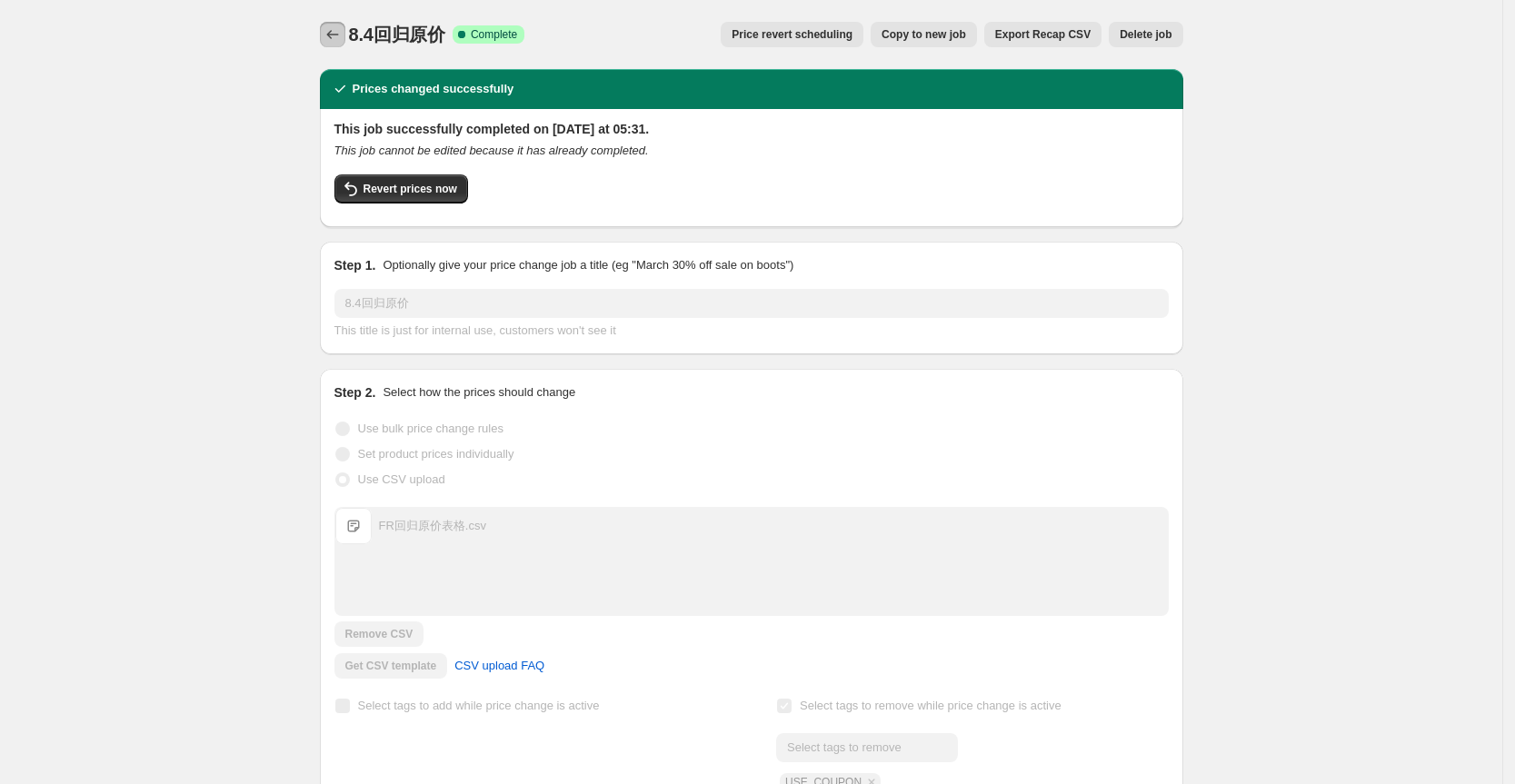 click at bounding box center [333, 35] 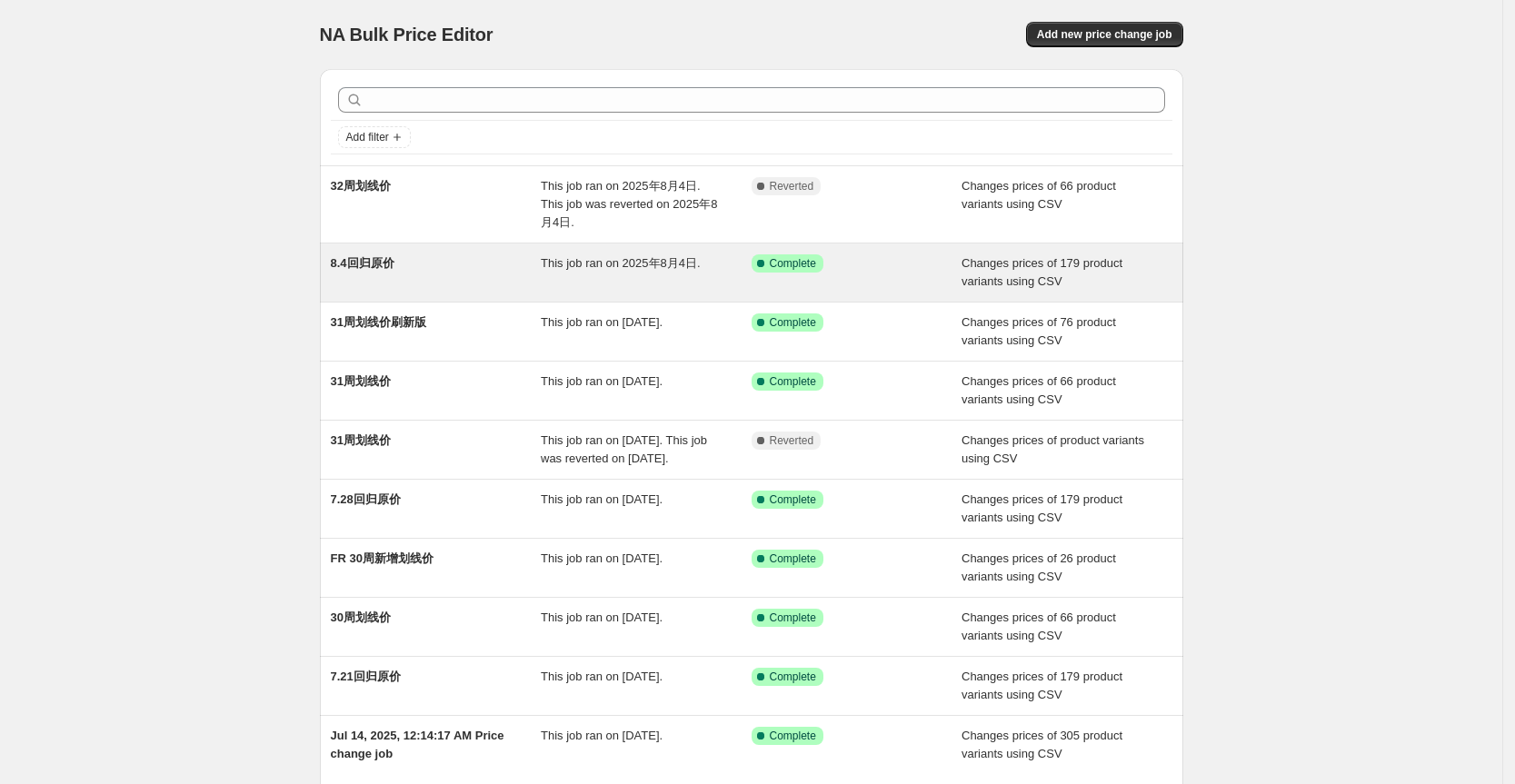 click on "This job ran on 2025年8月4日." at bounding box center [646, 273] 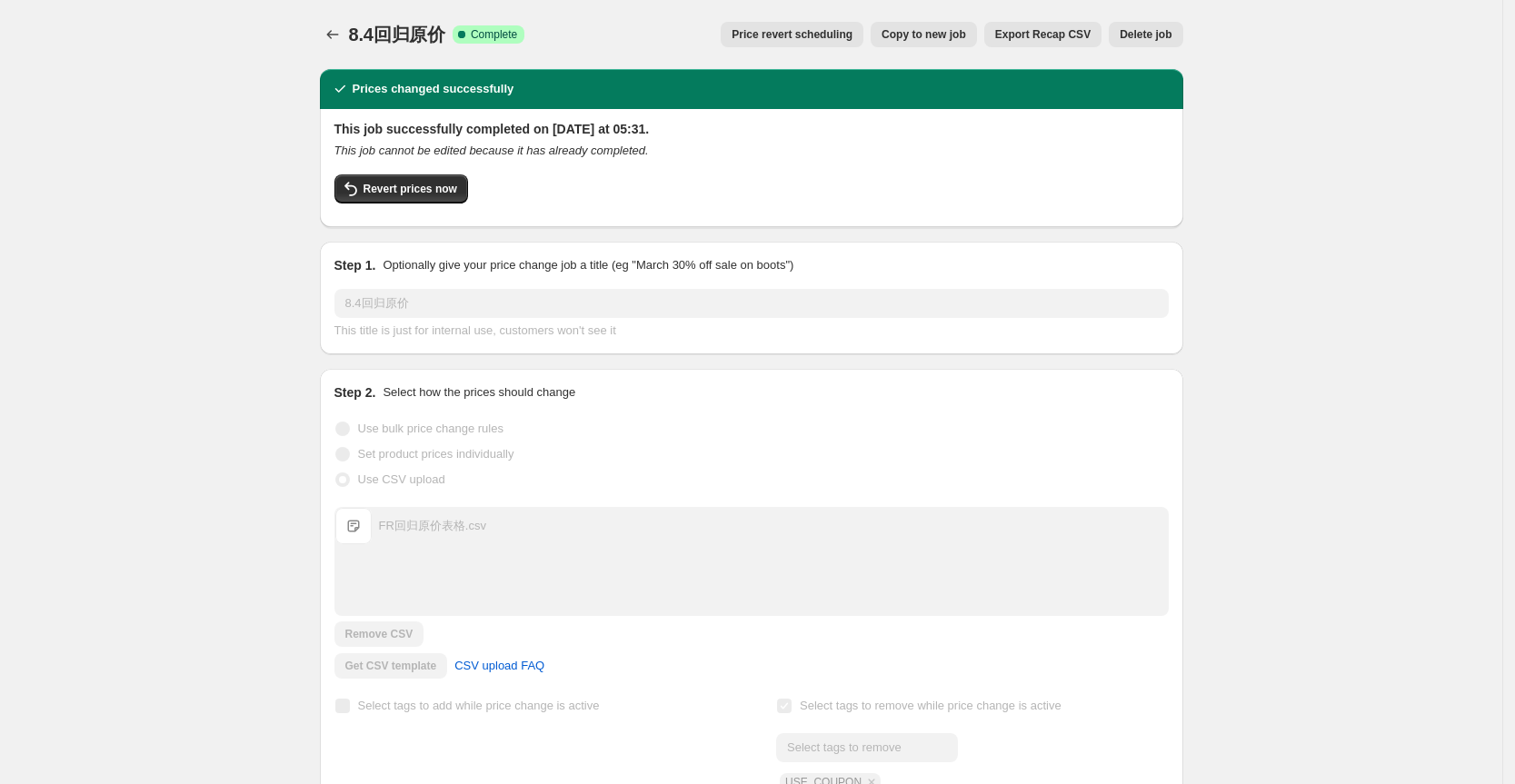 click on "Copy to new job" at bounding box center [923, 35] 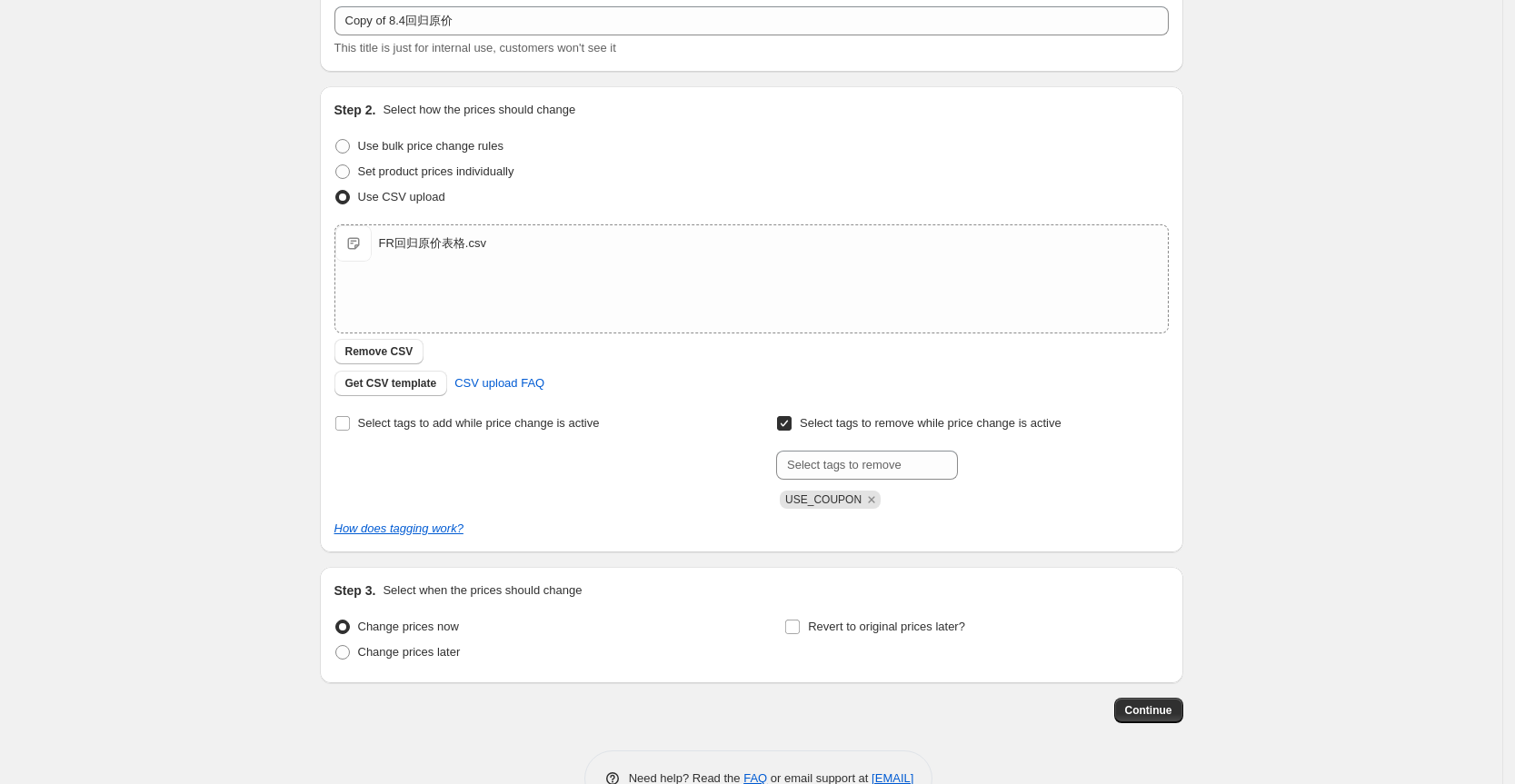 scroll, scrollTop: 159, scrollLeft: 0, axis: vertical 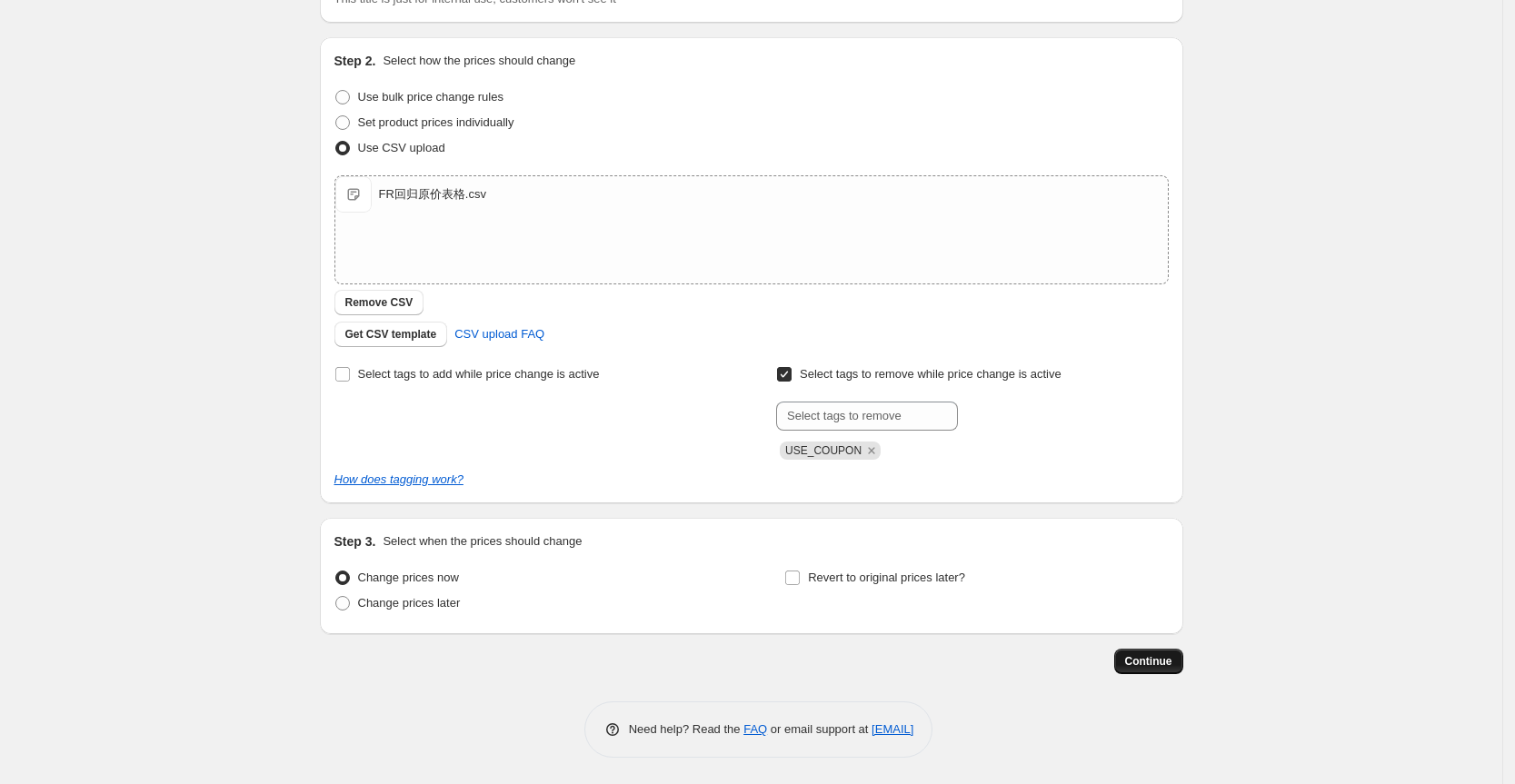 click on "Continue" at bounding box center [1149, 661] 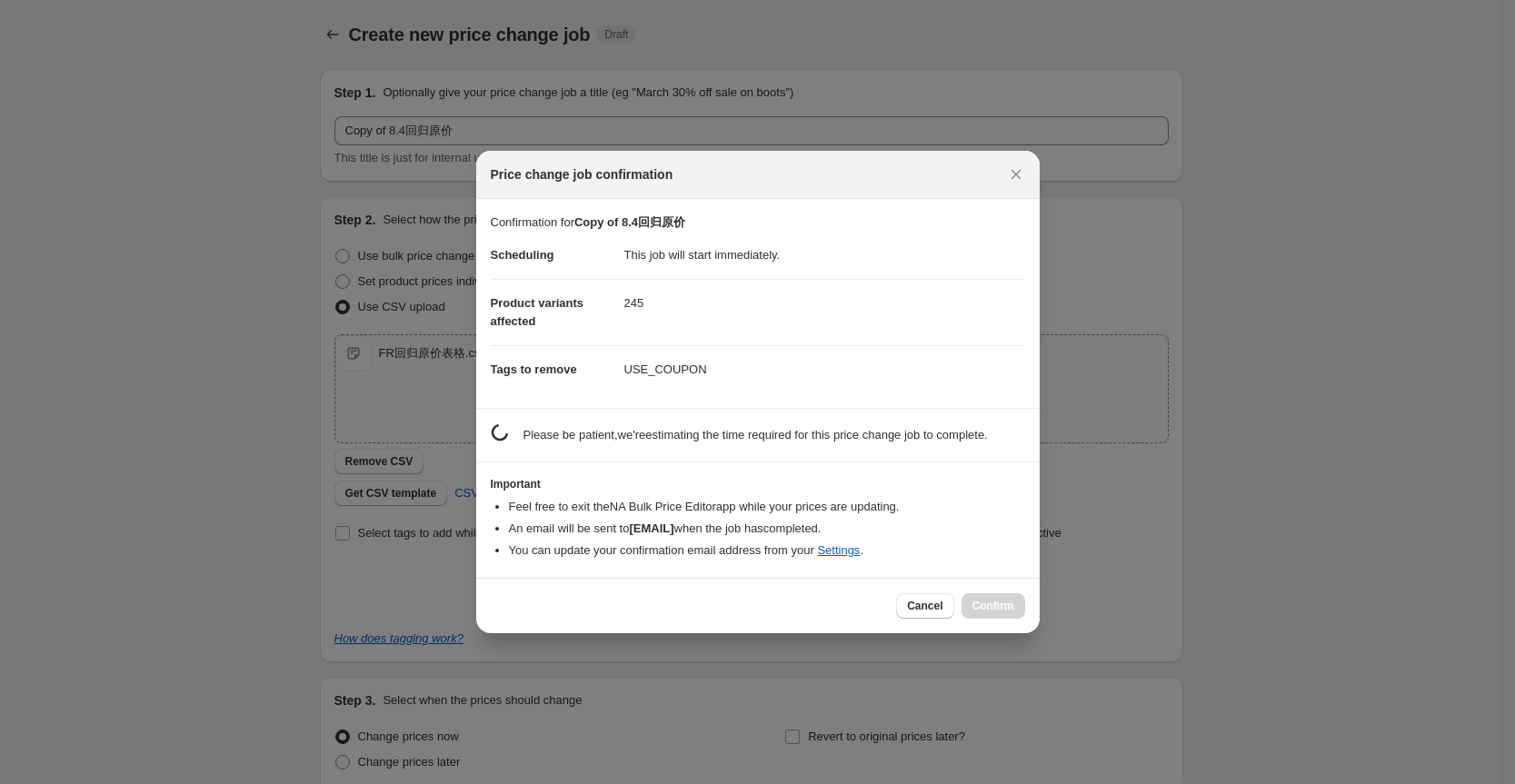 scroll, scrollTop: 0, scrollLeft: 0, axis: both 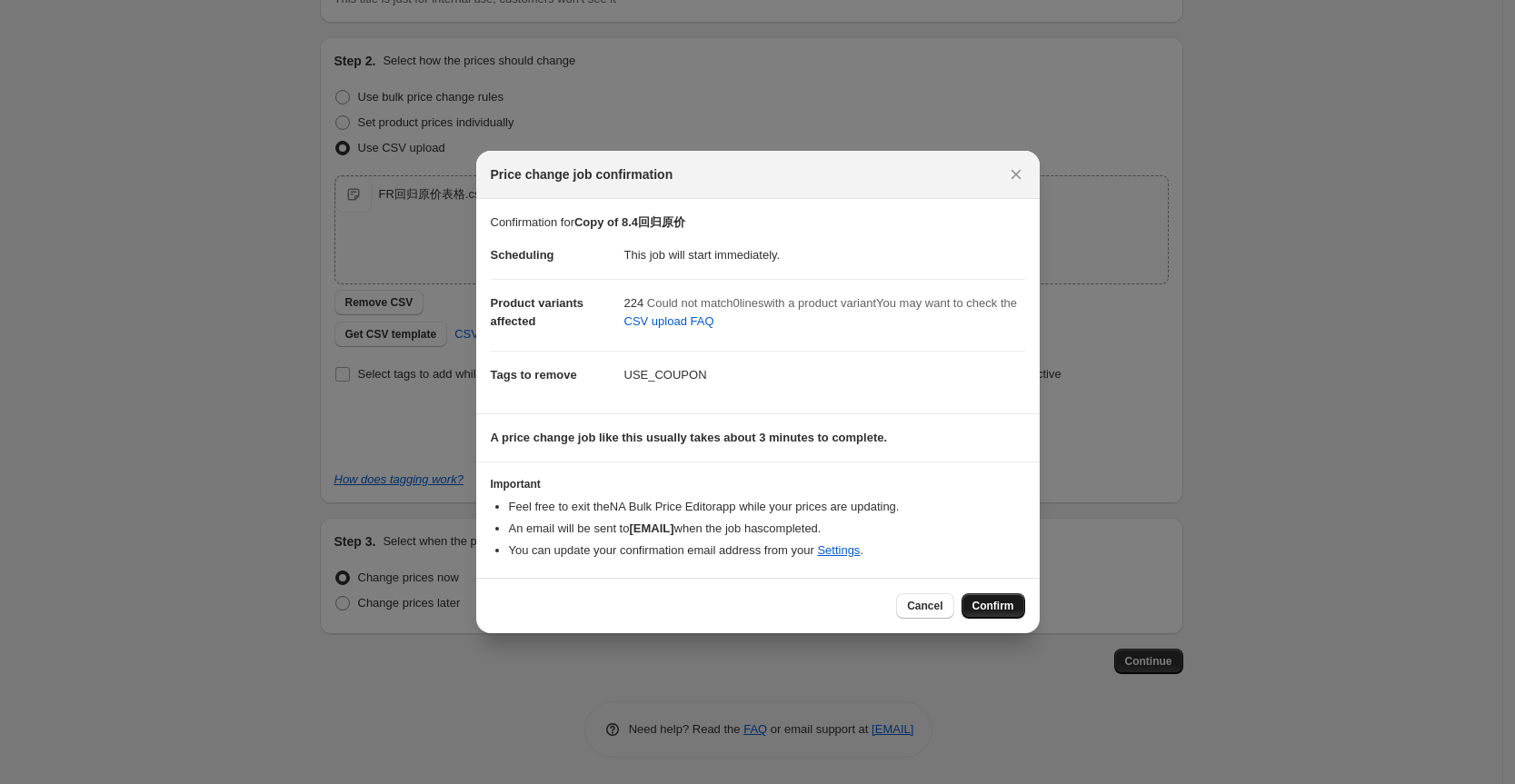 click on "Confirm" at bounding box center (993, 606) 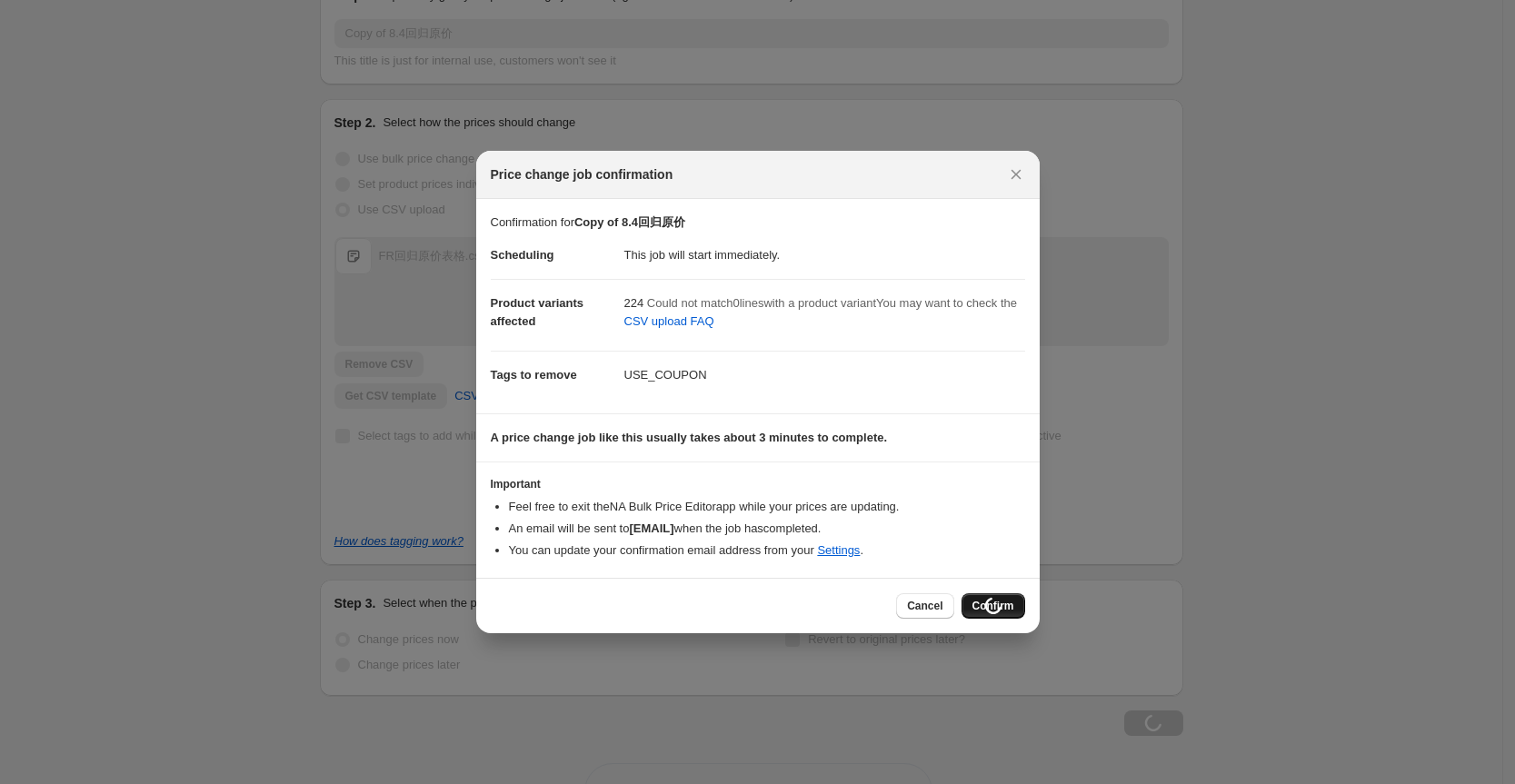 scroll, scrollTop: 221, scrollLeft: 0, axis: vertical 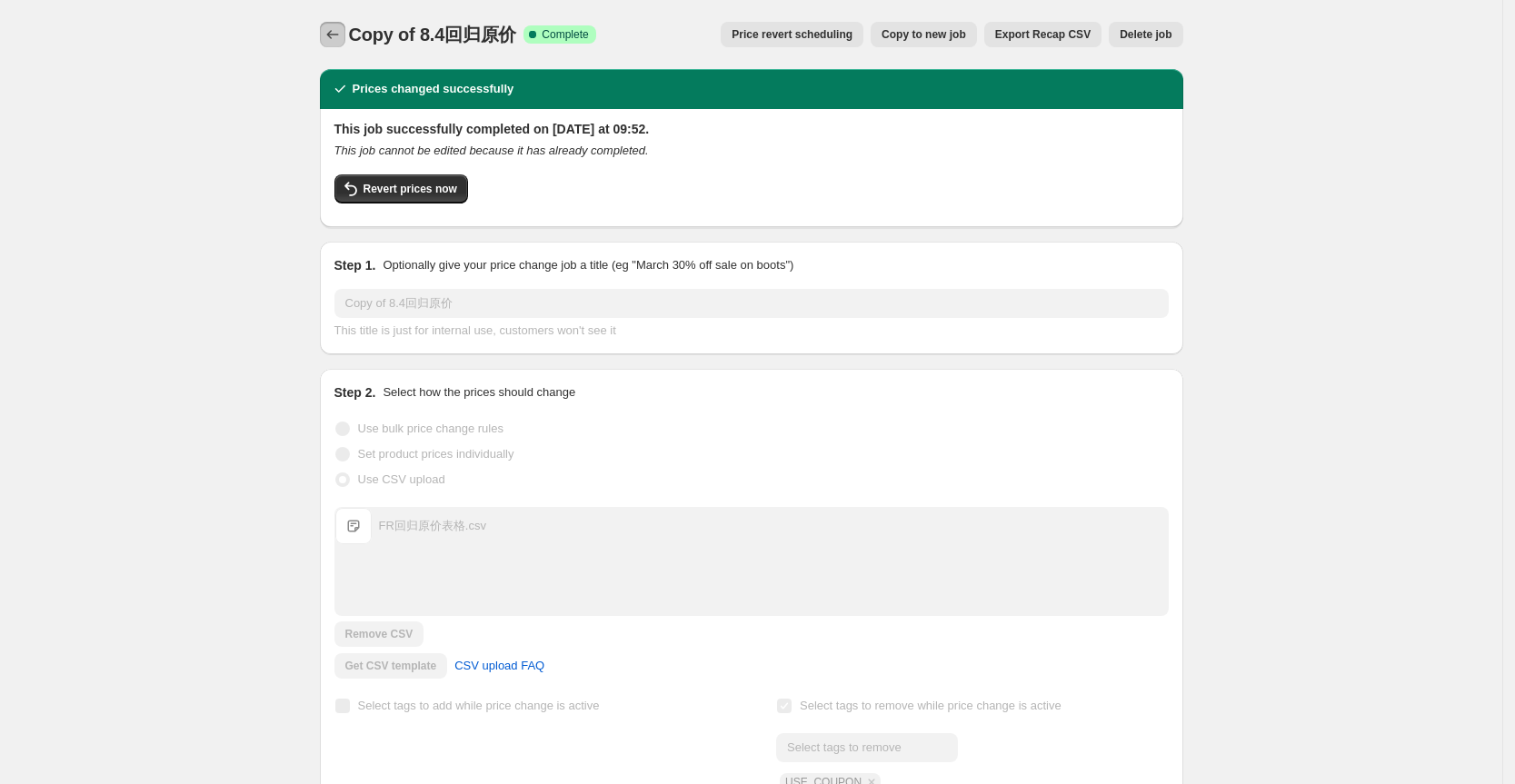click at bounding box center [333, 35] 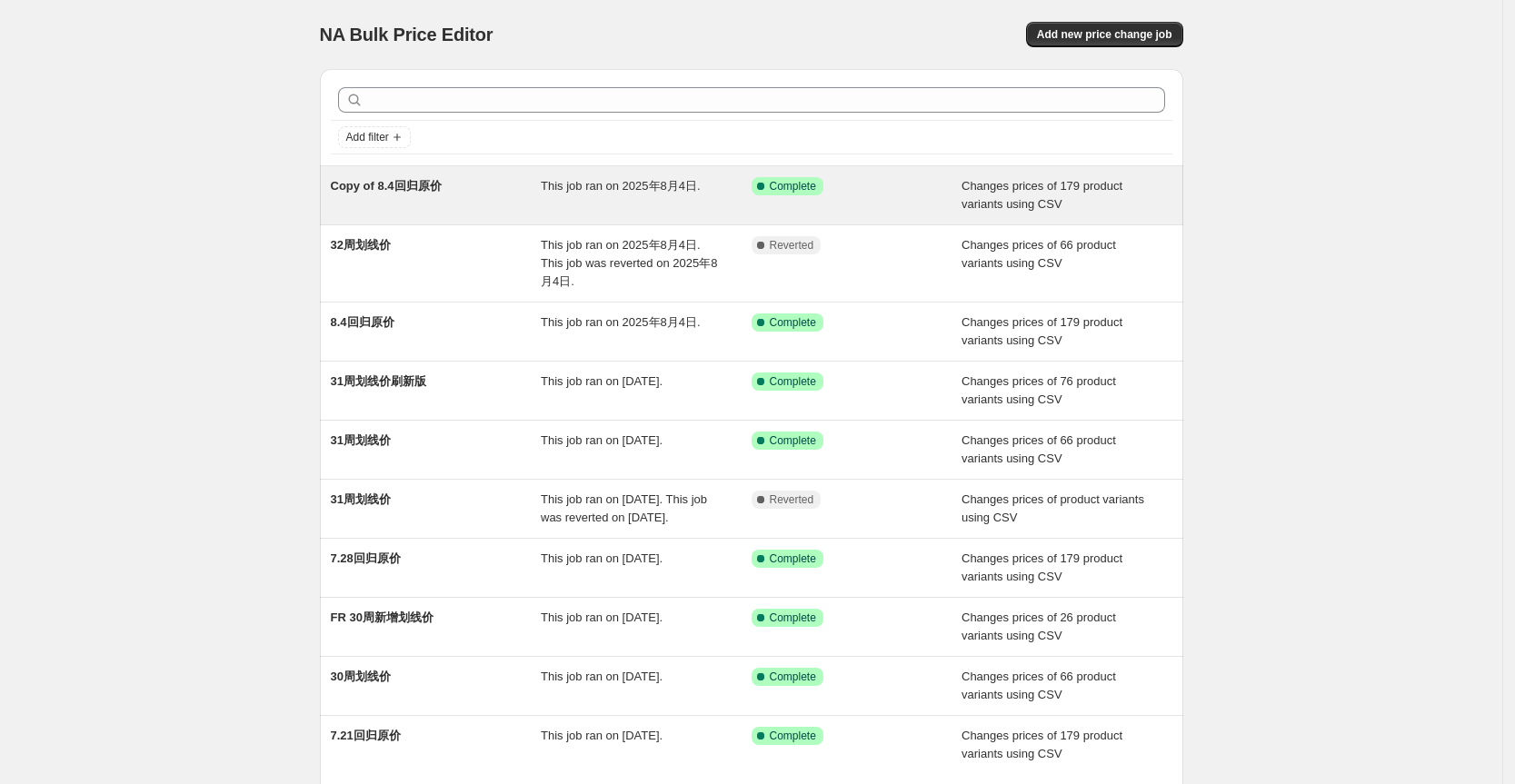 click on "Copy of 8.4回归原价" at bounding box center [436, 195] 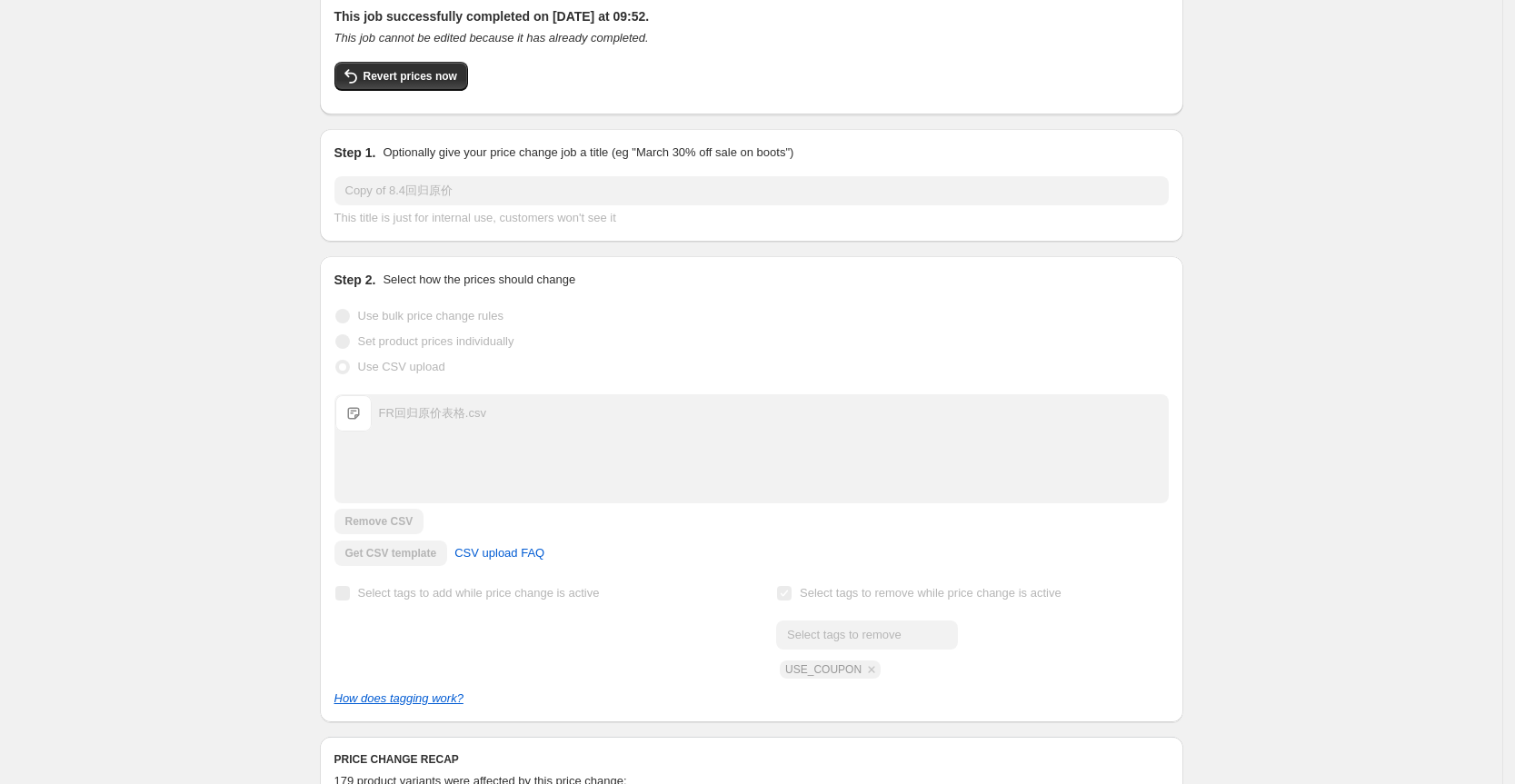 scroll, scrollTop: 0, scrollLeft: 0, axis: both 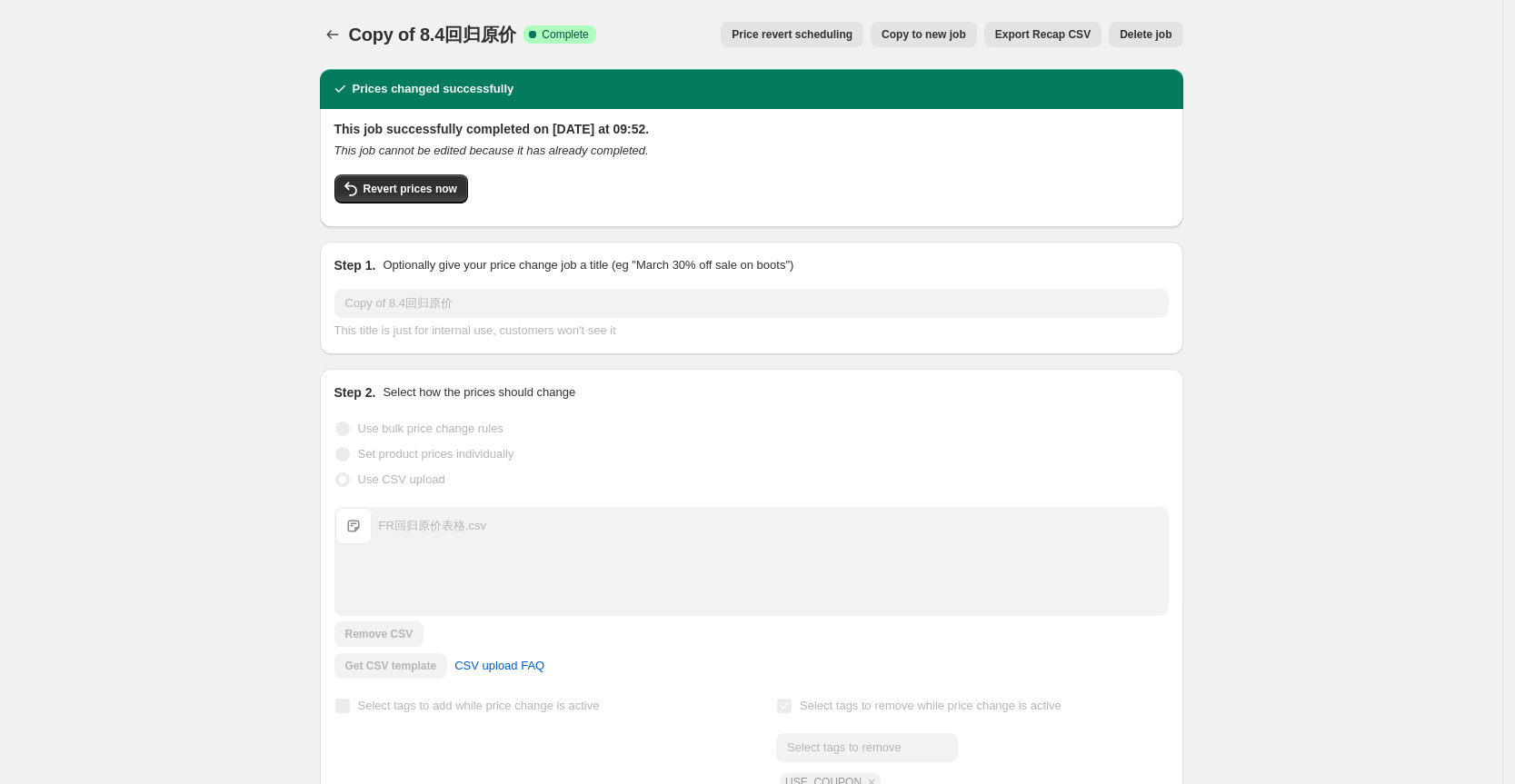 click on "Export Recap CSV" at bounding box center [1042, 35] 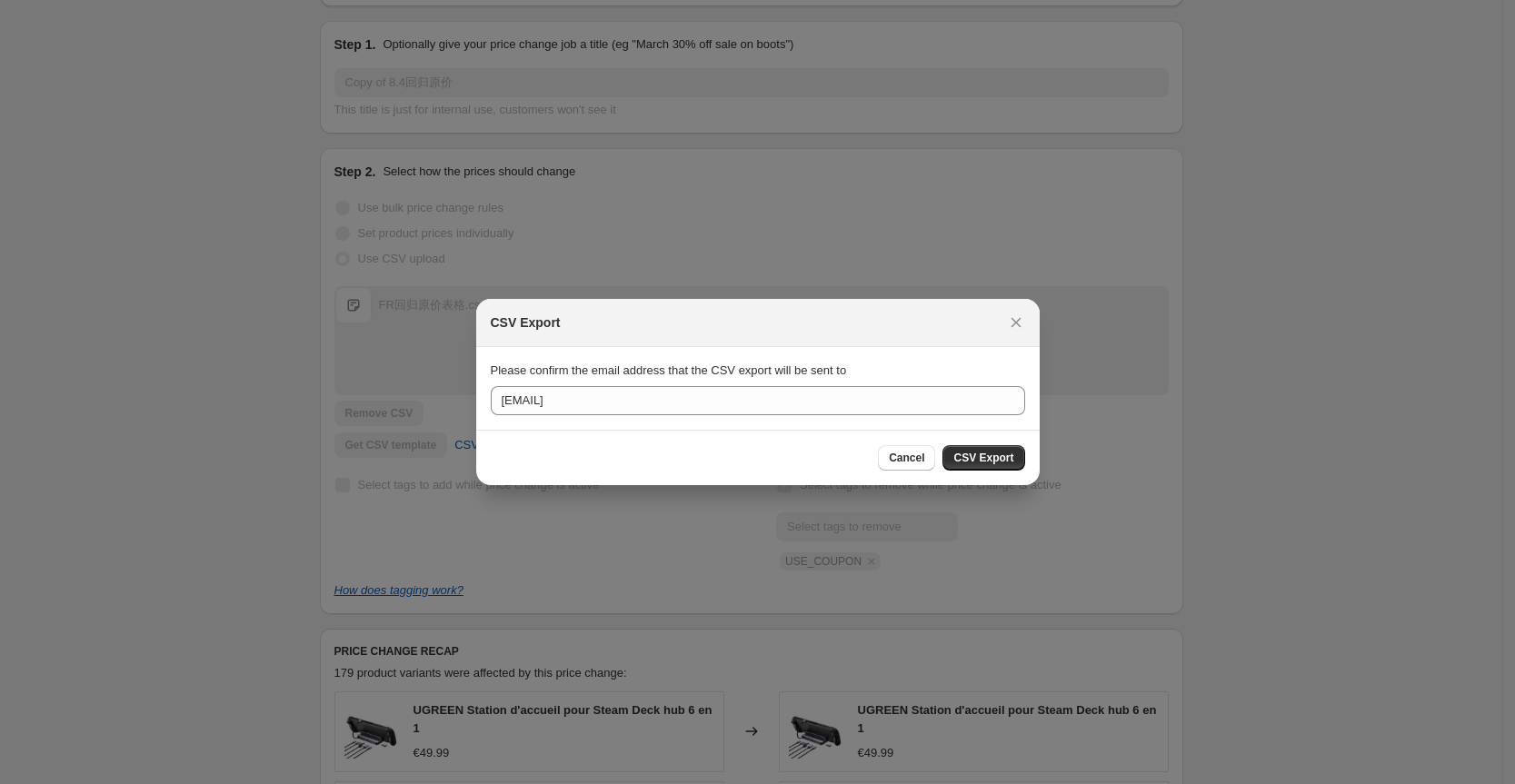 scroll, scrollTop: 0, scrollLeft: 0, axis: both 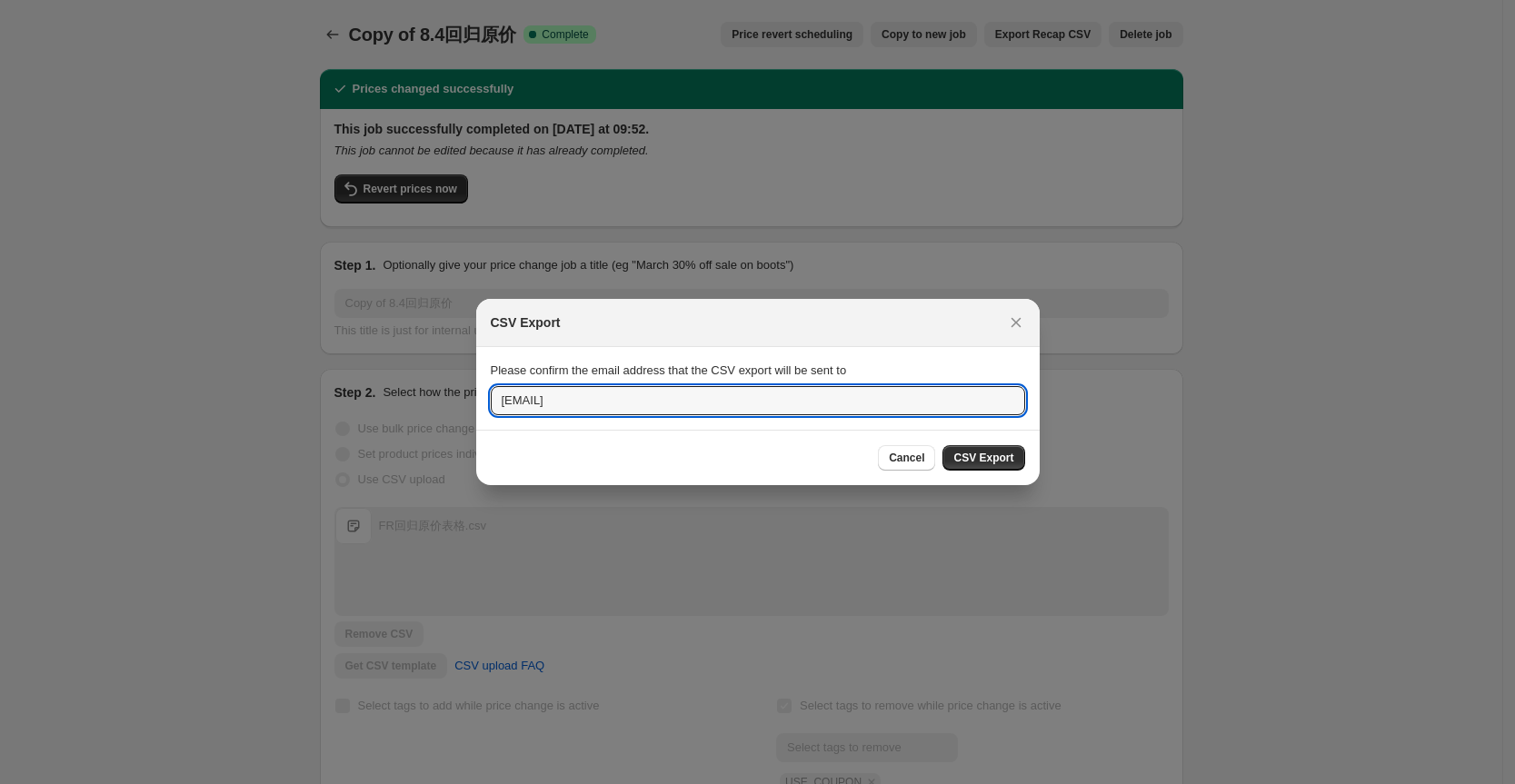 drag, startPoint x: 536, startPoint y: 398, endPoint x: 464, endPoint y: 376, distance: 75.286121 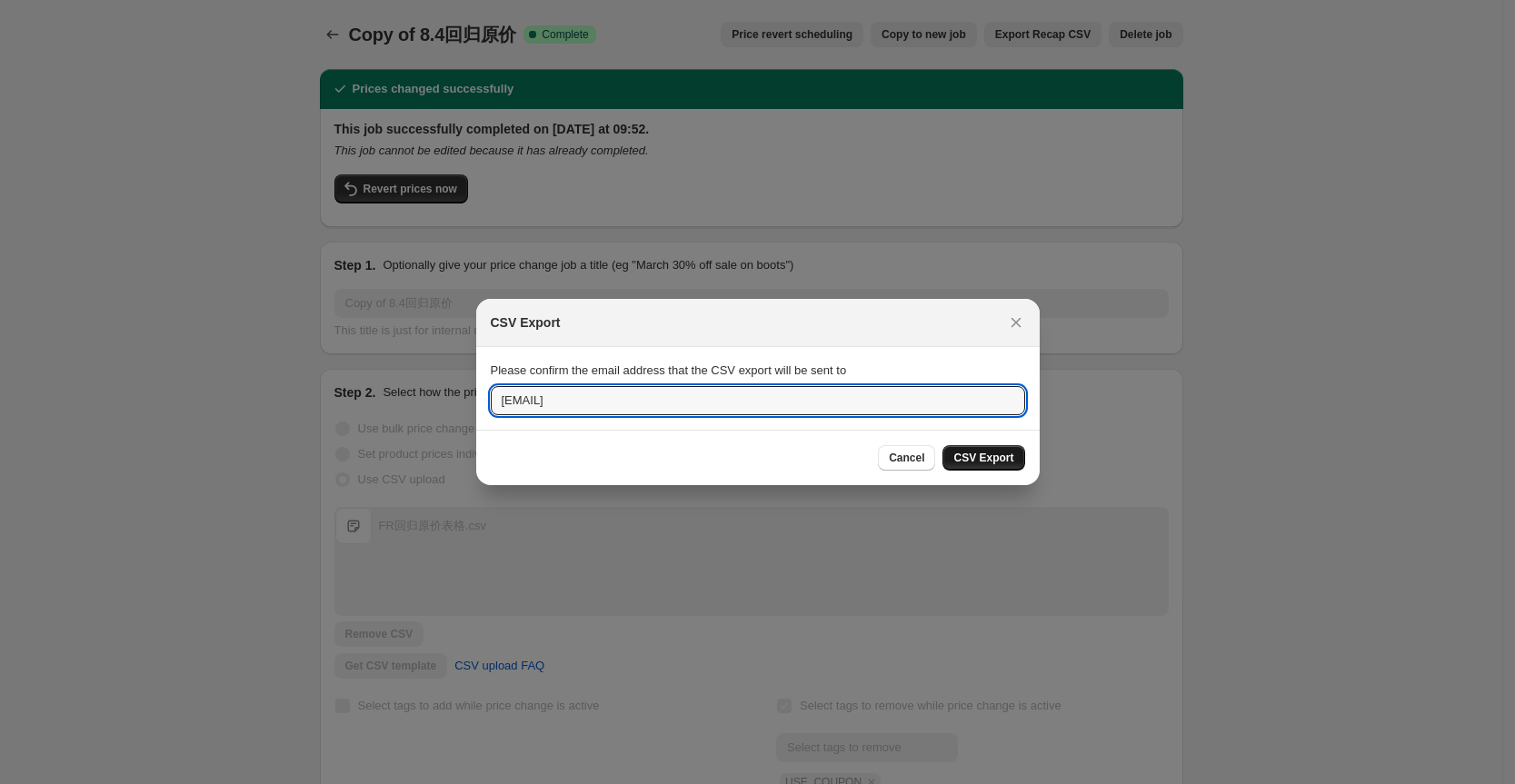 type on "lotus@ugreen.com" 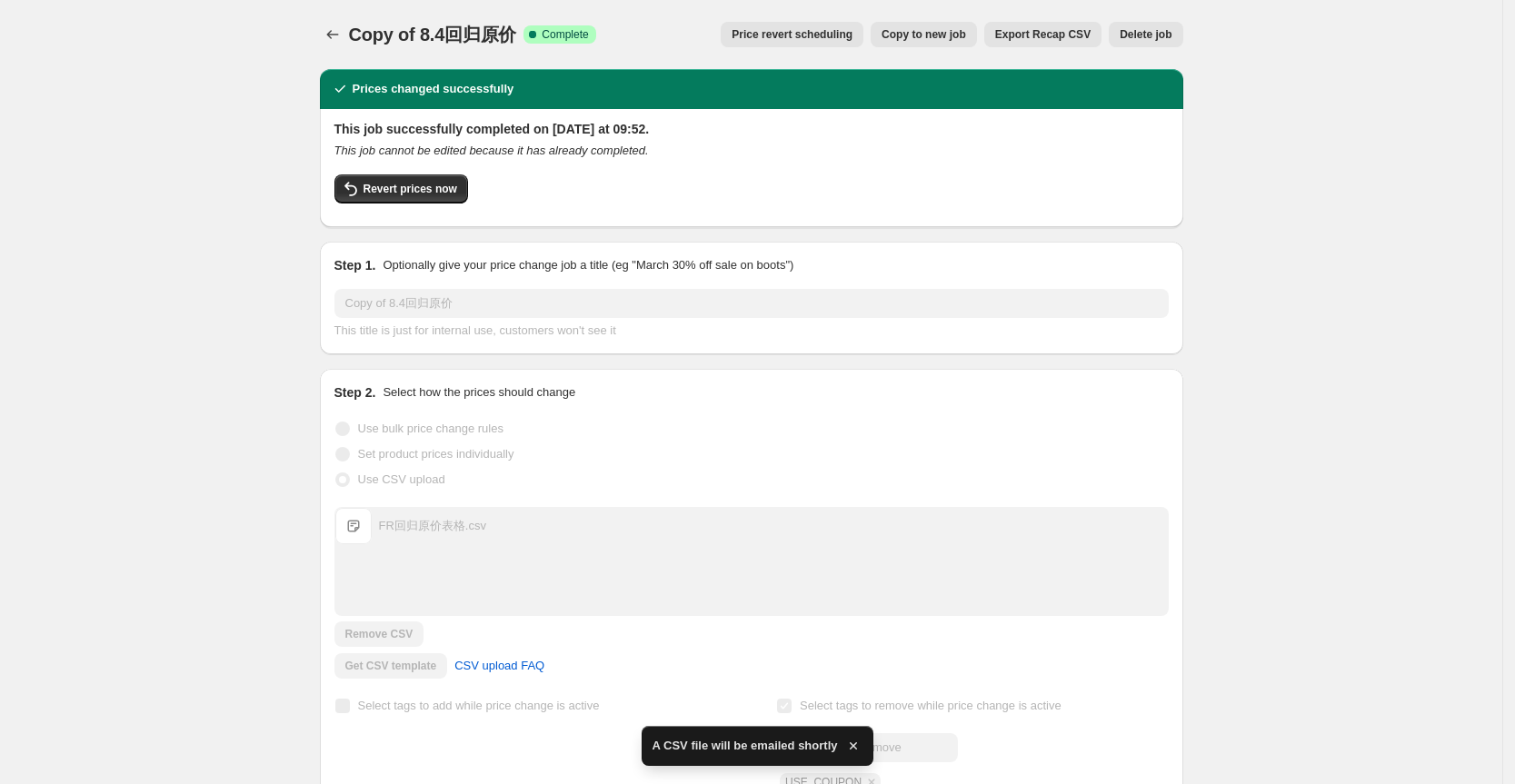 click on "Copy of 8.4回归原价. This page is ready Copy of 8.4回归原价 Success Complete Complete Price revert scheduling Copy to new job Export Recap CSV Delete job More actions Price revert scheduling Copy to new job Export Recap CSV Delete job Prices changed successfully This job successfully completed on 2025年8月4日 at 09:52. This job cannot be edited because it has already completed. Revert prices now Step 1. Optionally give your price change job a title (eg "March 30% off sale on boots") Copy of 8.4回归原价 This title is just for internal use, customers won't see it Step 2. Select how the prices should change Use bulk price change rules Set product prices individually Use CSV upload Upload files FR回归原价表格.csv FR回归原价表格.csv Remove CSV Get CSV template CSV upload FAQ Select tags to add while price change is active Select tags to remove while price change is active Submit USE_COUPON How does tagging work? PRICE CHANGE RECAP 179 product variants were affected by this price change:" at bounding box center (751, 841) 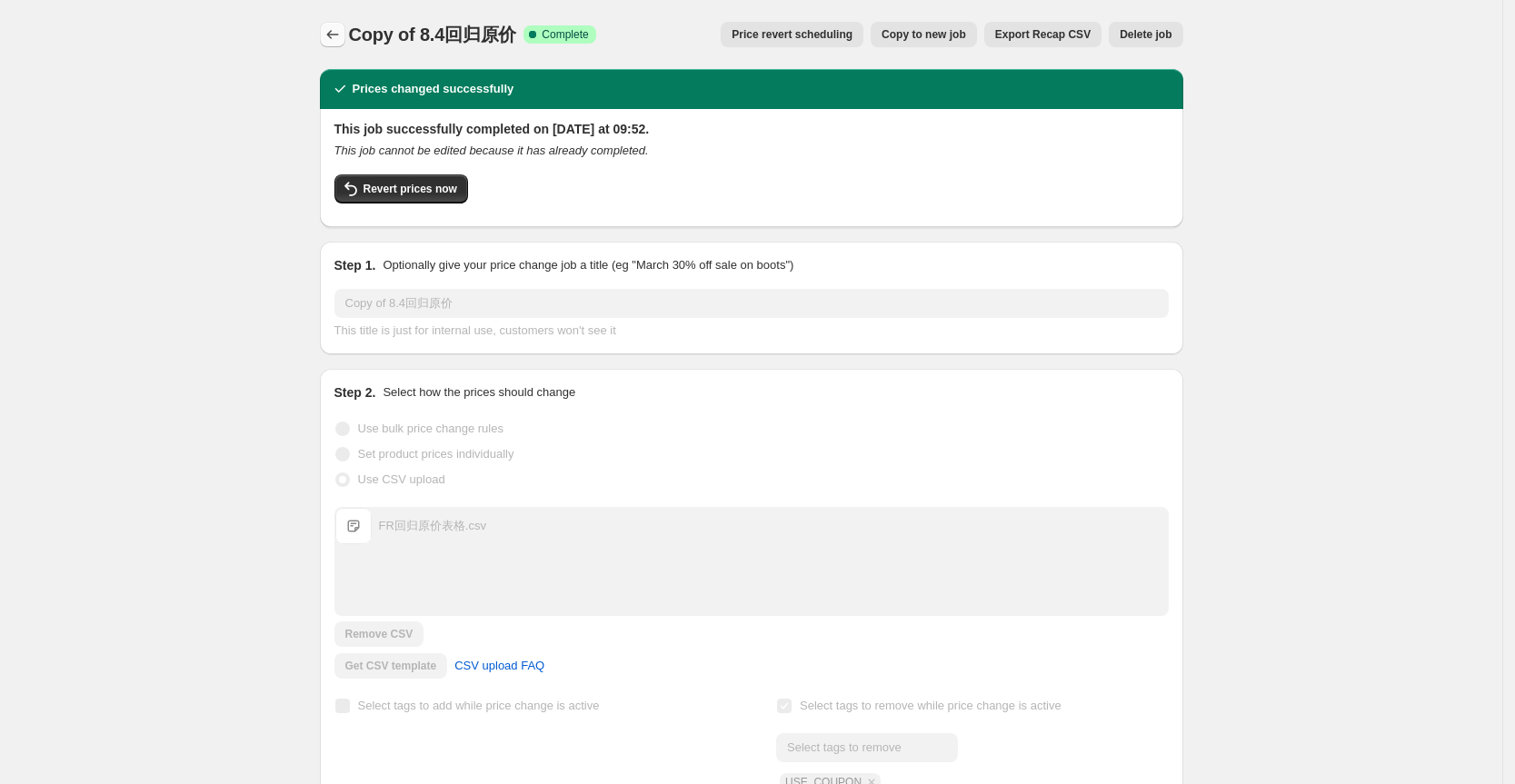 click at bounding box center [333, 35] 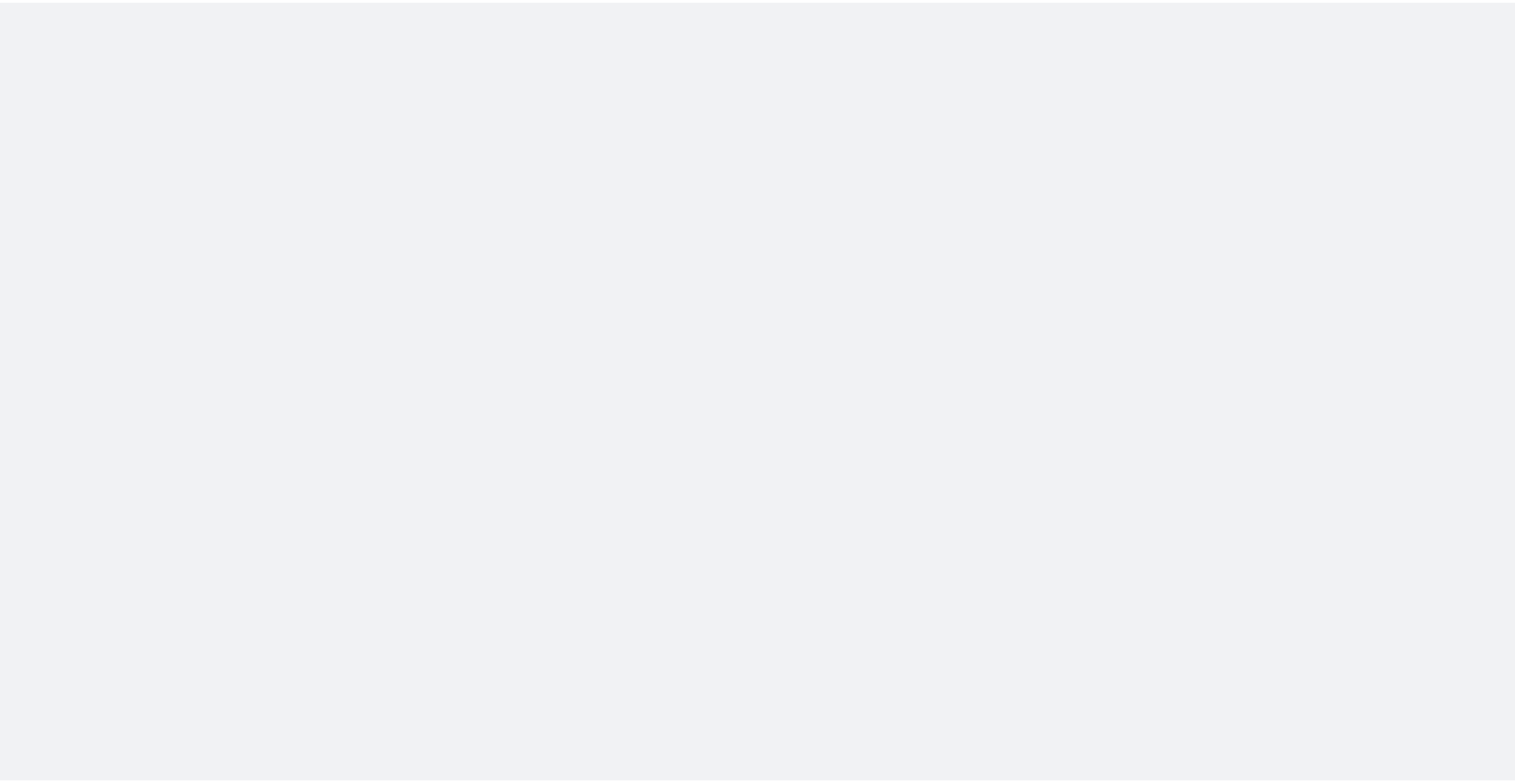 scroll, scrollTop: 0, scrollLeft: 0, axis: both 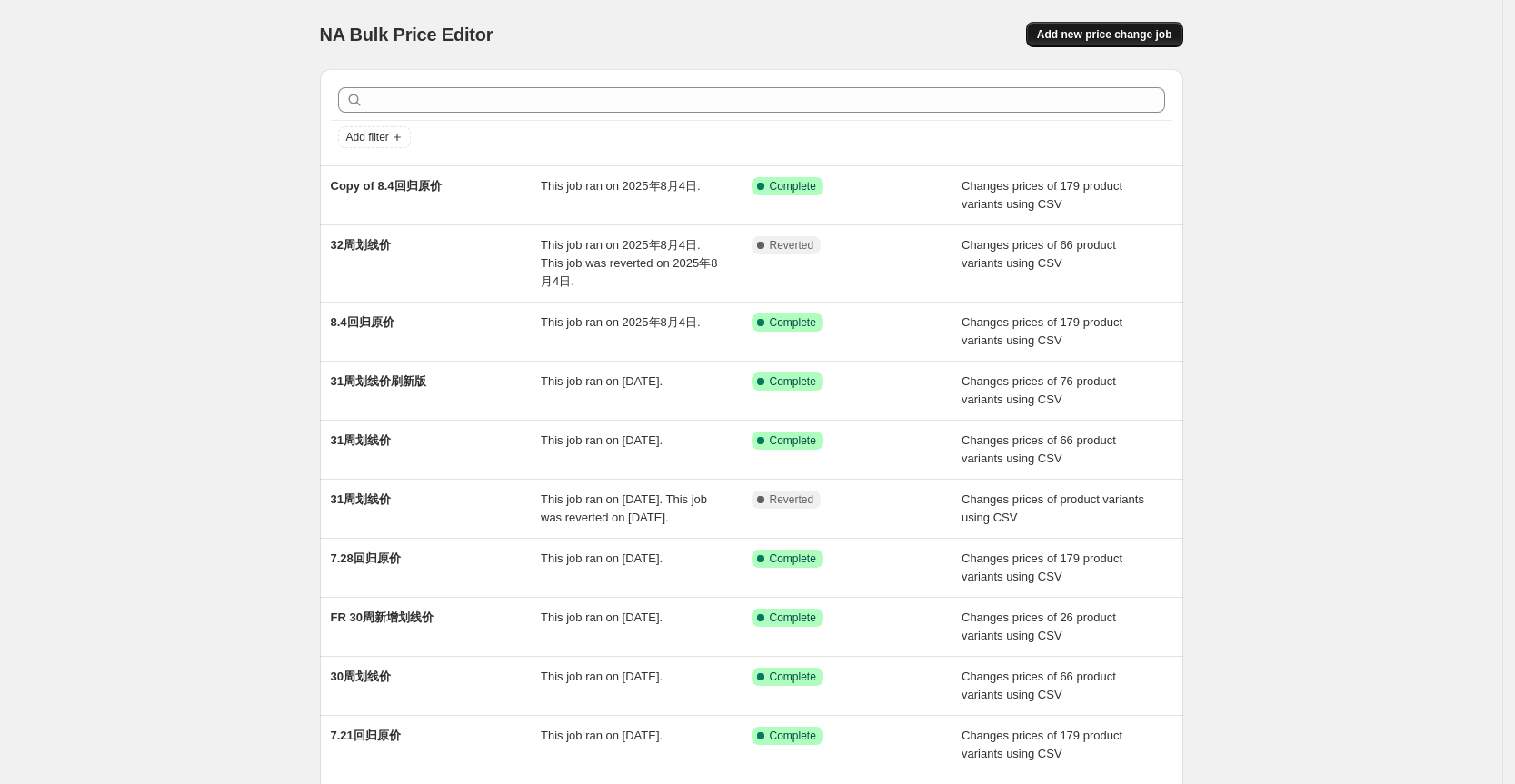click on "Add new price change job" at bounding box center [1104, 35] 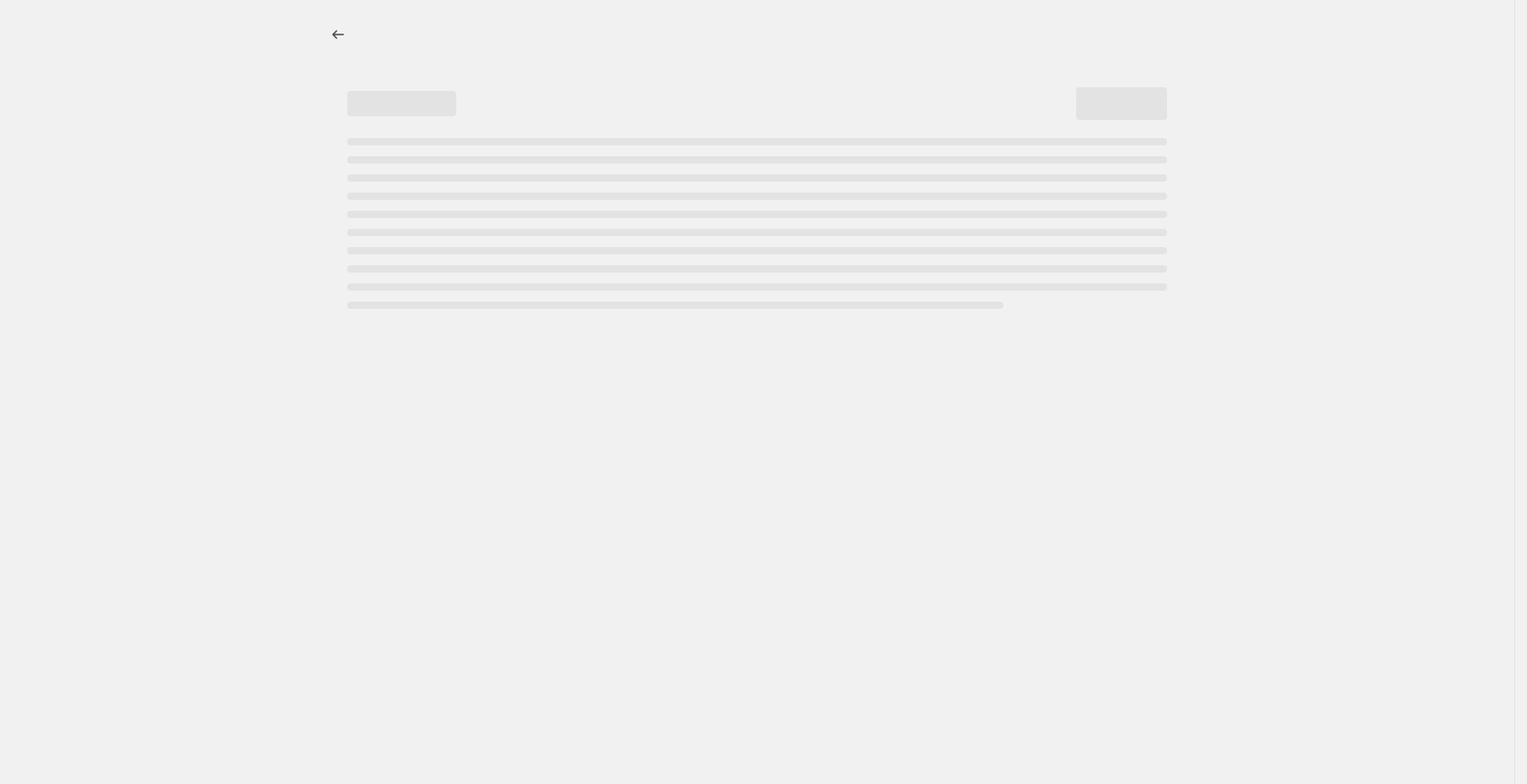 select on "percentage" 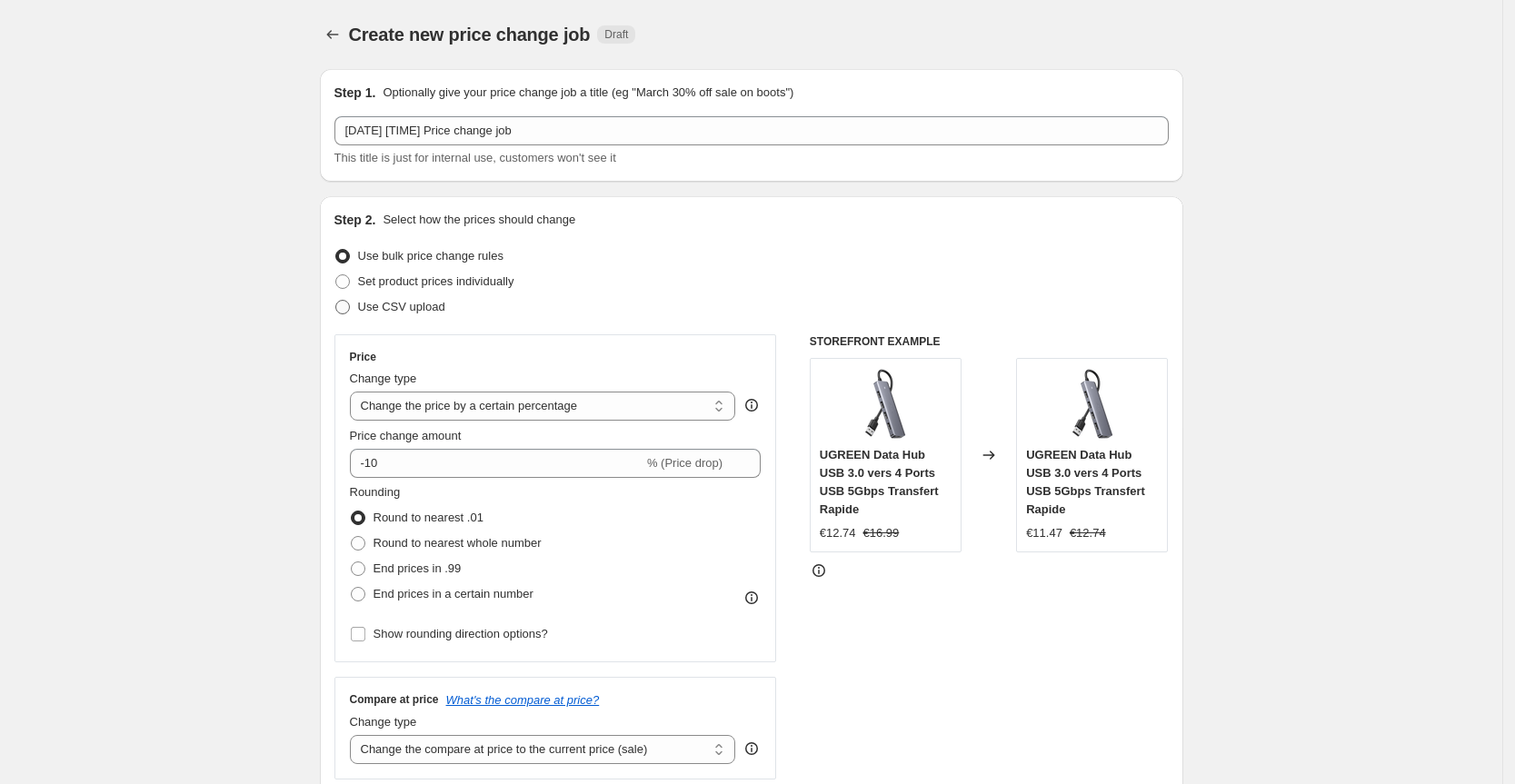 click on "Use CSV upload" at bounding box center [402, 306] 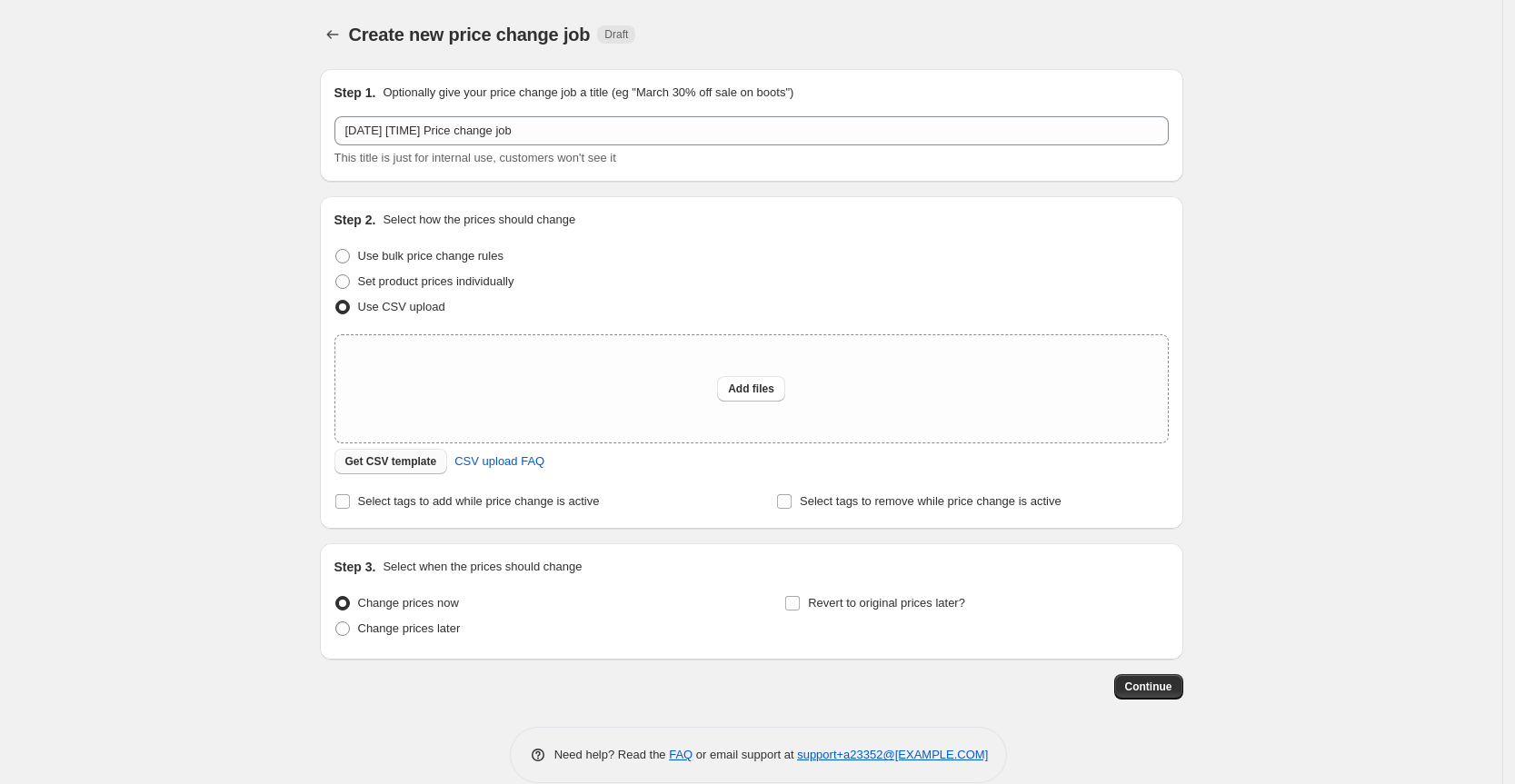 click on "Get CSV template" at bounding box center (391, 461) 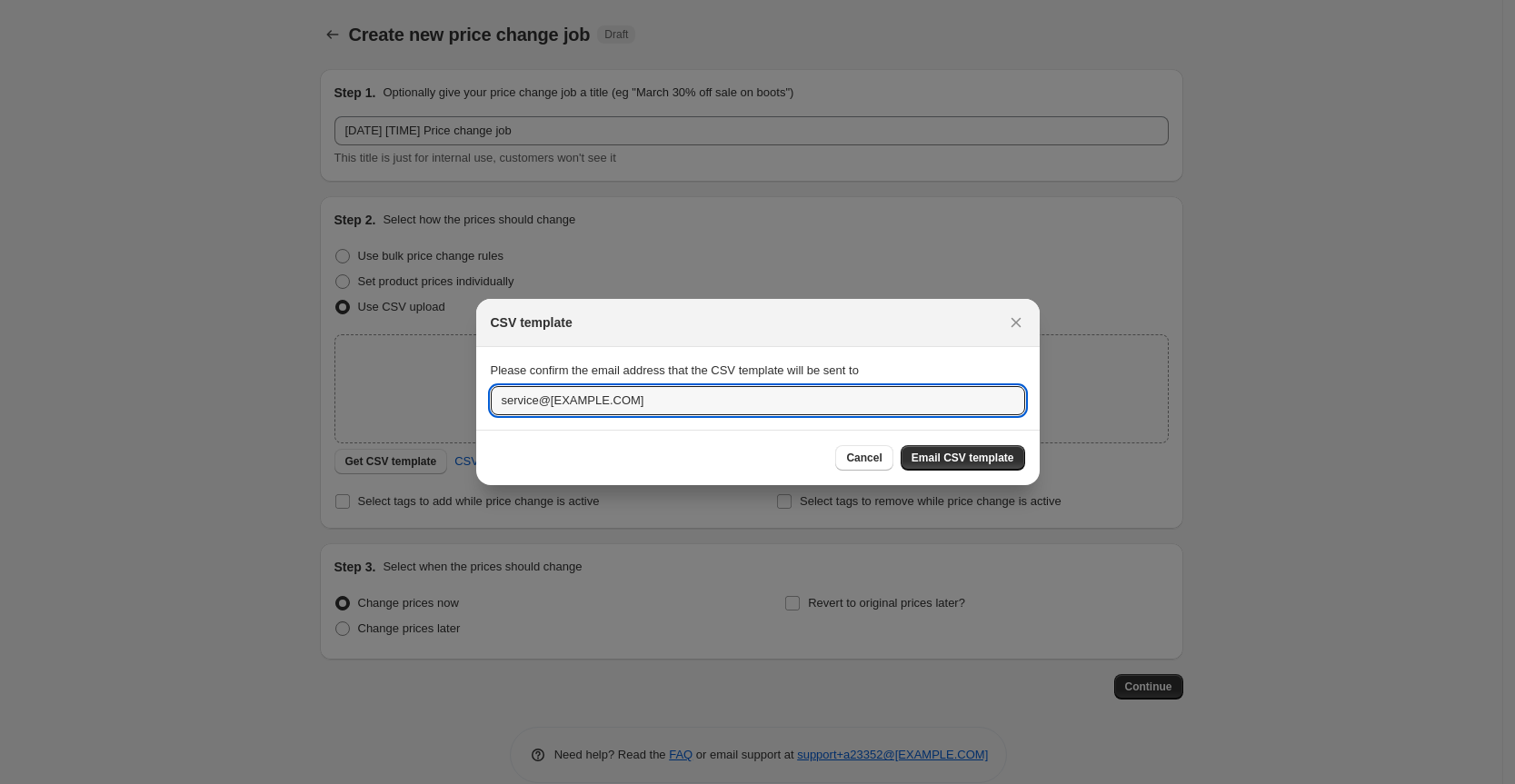 drag, startPoint x: 537, startPoint y: 400, endPoint x: 447, endPoint y: 404, distance: 90.08885 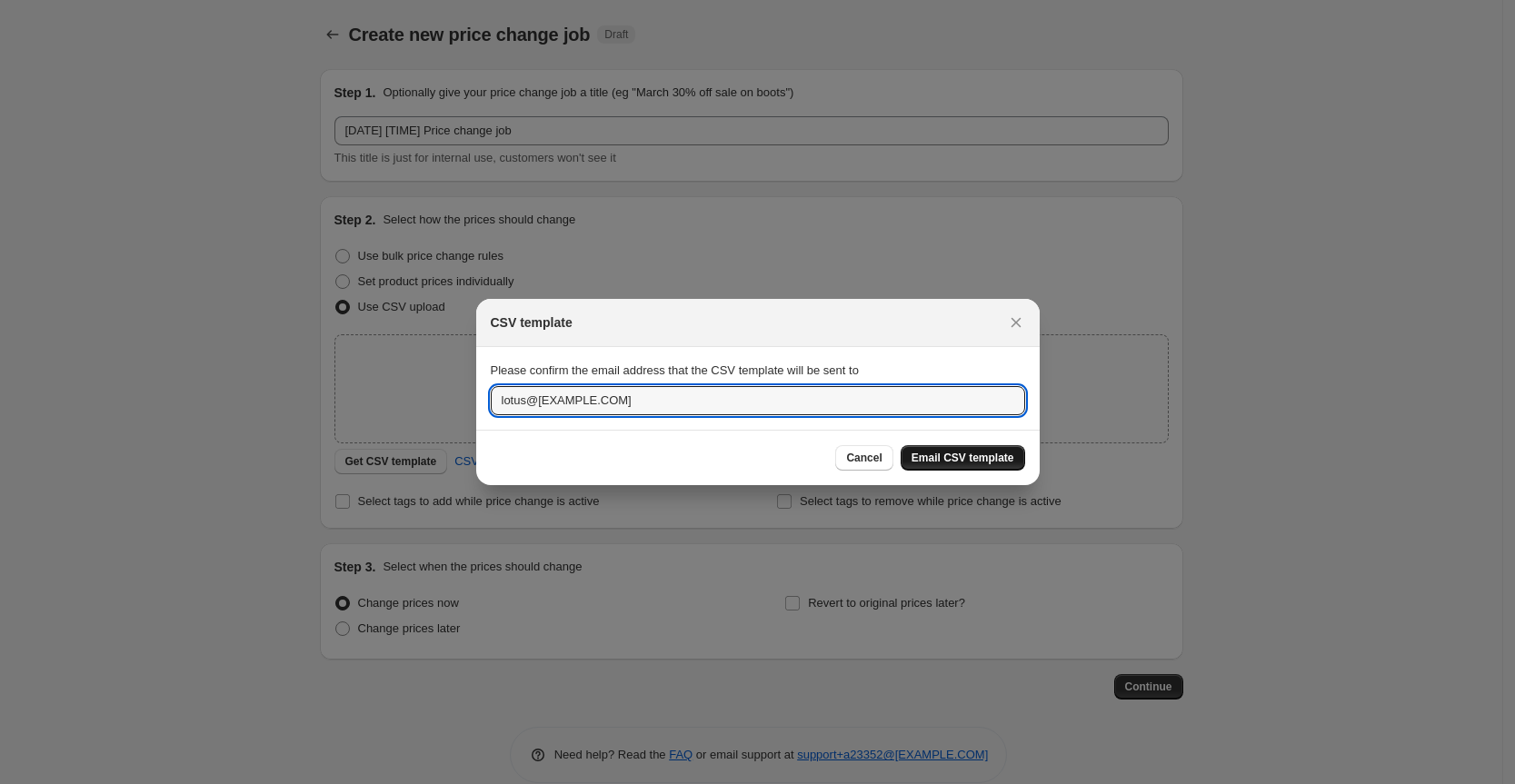 type on "lotus@ugreen.com" 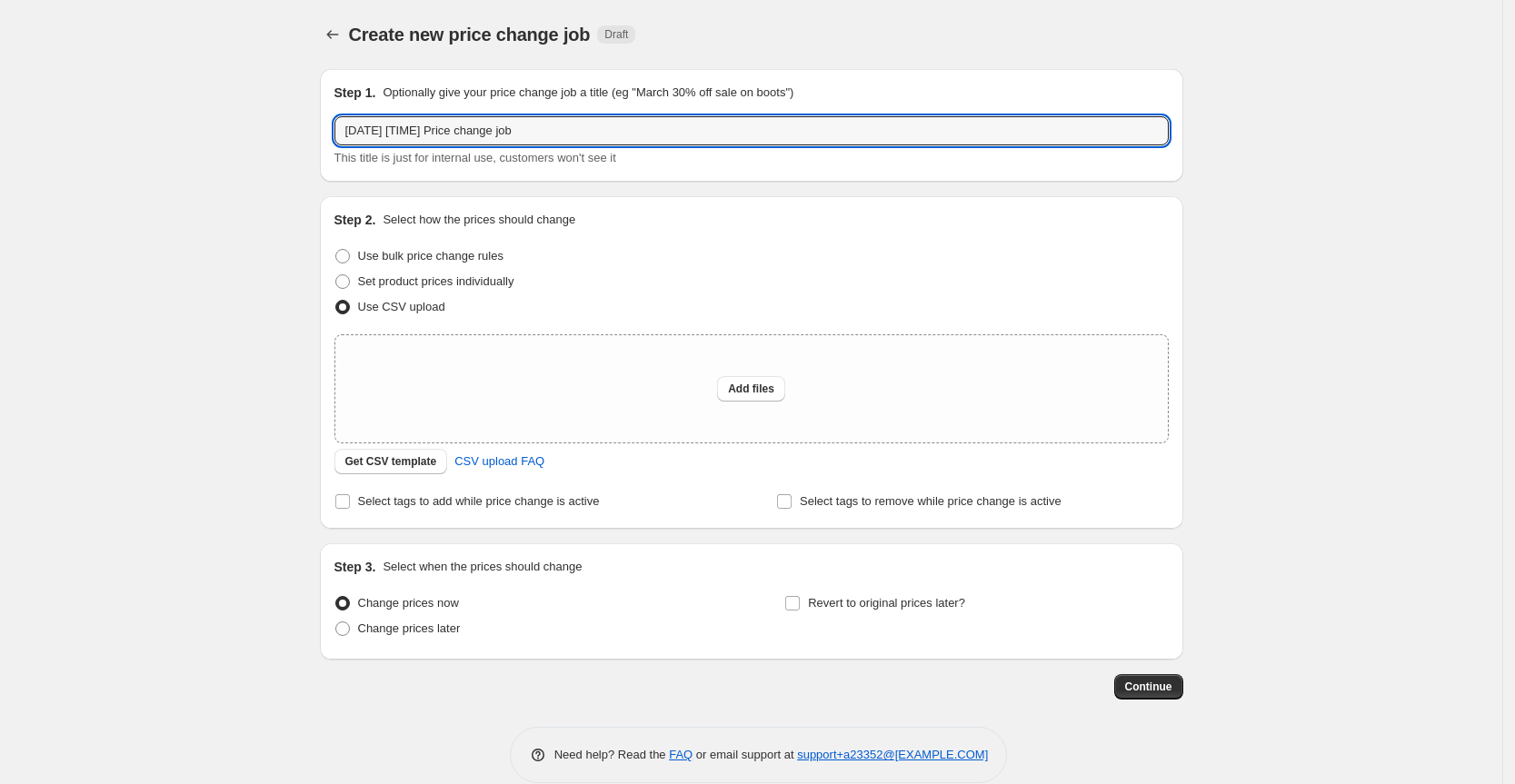 drag, startPoint x: 613, startPoint y: 138, endPoint x: 210, endPoint y: 156, distance: 403.40178 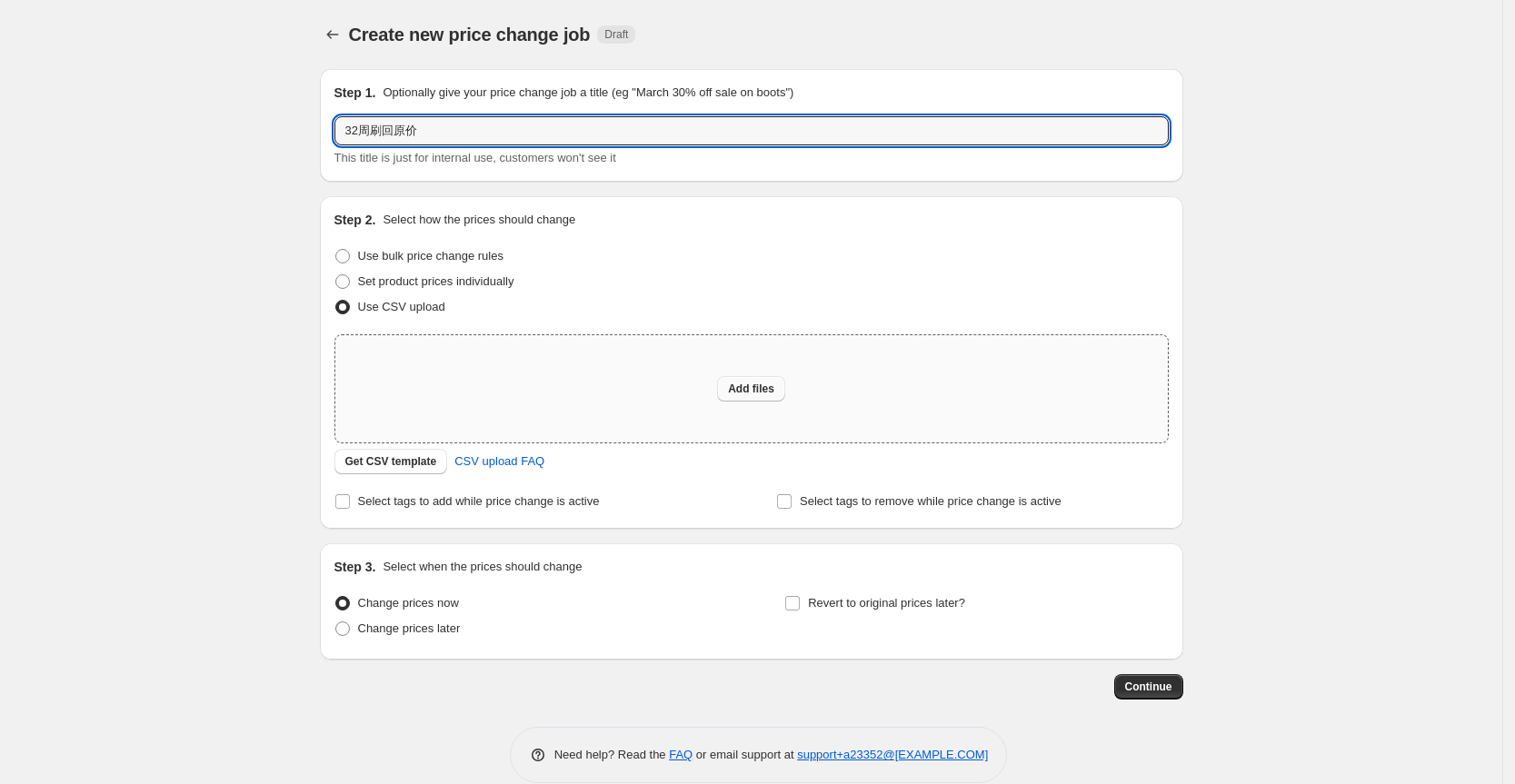 type on "32周刷回原价" 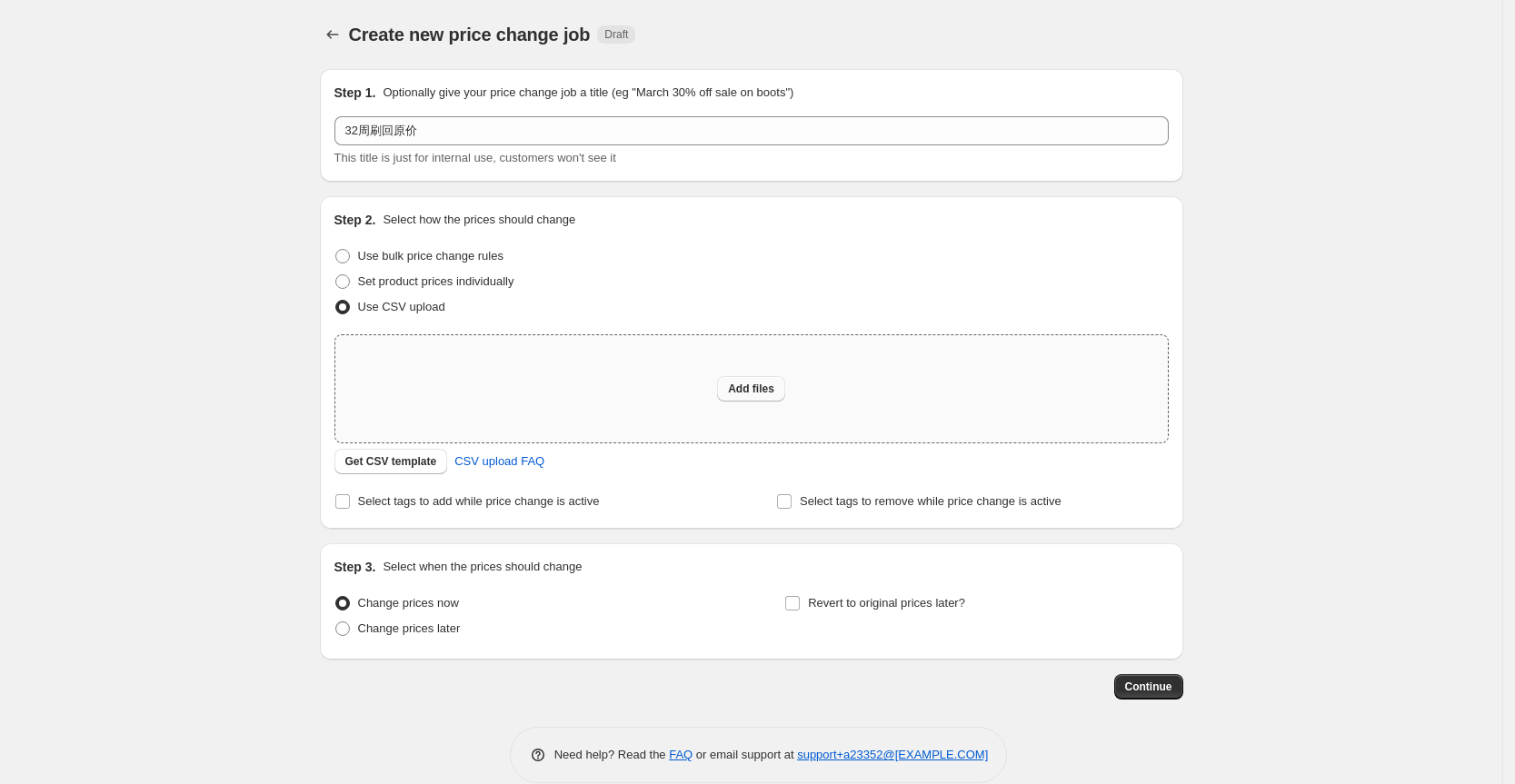 type on "C:\fakepath\FR32周刷回原价.csv" 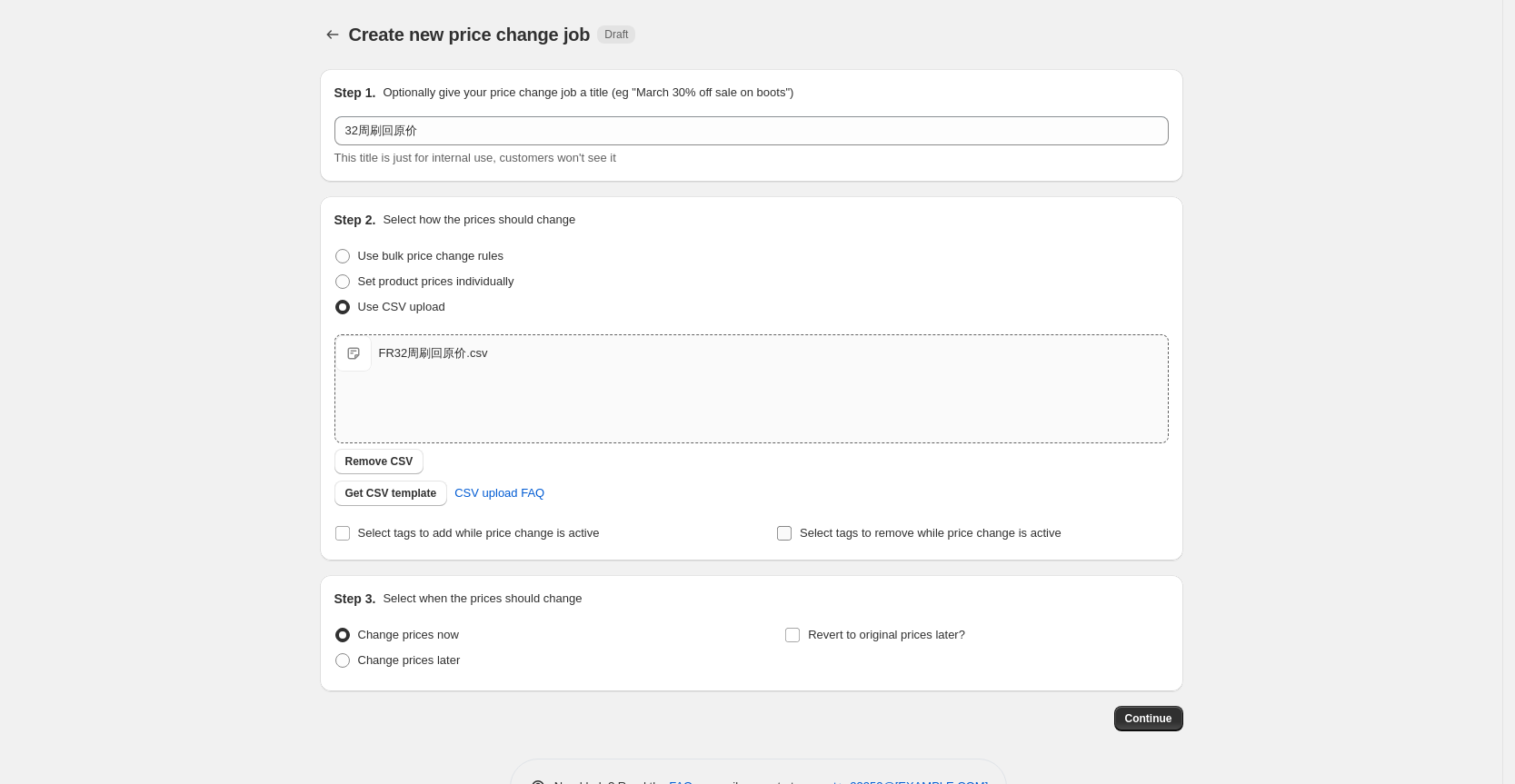click on "Select tags to remove while price change is active" at bounding box center [919, 533] 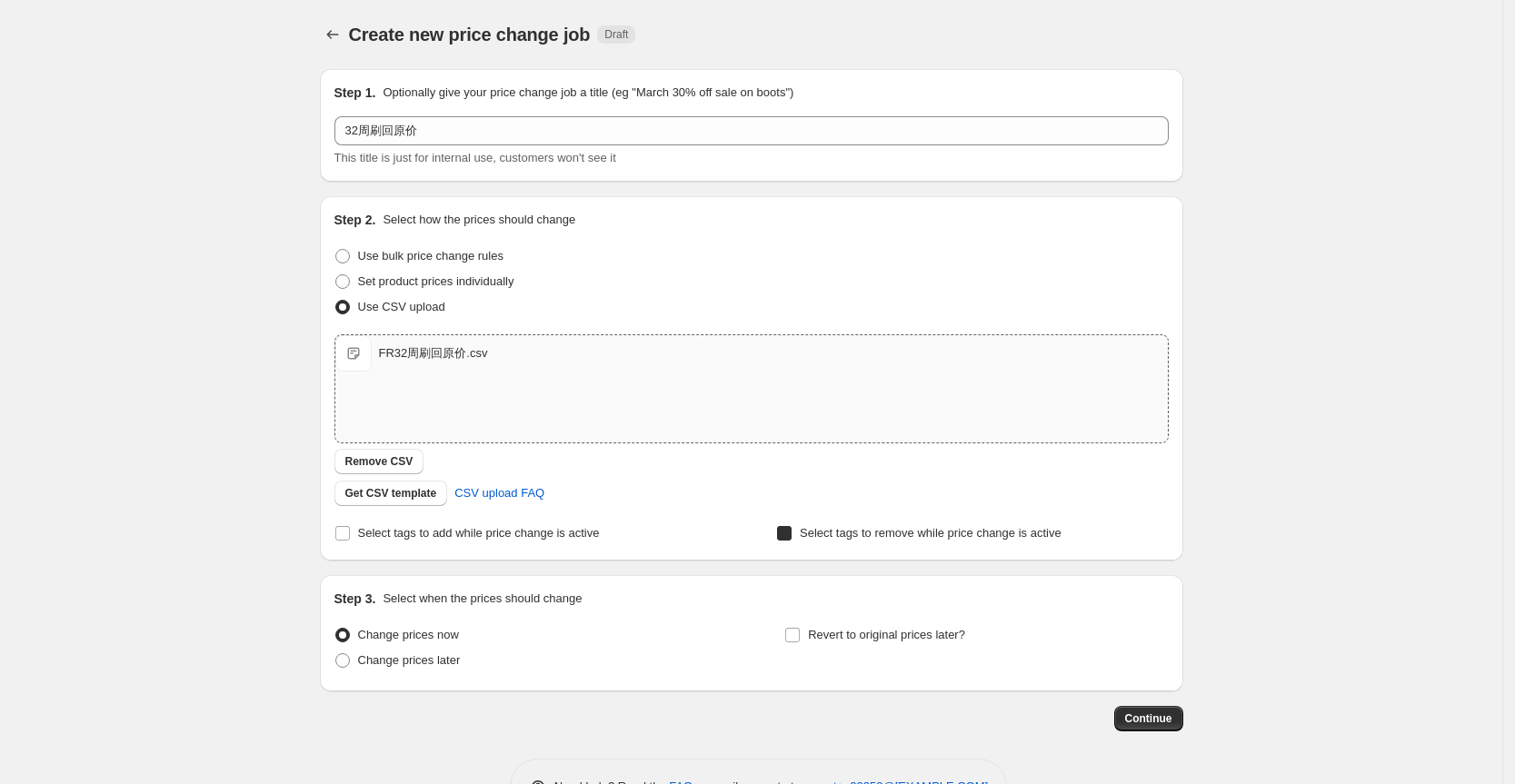 checkbox on "true" 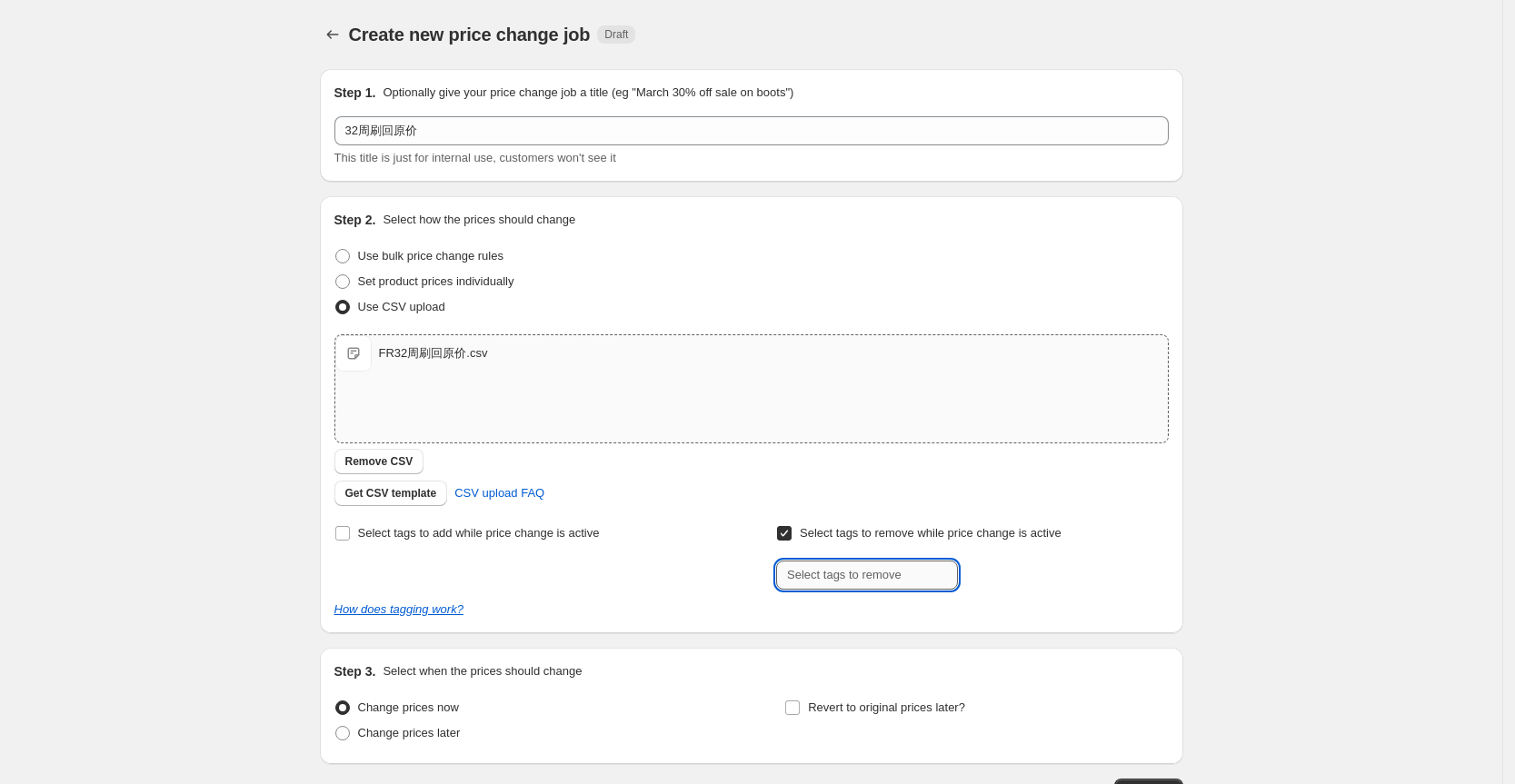 click at bounding box center [867, 575] 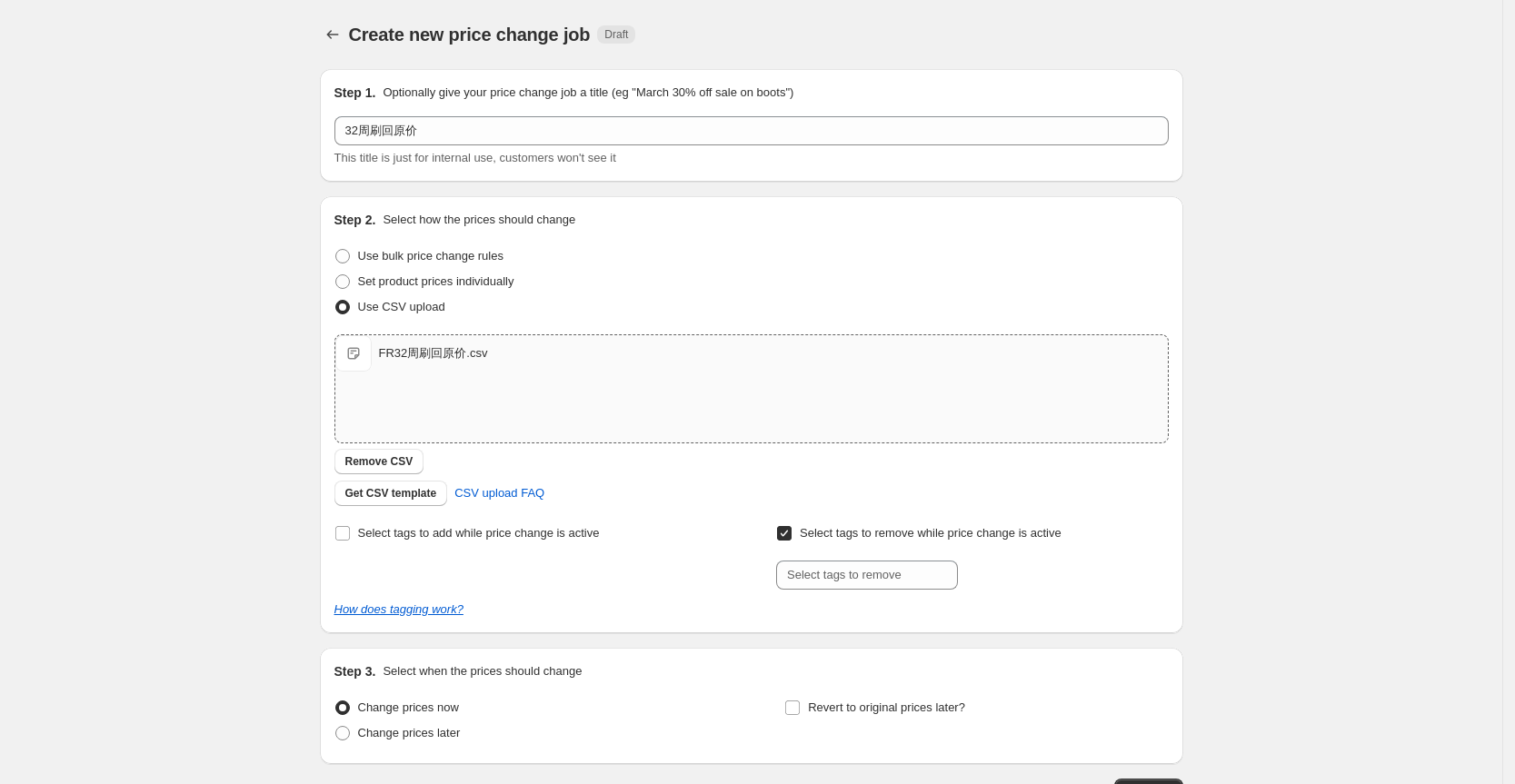 click at bounding box center [972, 575] 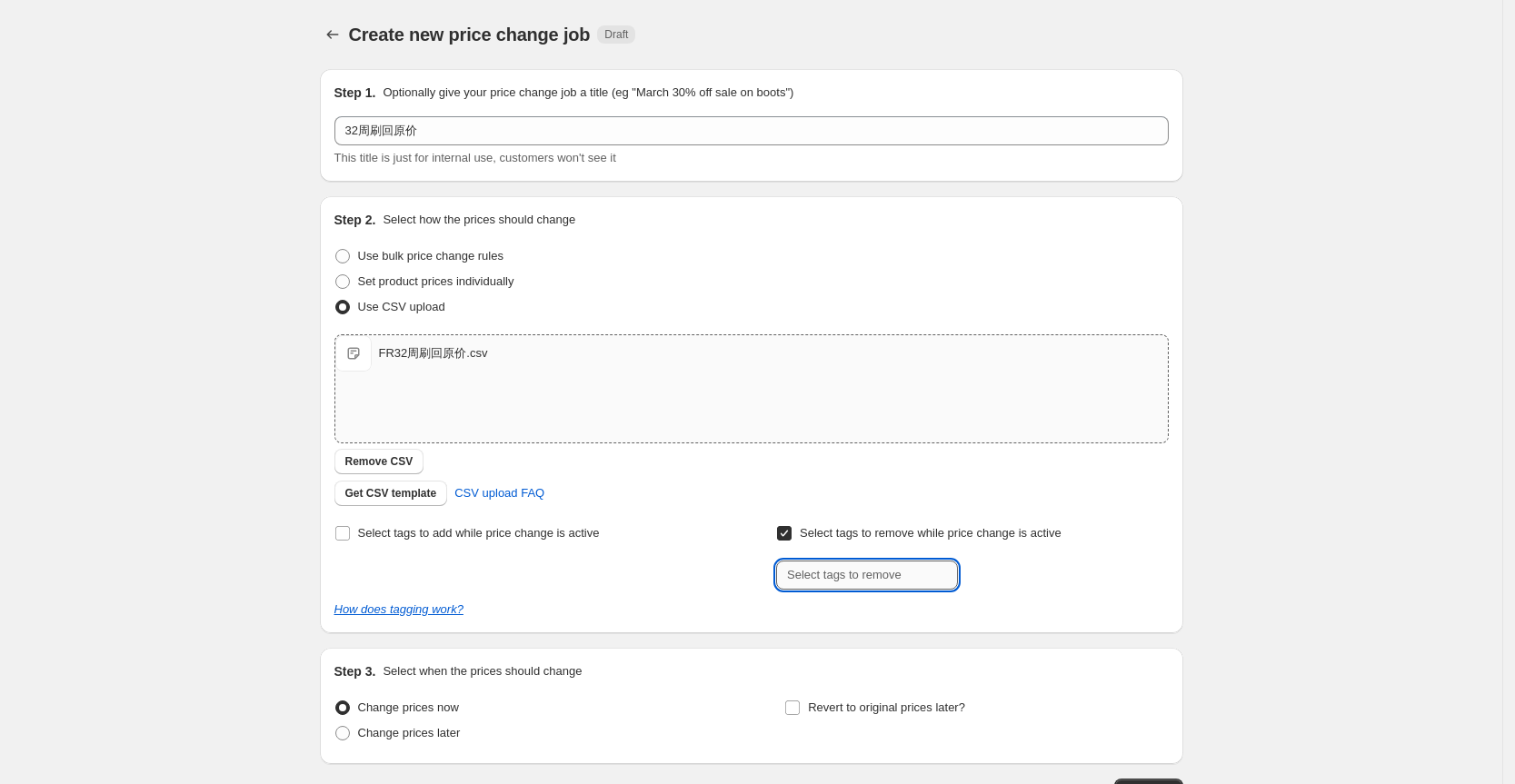 click at bounding box center [867, 575] 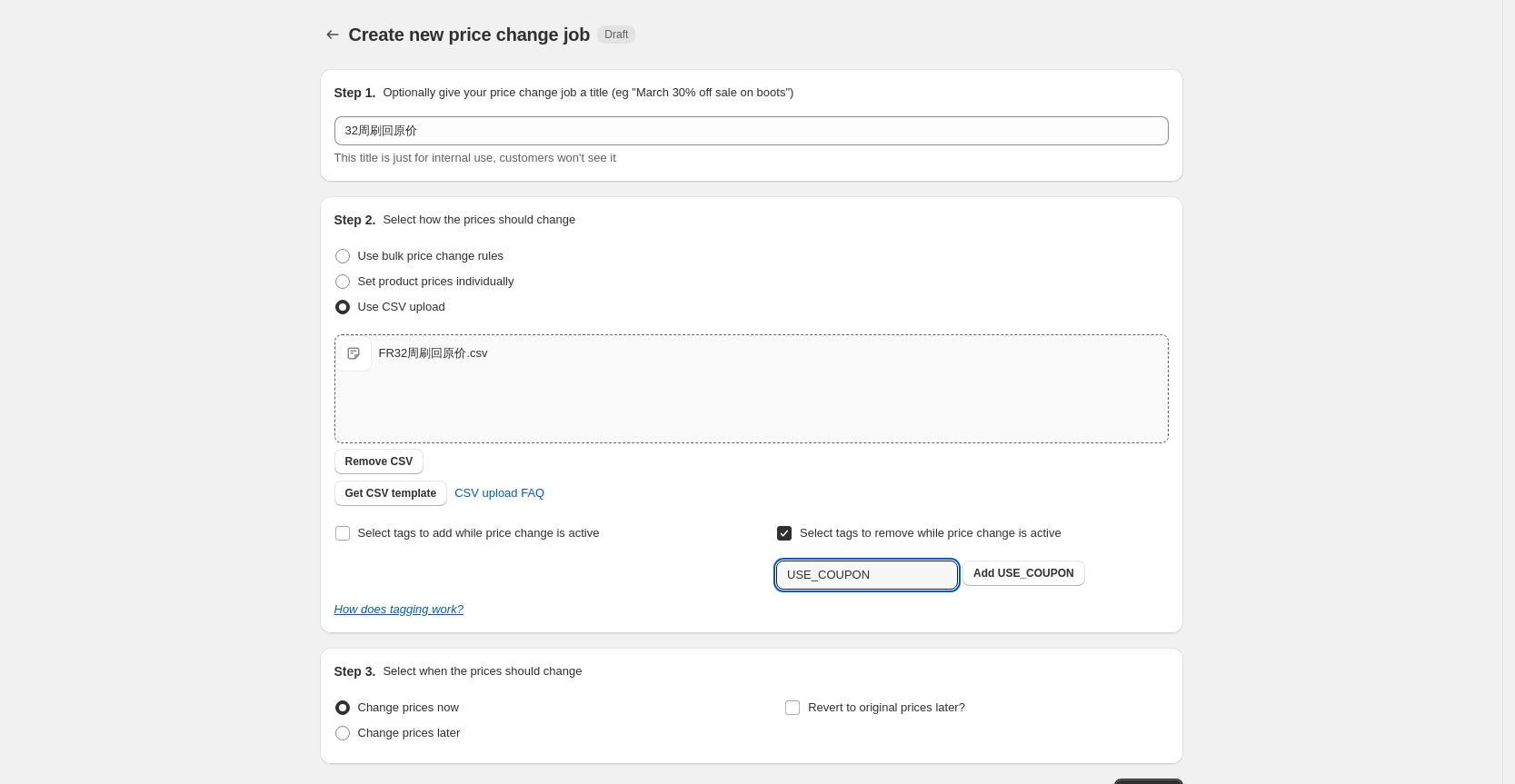 type on "USE_COUPON" 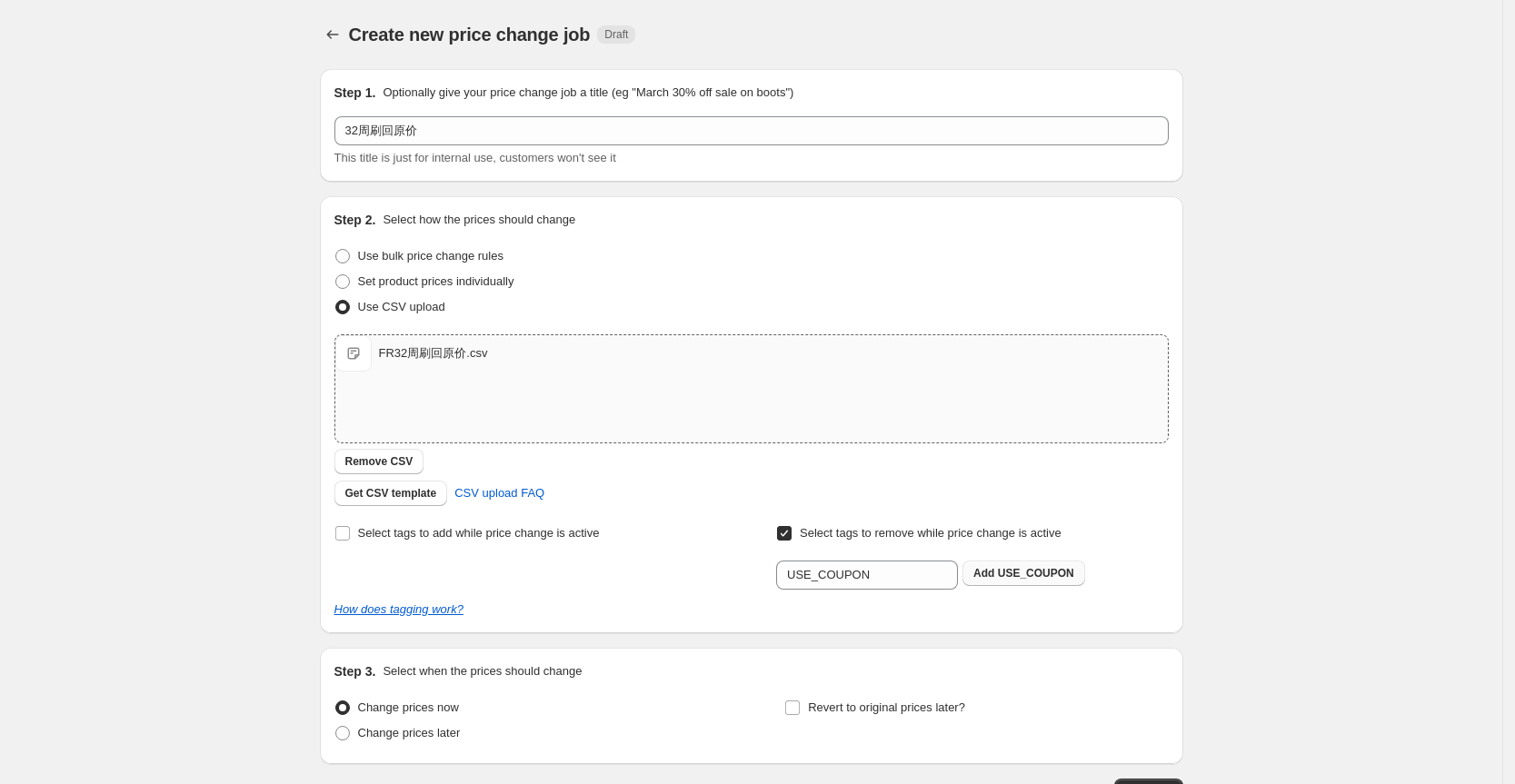 click on "Add   USE_COUPON" at bounding box center (1023, 573) 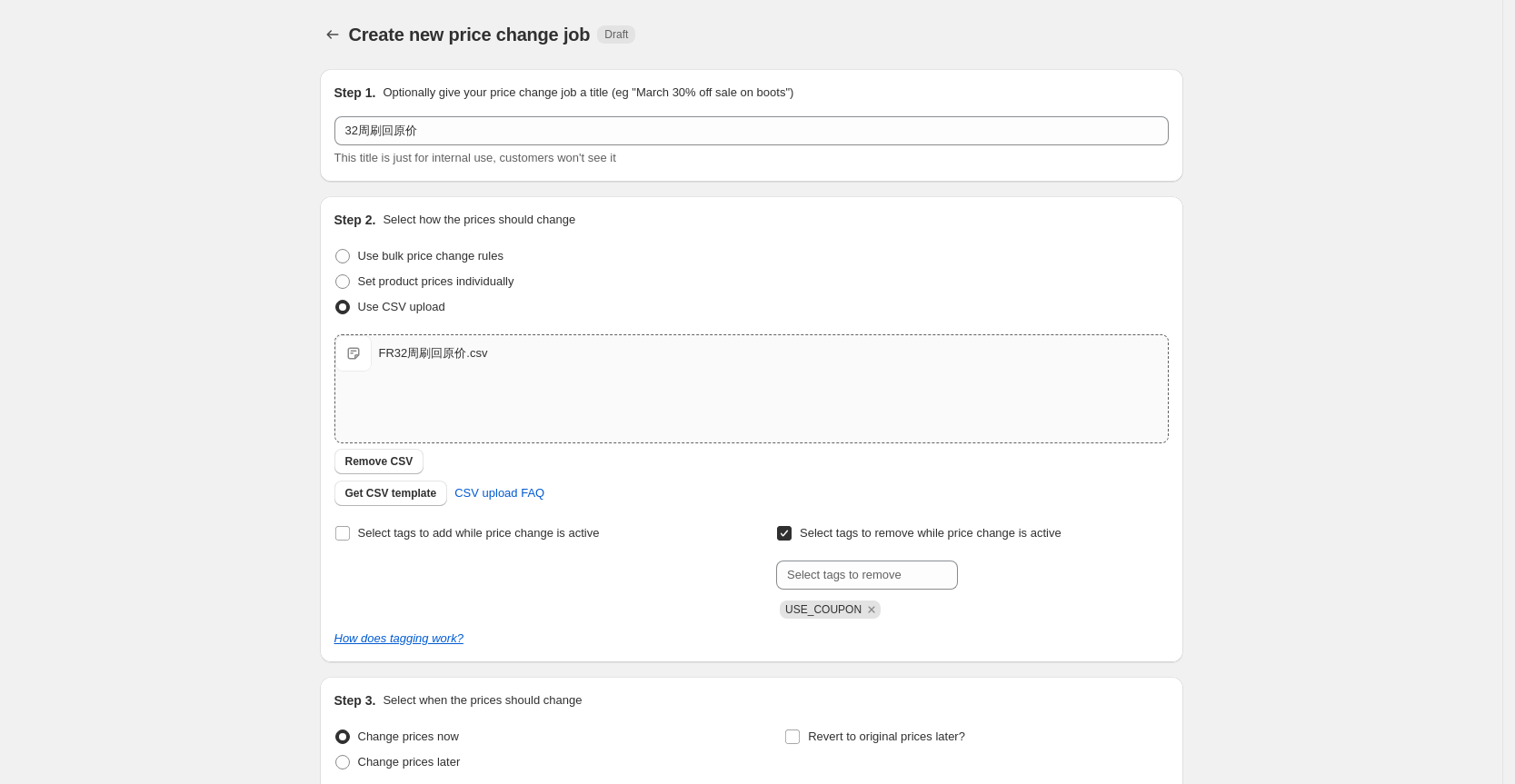 scroll, scrollTop: 159, scrollLeft: 0, axis: vertical 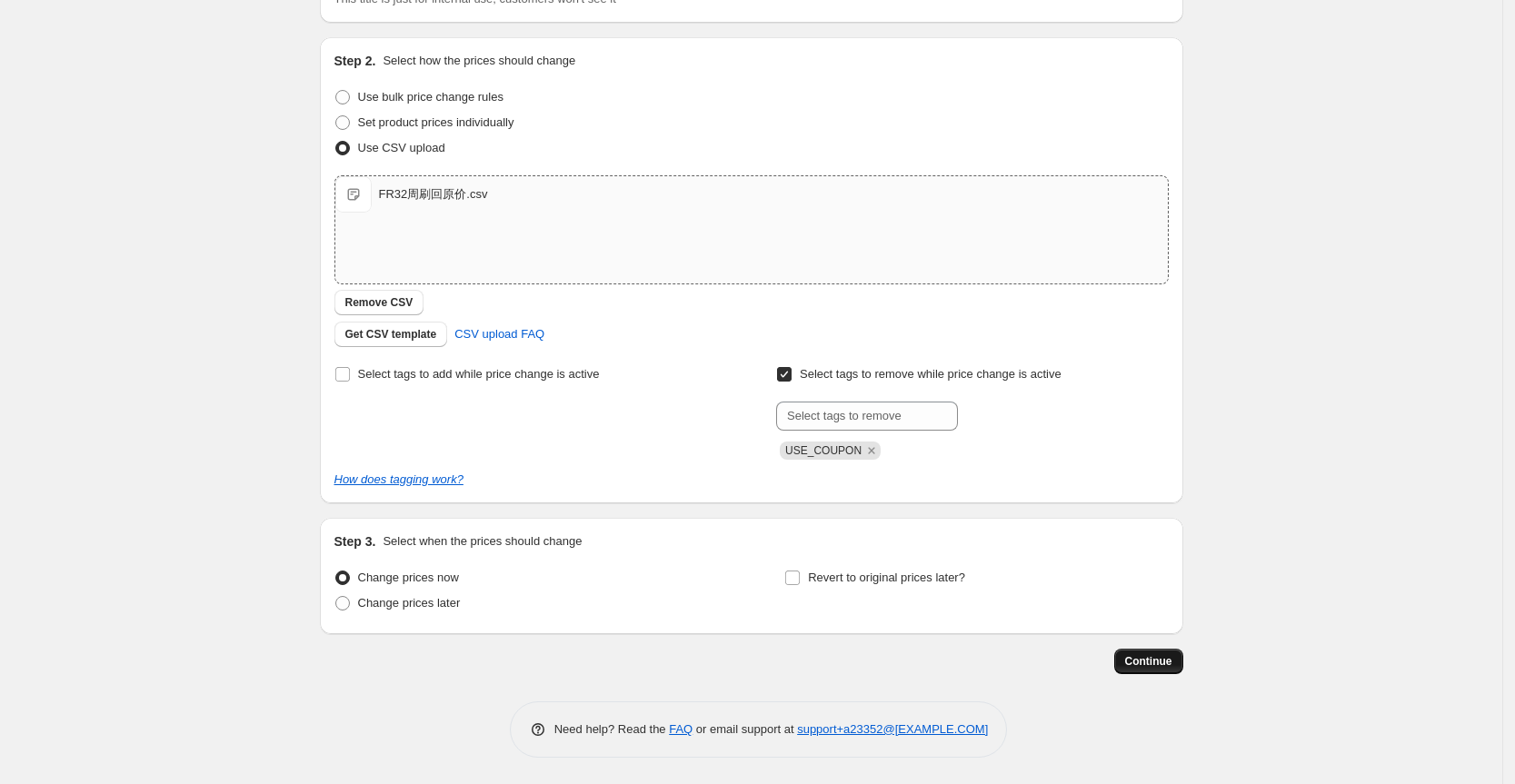 click on "Continue" at bounding box center [1149, 661] 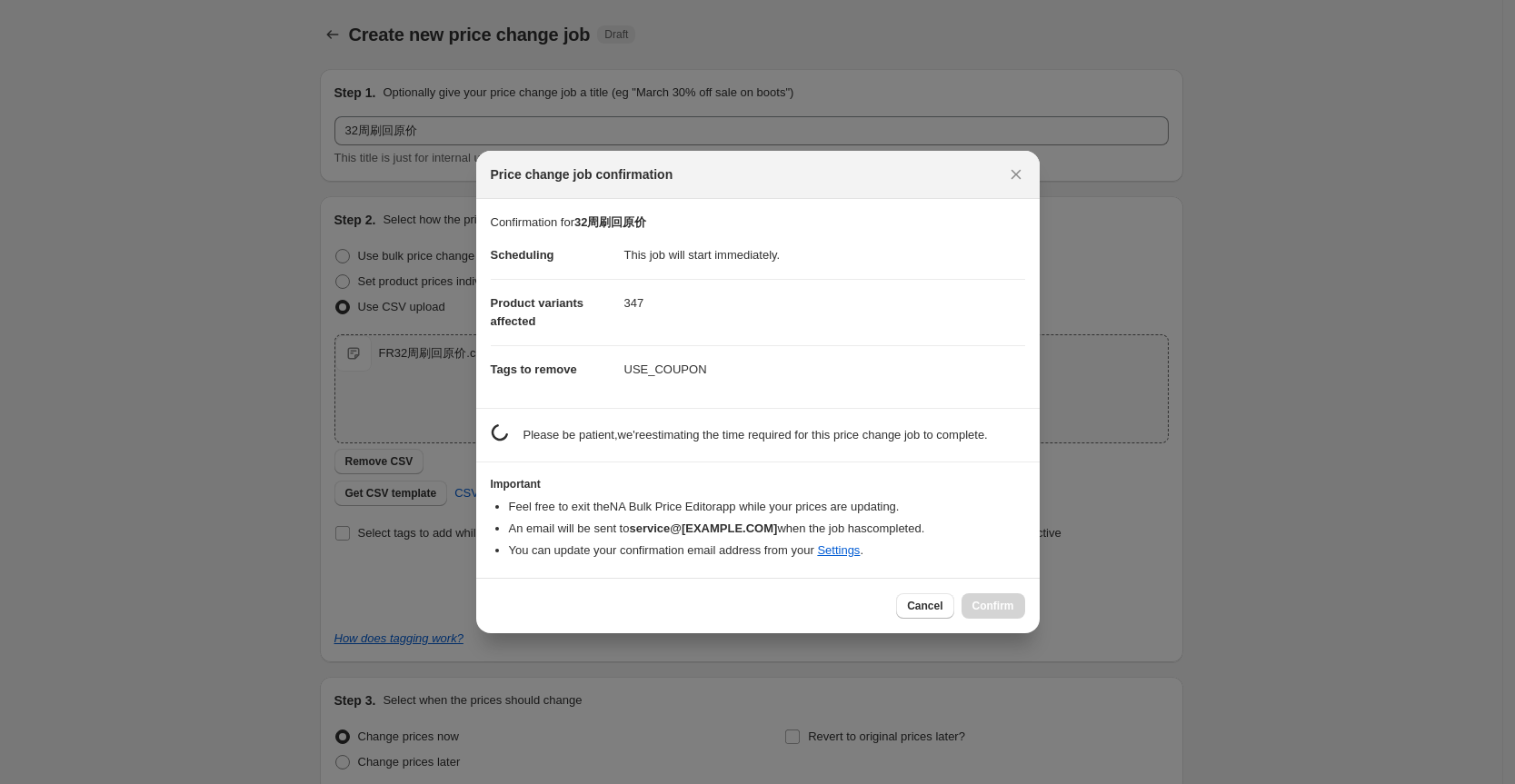 scroll, scrollTop: 0, scrollLeft: 0, axis: both 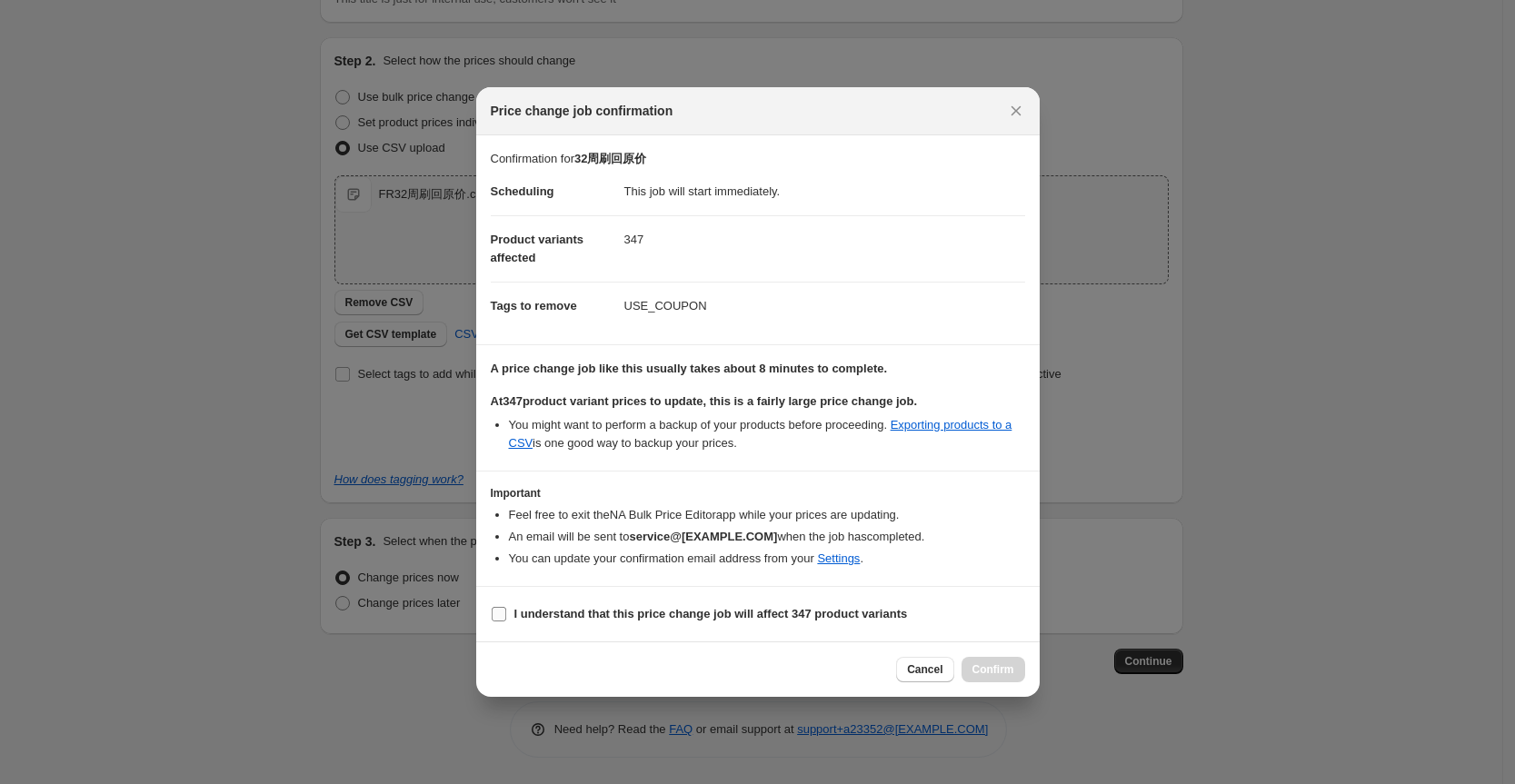 click on "I understand that this price change job will affect 347 product variants" at bounding box center [711, 613] 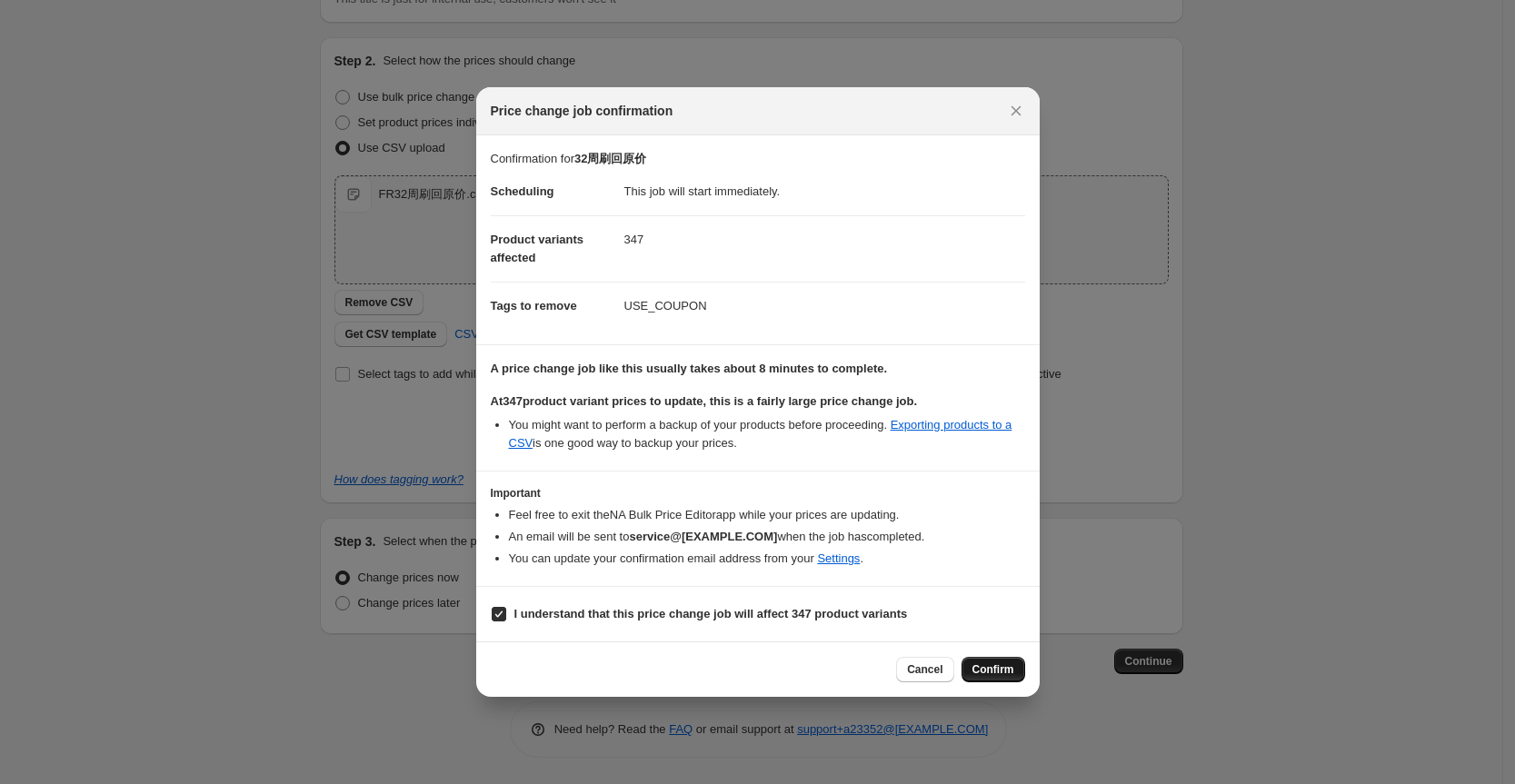 click on "Confirm" at bounding box center [993, 670] 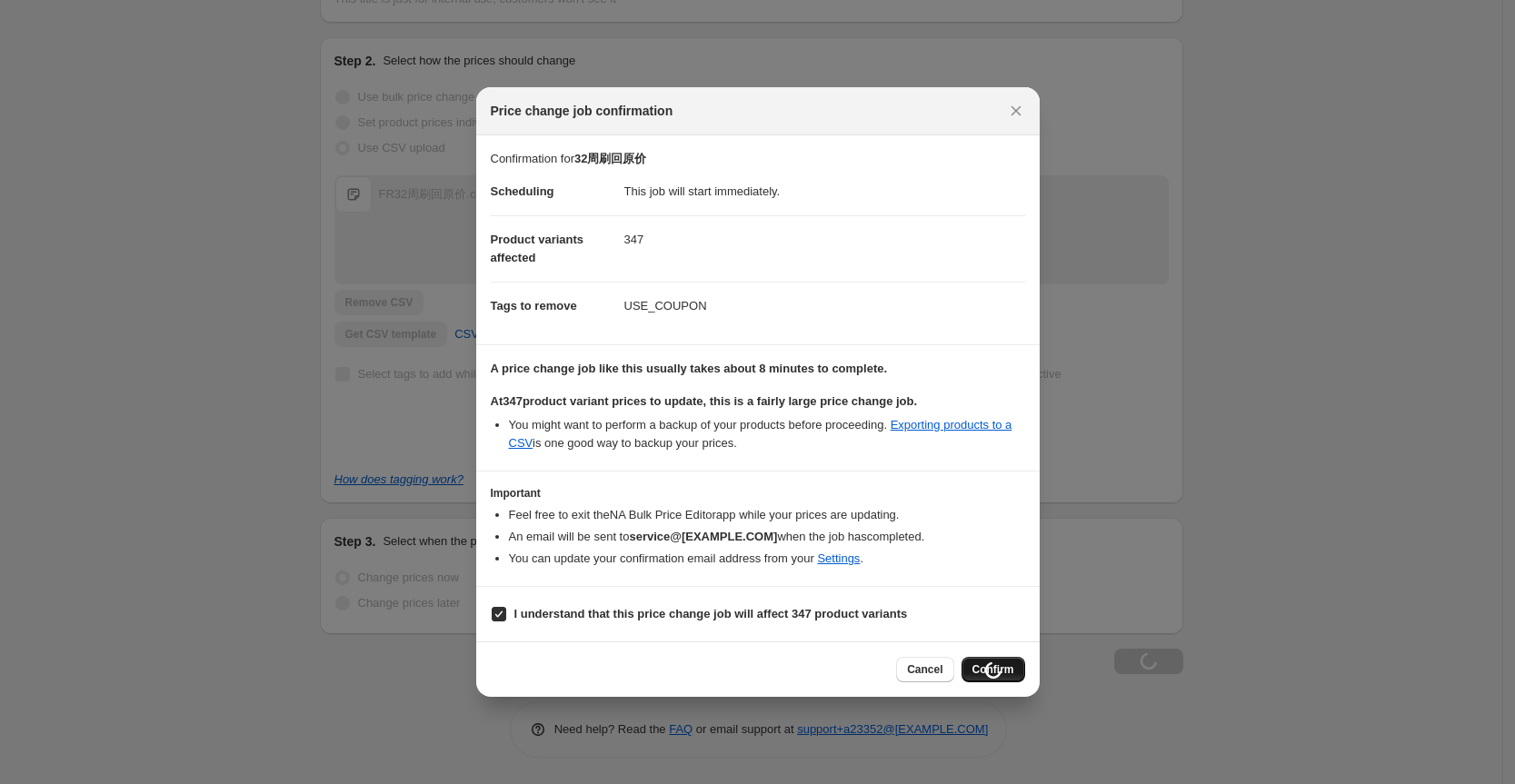 scroll, scrollTop: 221, scrollLeft: 0, axis: vertical 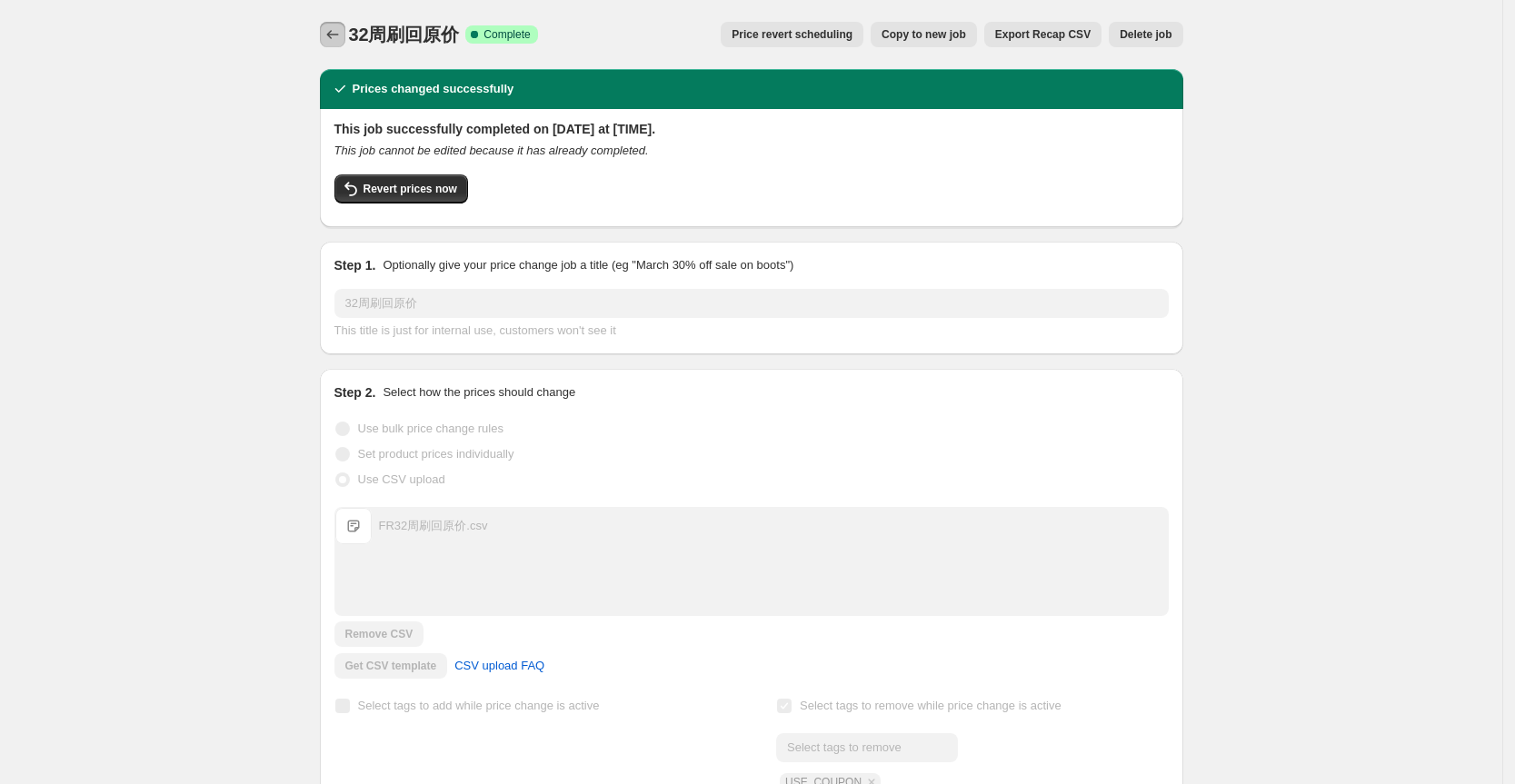 click at bounding box center [333, 35] 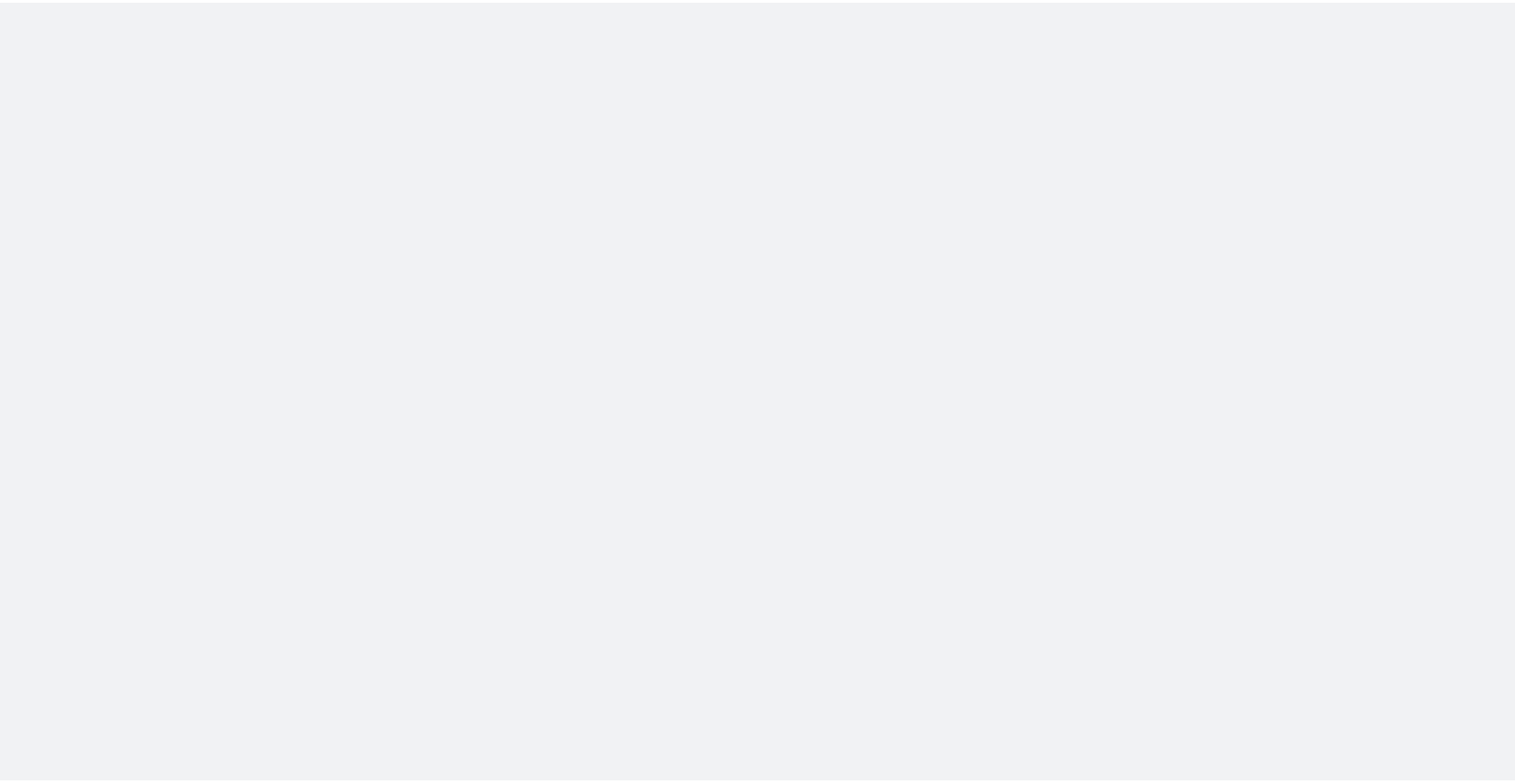 scroll, scrollTop: 0, scrollLeft: 0, axis: both 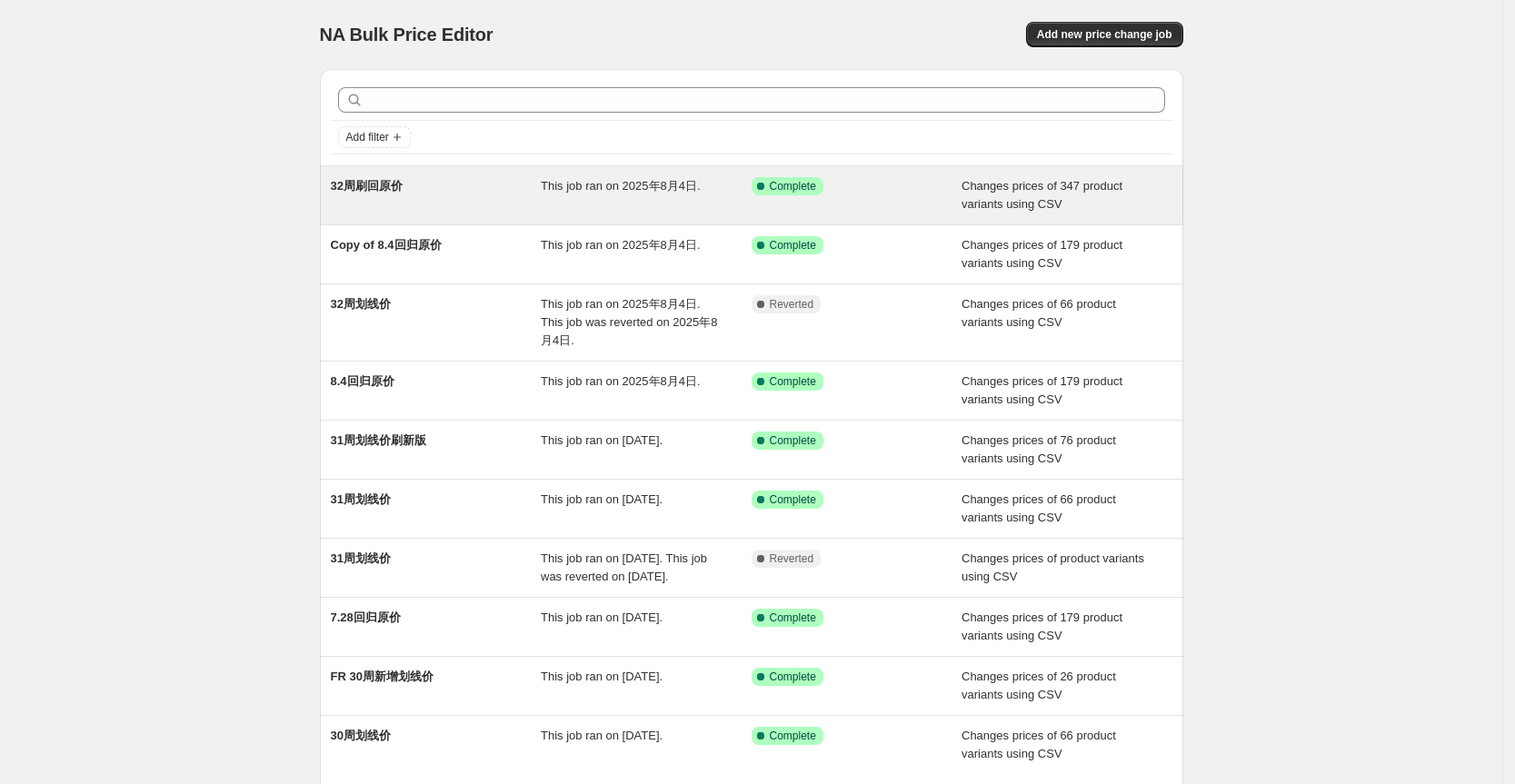 click on "32周刷回原价 This job ran on [DATE]. Success Complete Complete Changes prices of 347 product variants using CSV" at bounding box center [752, 195] 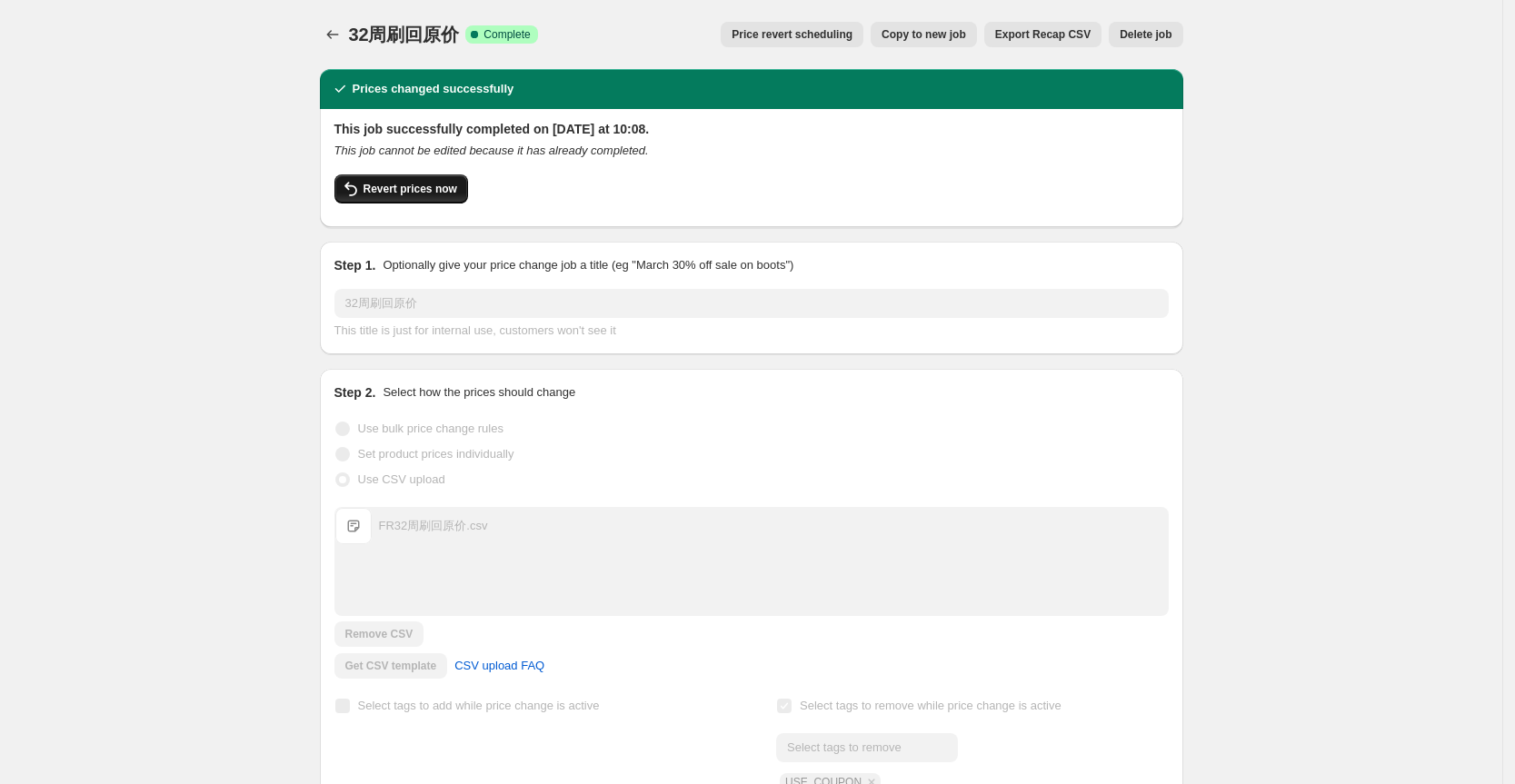 click on "Revert prices now" at bounding box center [410, 189] 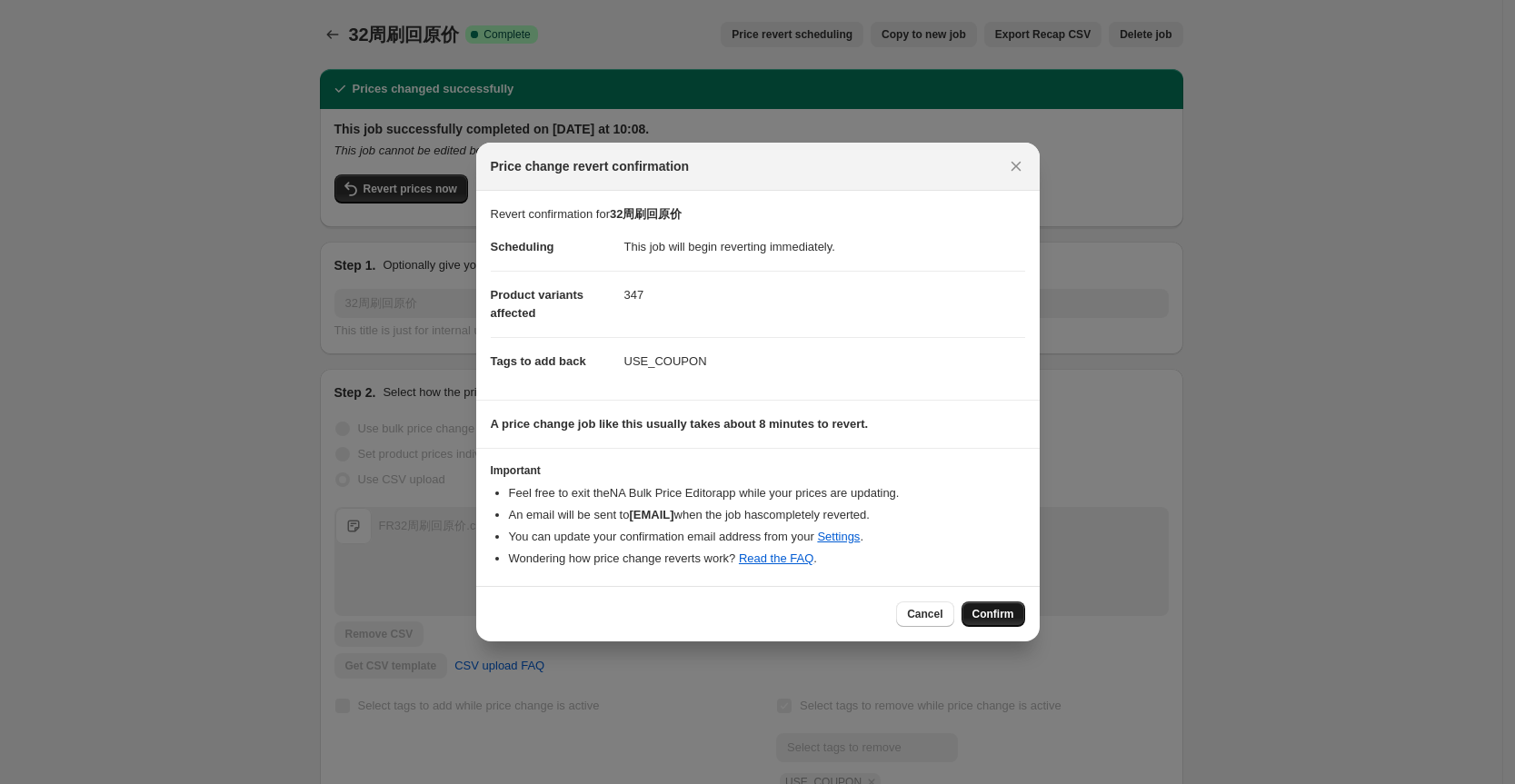 click on "Confirm" at bounding box center [993, 614] 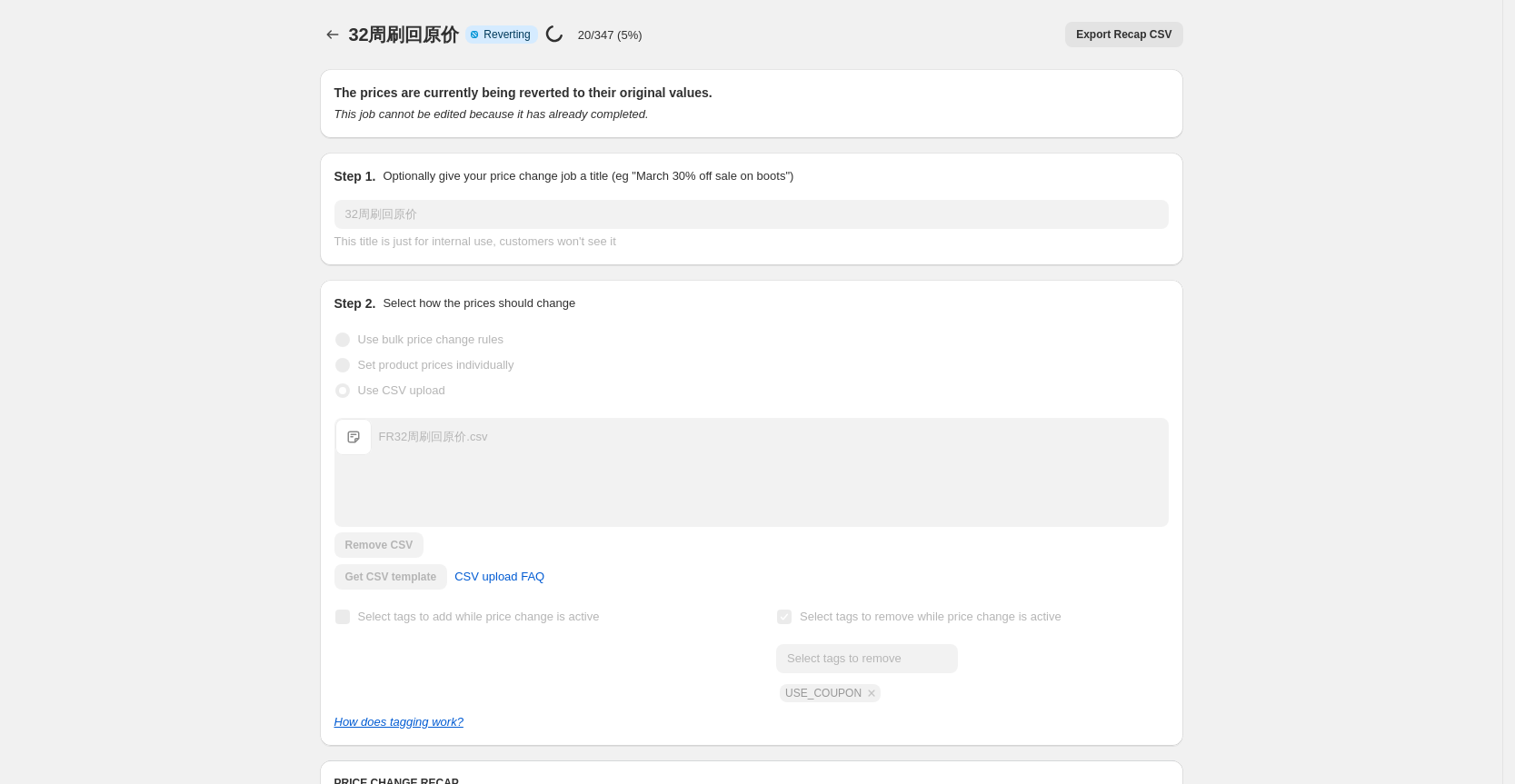drag, startPoint x: 1301, startPoint y: 311, endPoint x: 1188, endPoint y: 322, distance: 113.53414 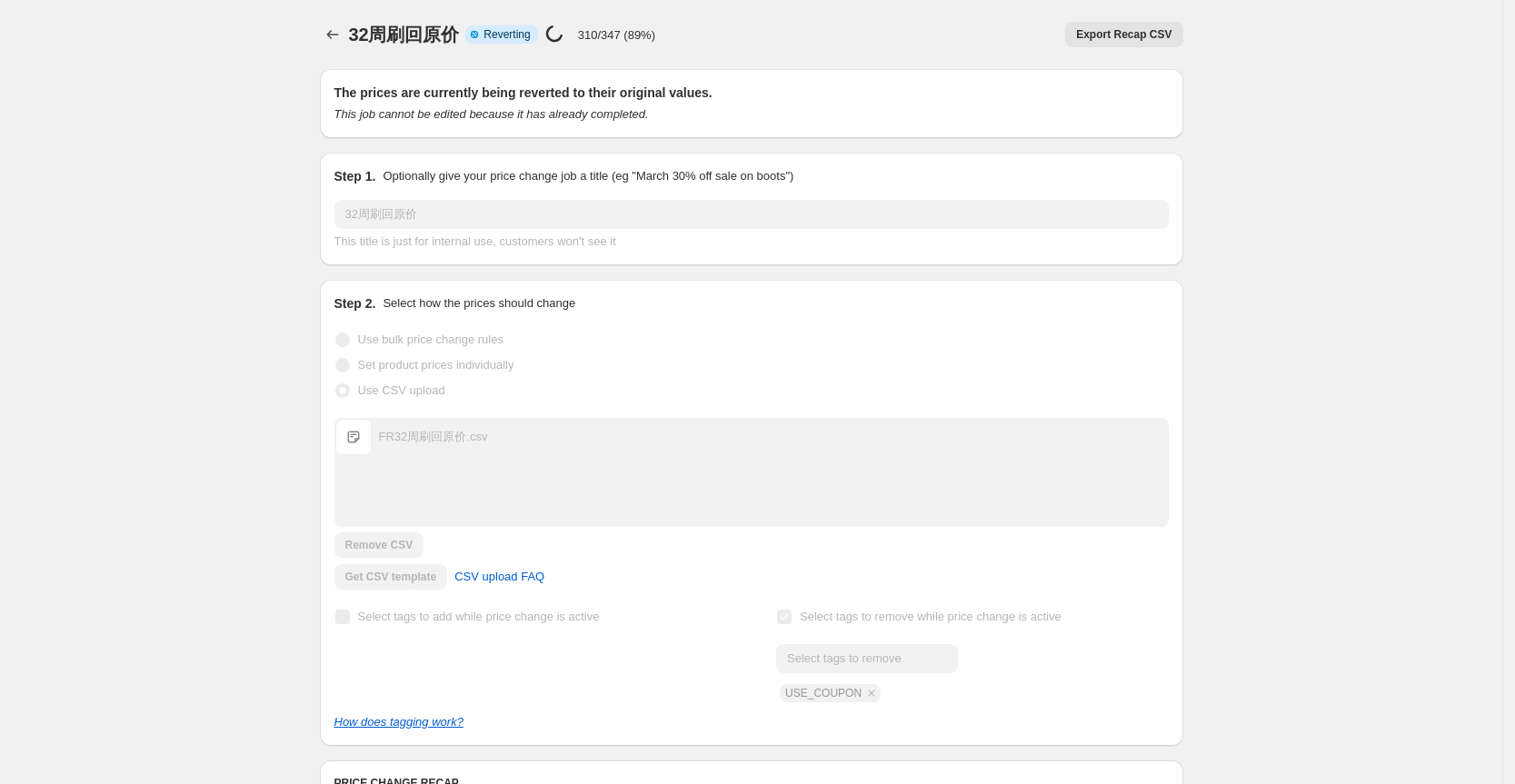 click on "Export Recap CSV" at bounding box center [926, 35] 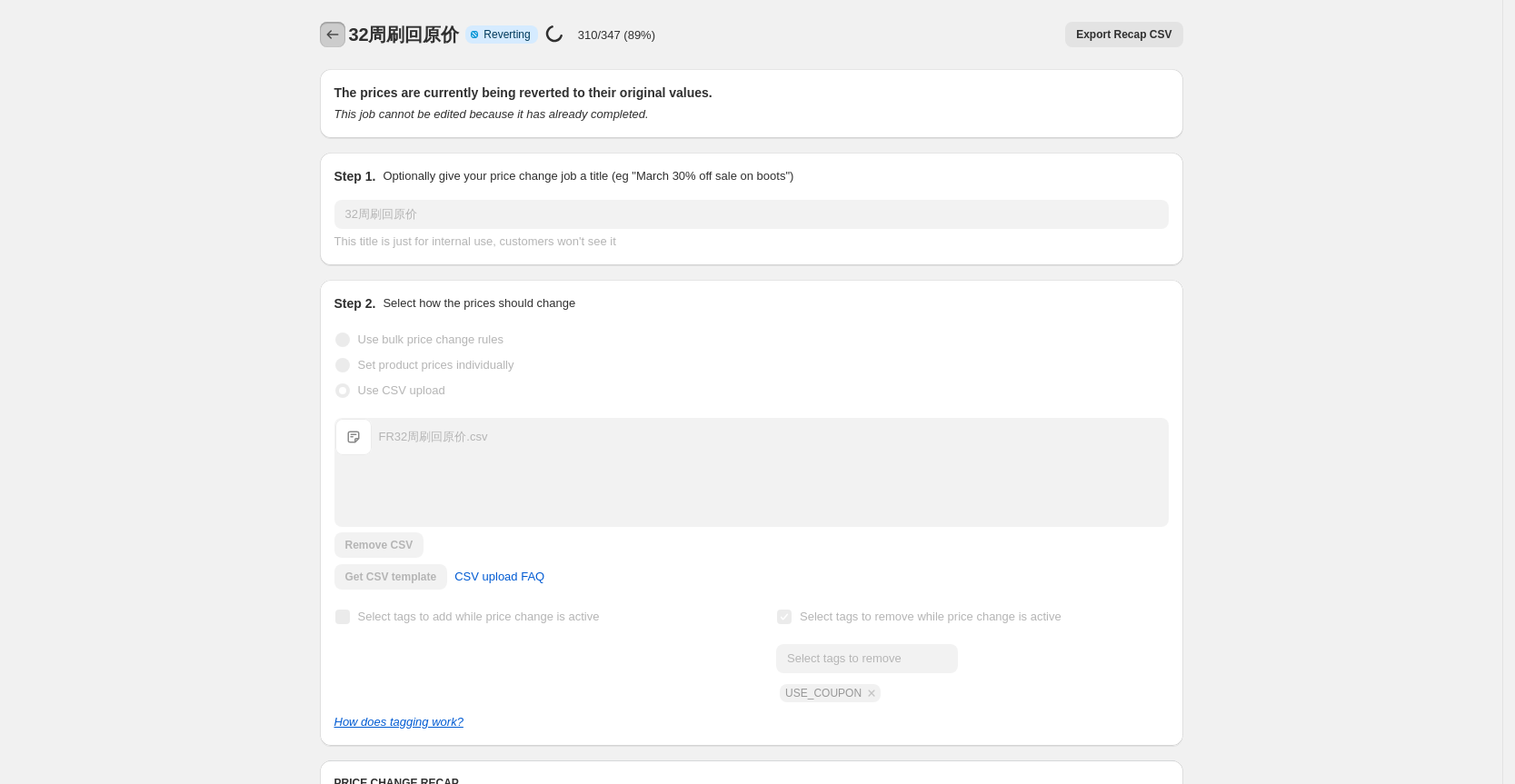 click 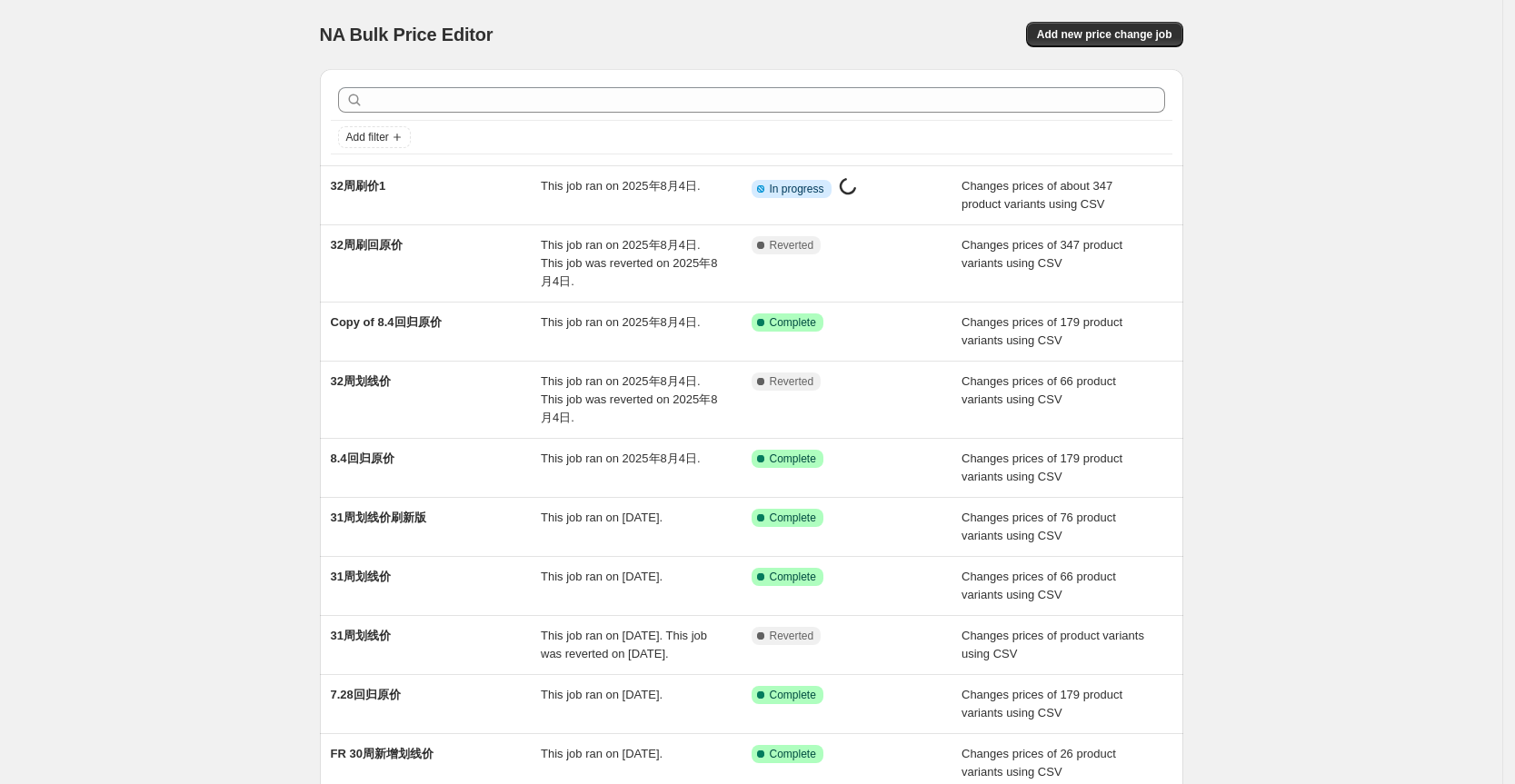click on "NA Bulk Price Editor. This page is ready NA Bulk Price Editor Add new price change job" at bounding box center (752, 35) 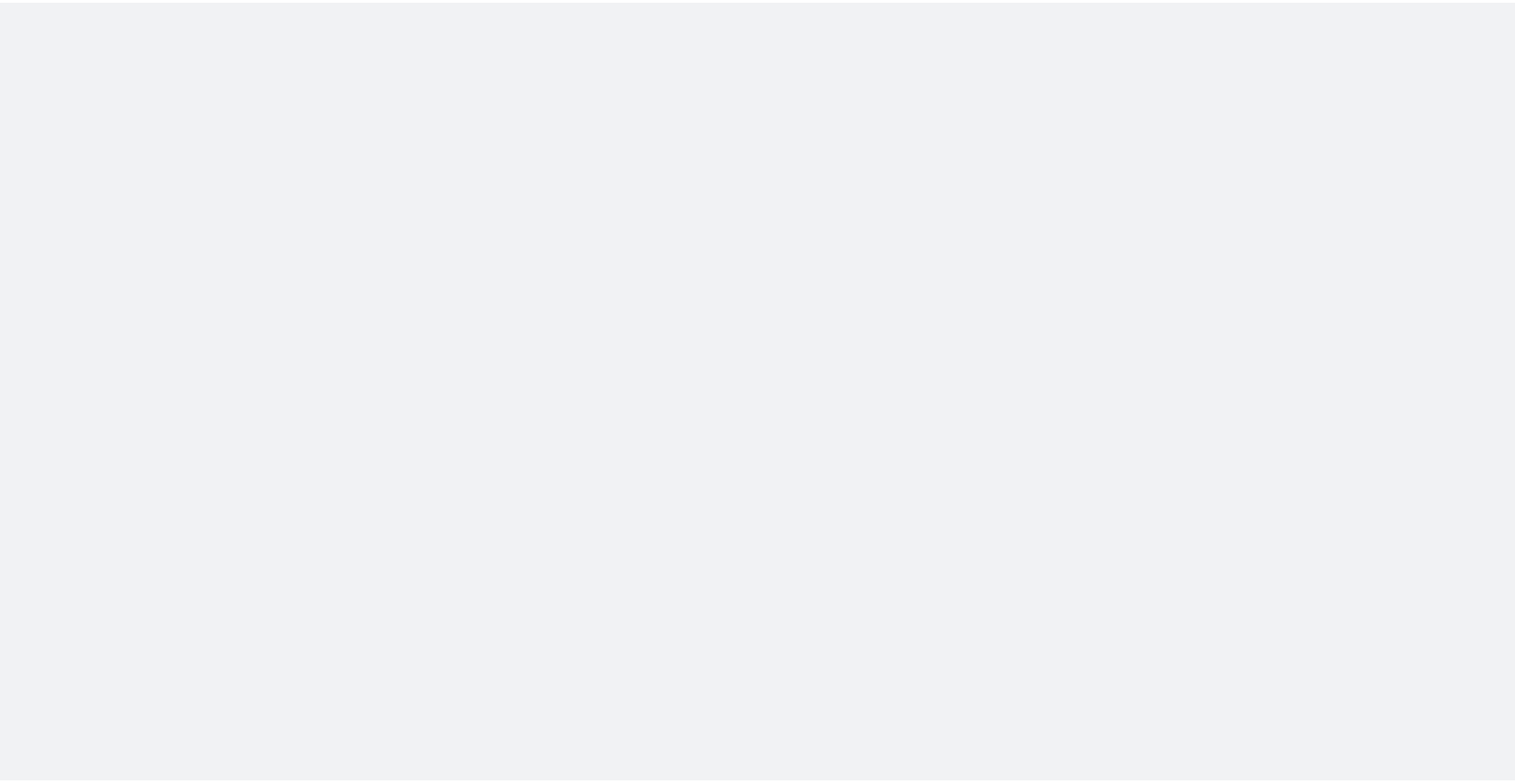 scroll, scrollTop: 0, scrollLeft: 0, axis: both 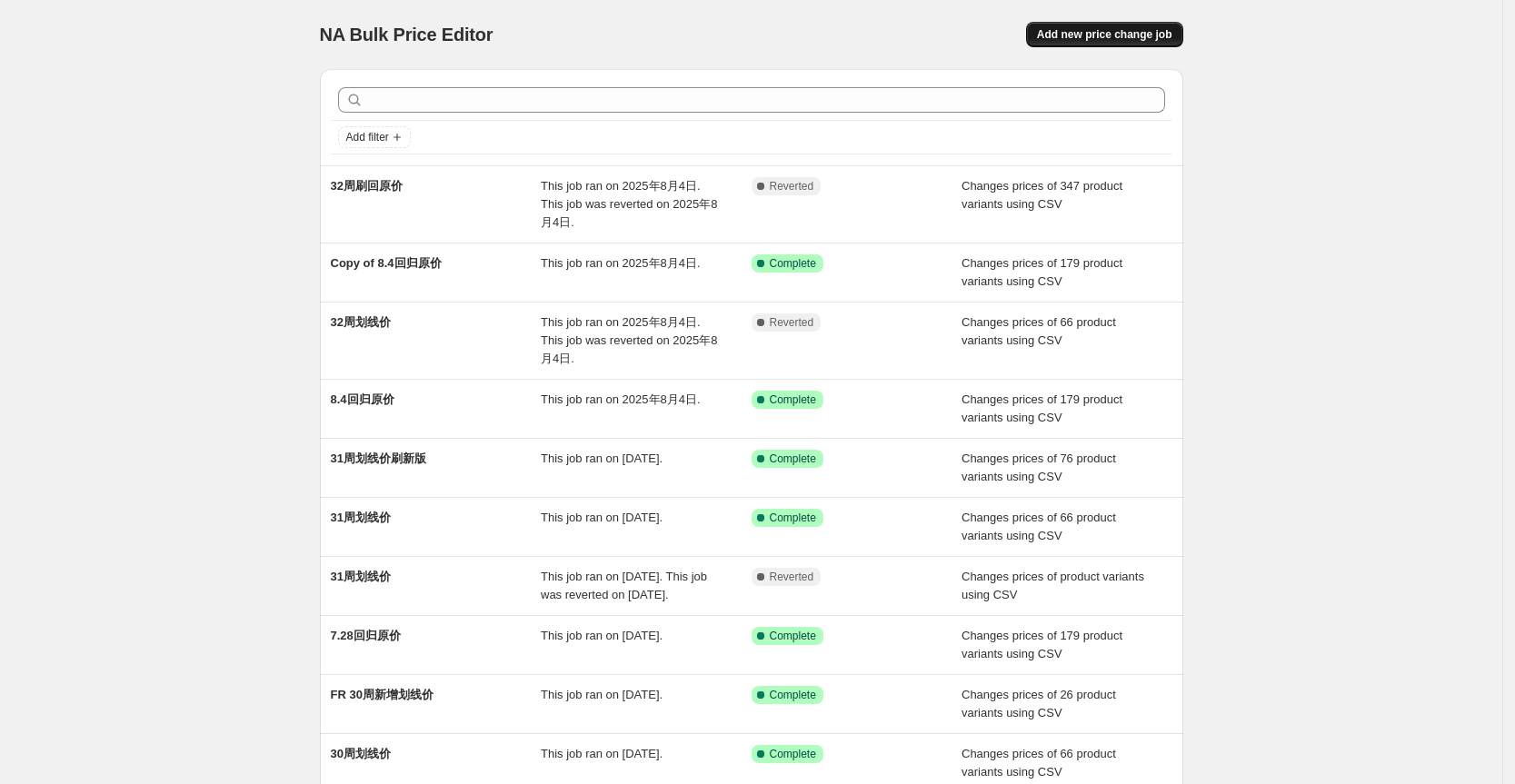 click on "Add new price change job" at bounding box center (1104, 35) 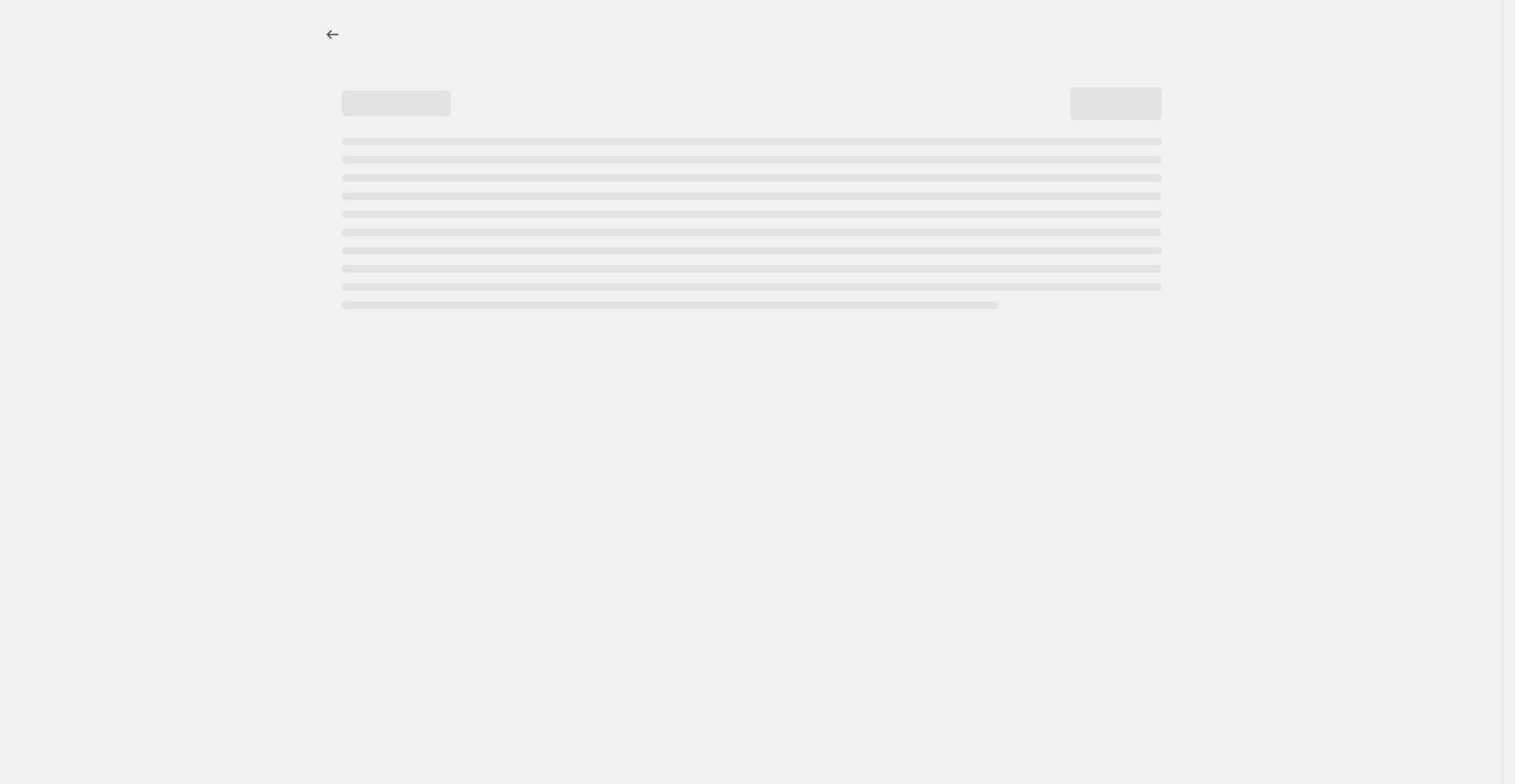 select on "percentage" 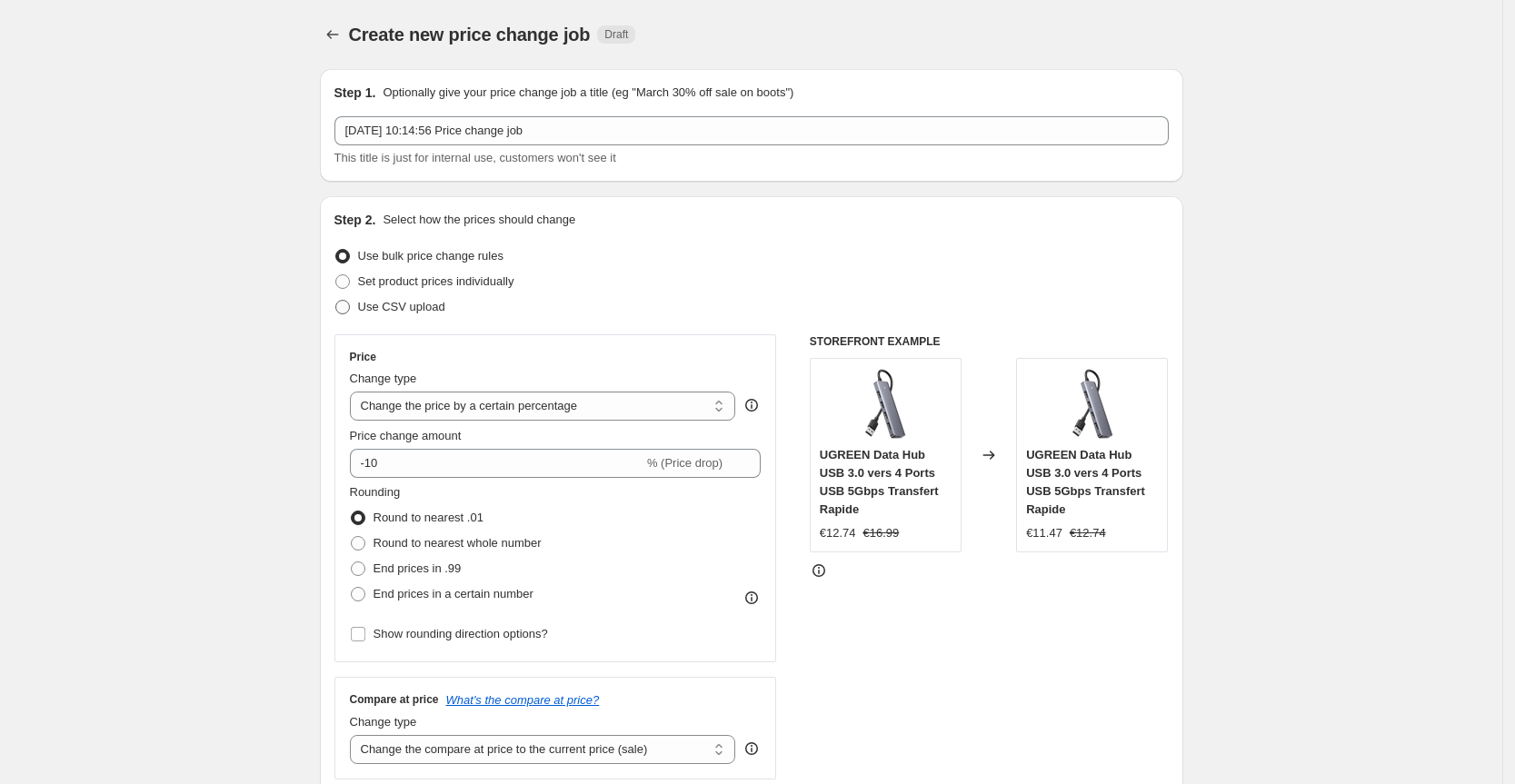 drag, startPoint x: 409, startPoint y: 306, endPoint x: 431, endPoint y: 321, distance: 26.62705 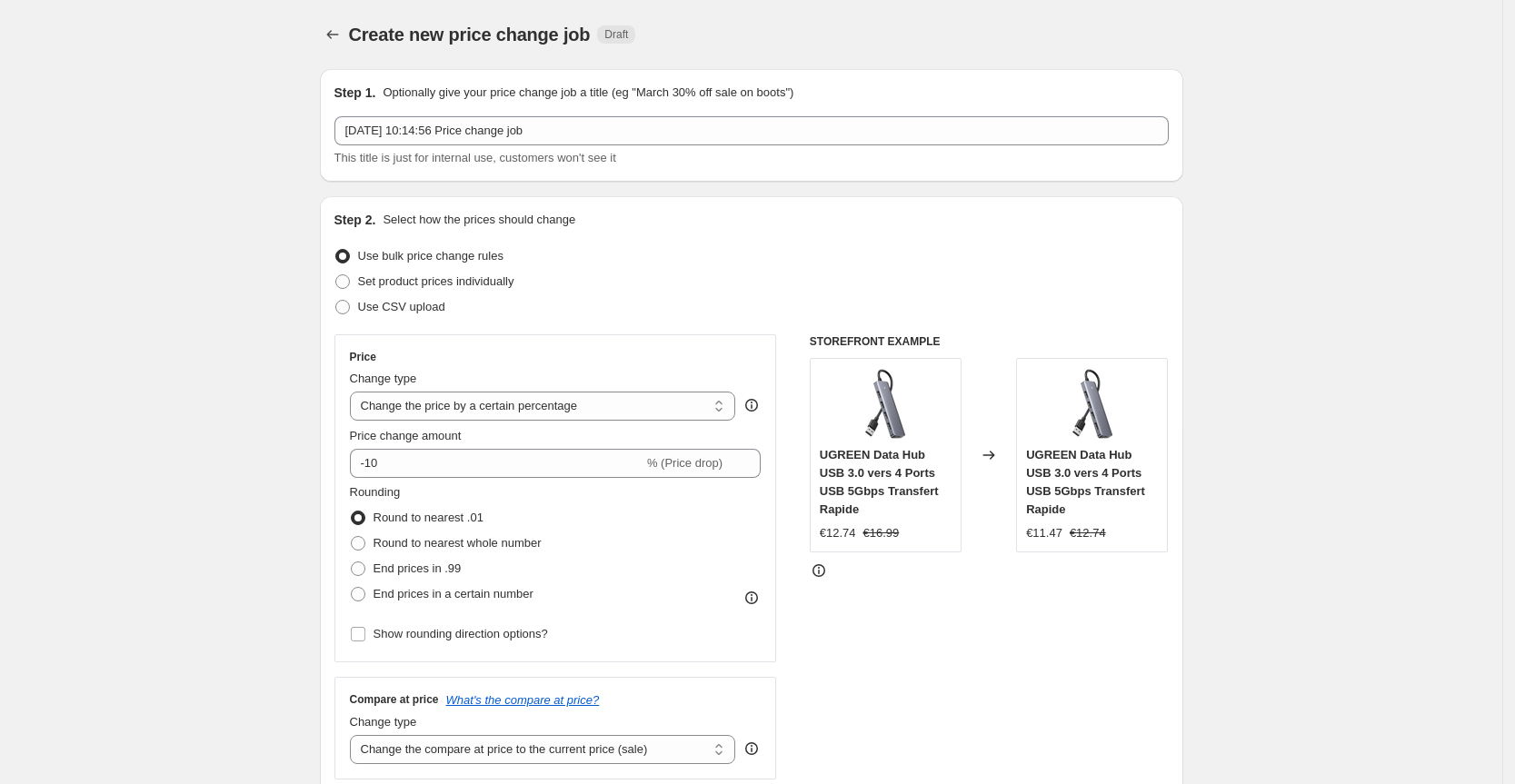 click on "Use CSV upload" at bounding box center (402, 306) 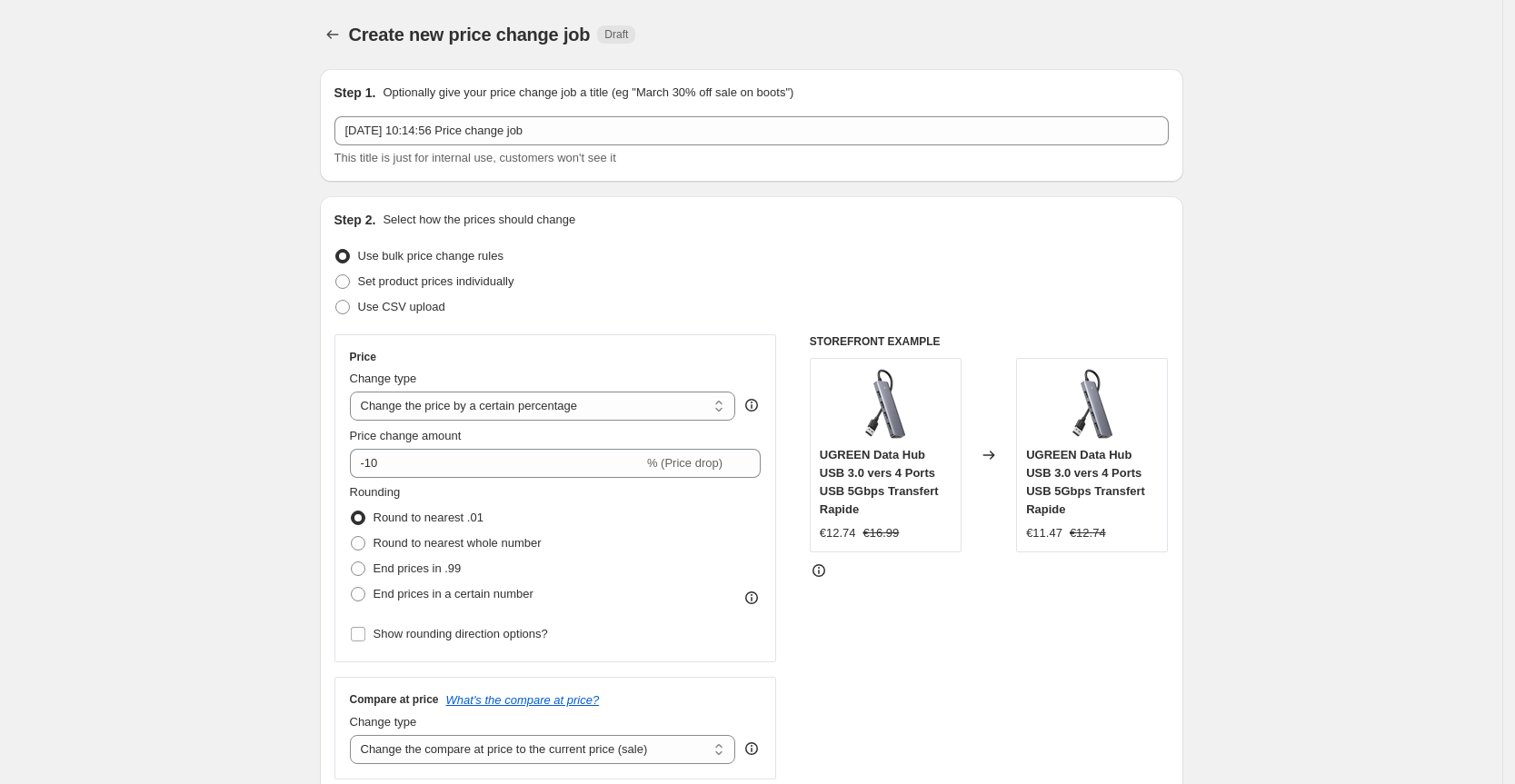 radio on "true" 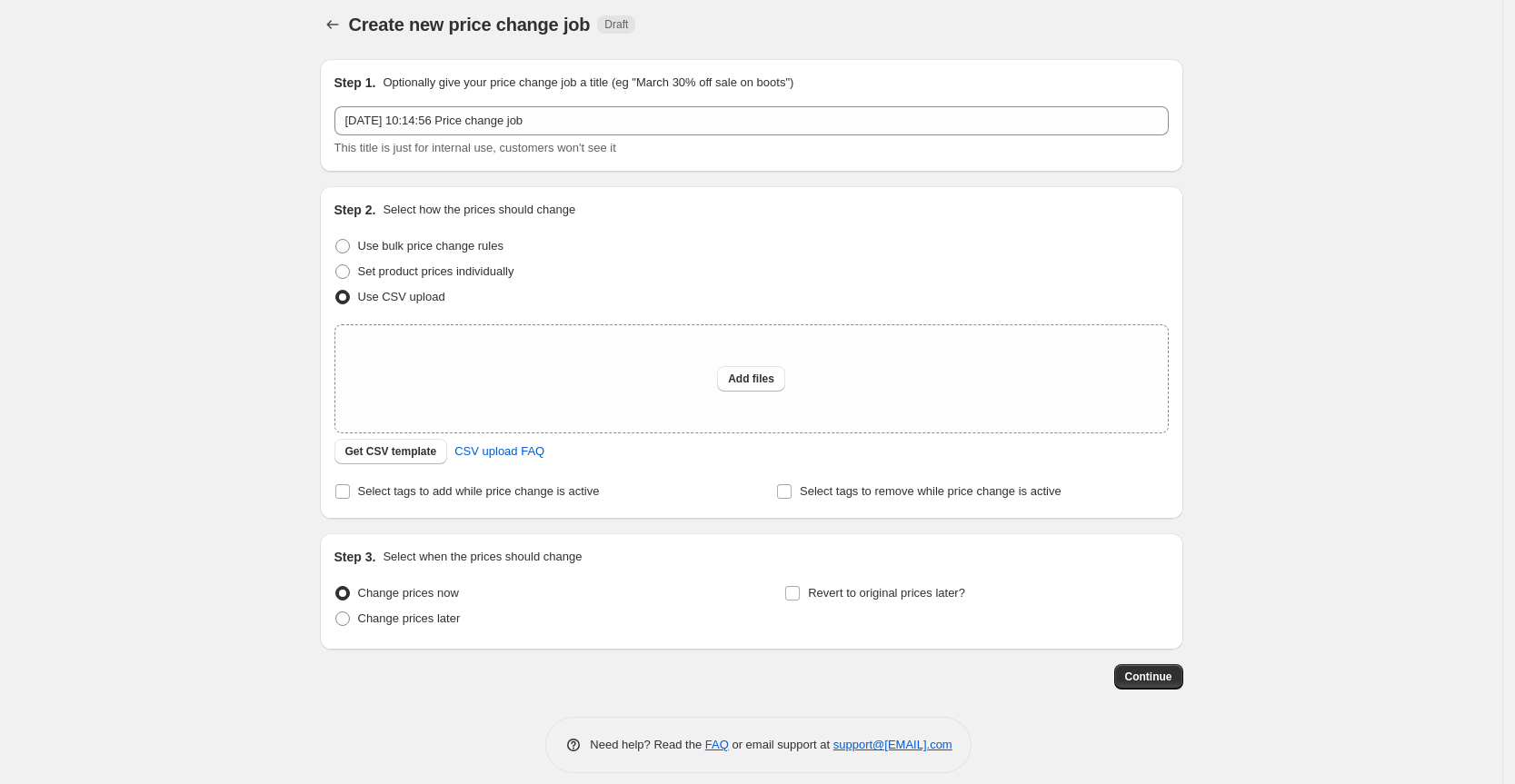 scroll, scrollTop: 26, scrollLeft: 0, axis: vertical 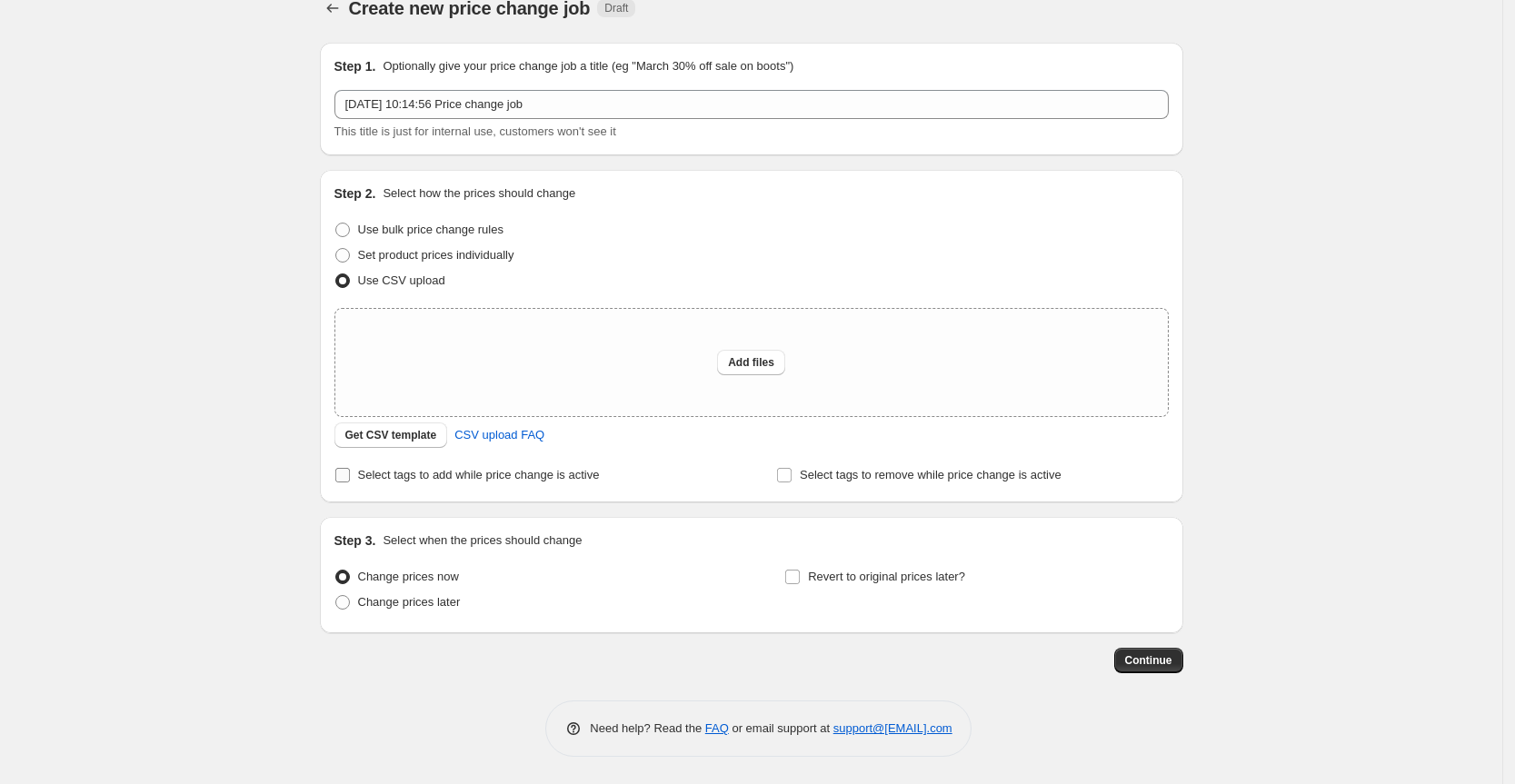 drag, startPoint x: 531, startPoint y: 479, endPoint x: 541, endPoint y: 484, distance: 11.18034 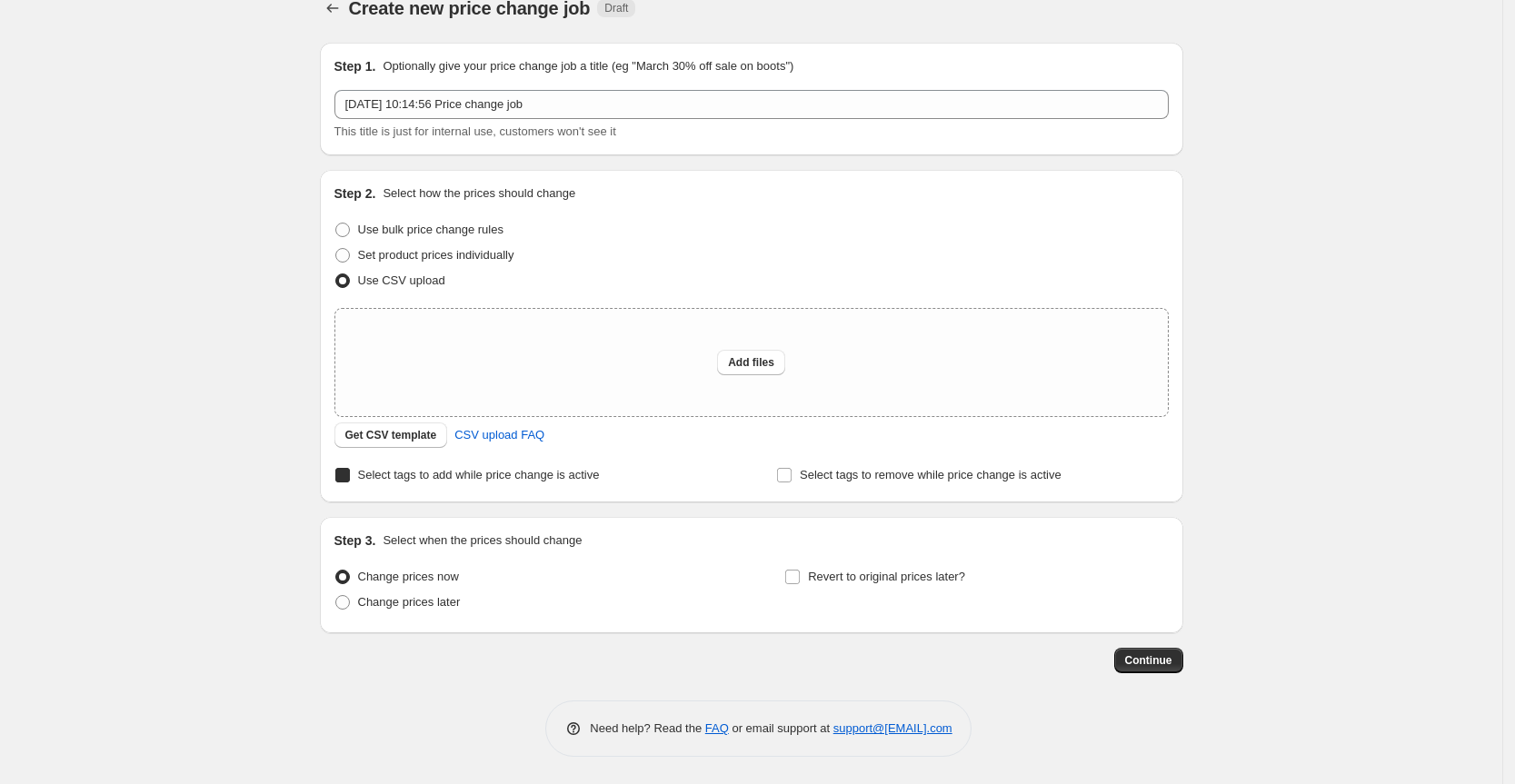 checkbox on "true" 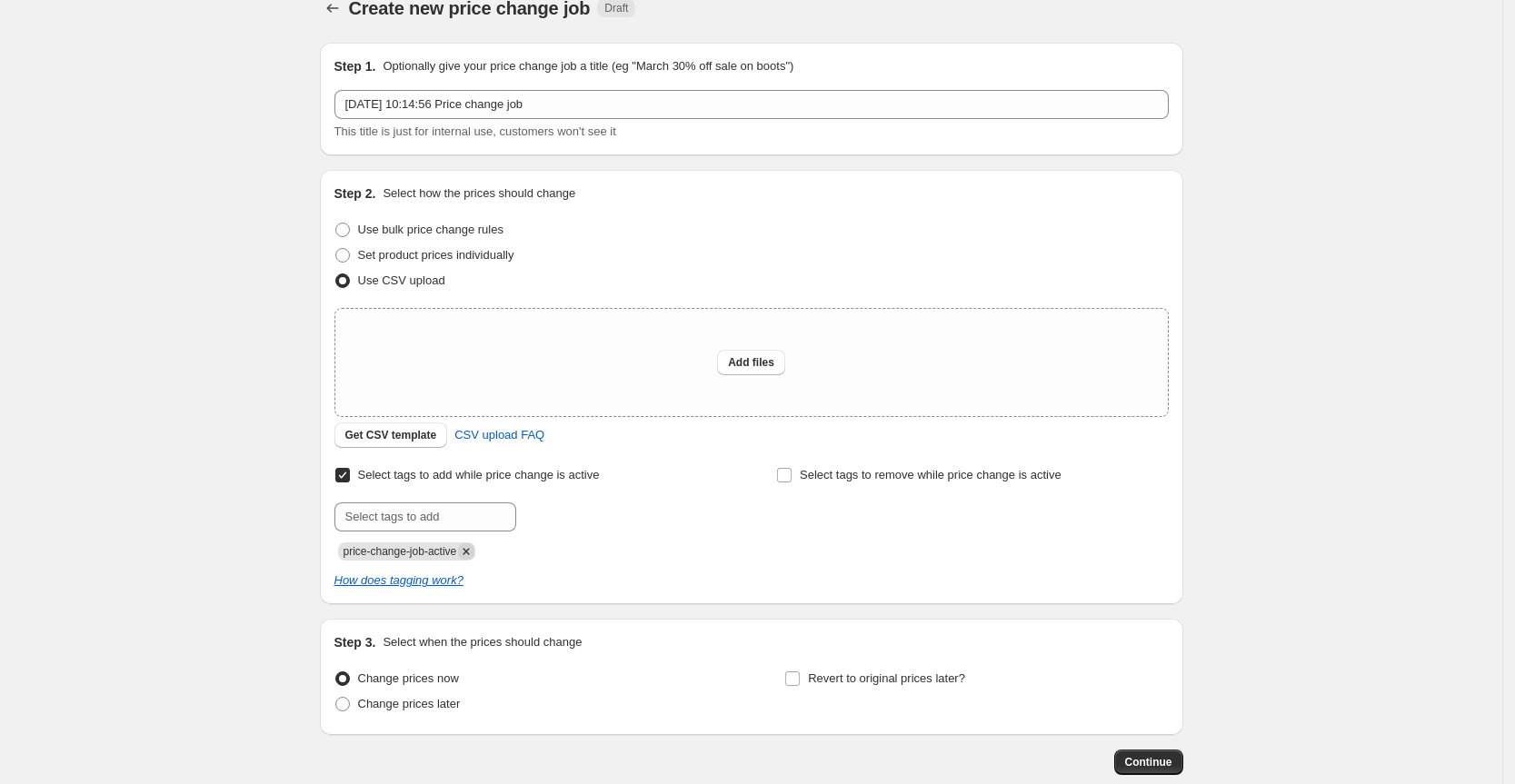 click 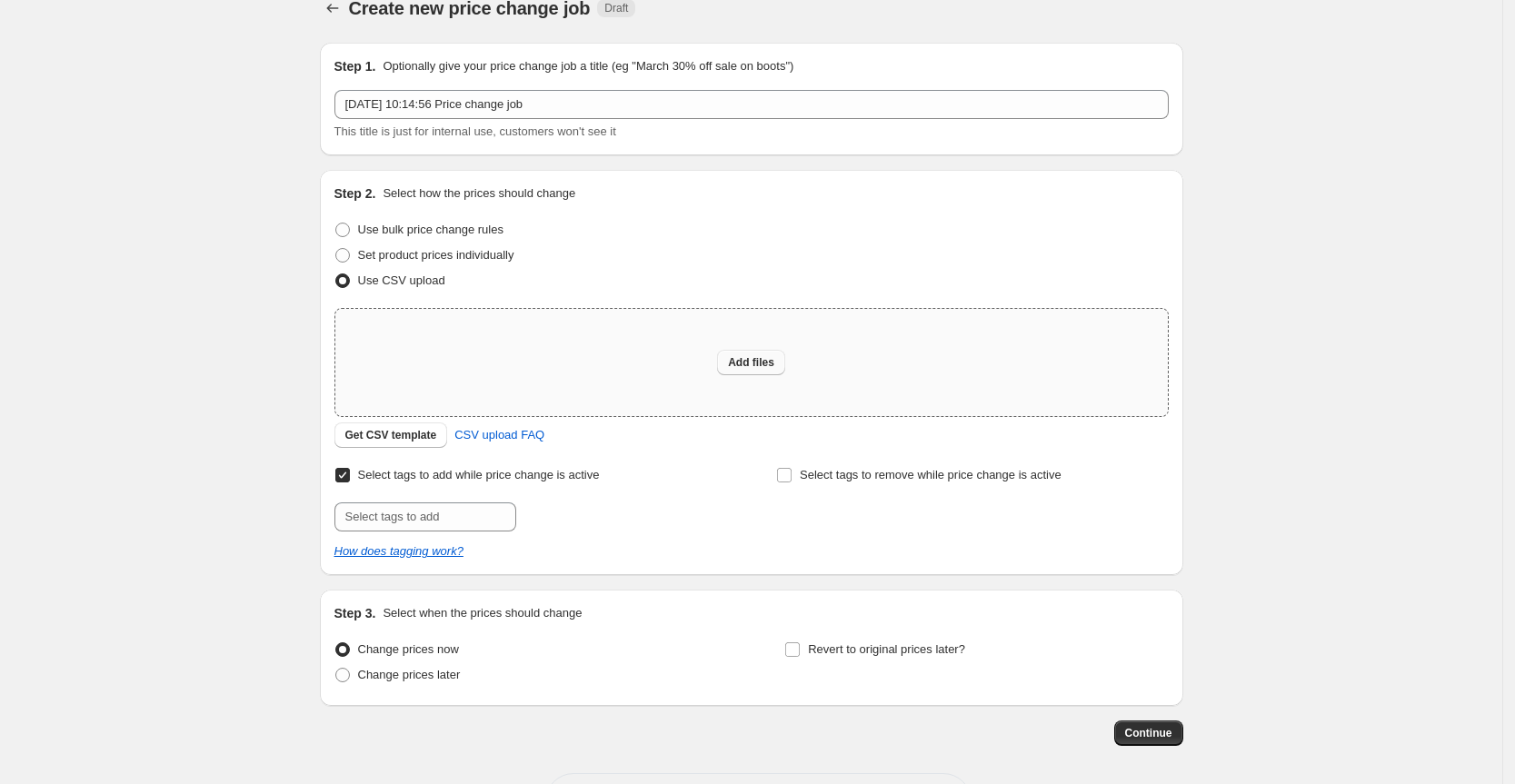 click on "Add files" at bounding box center [751, 362] 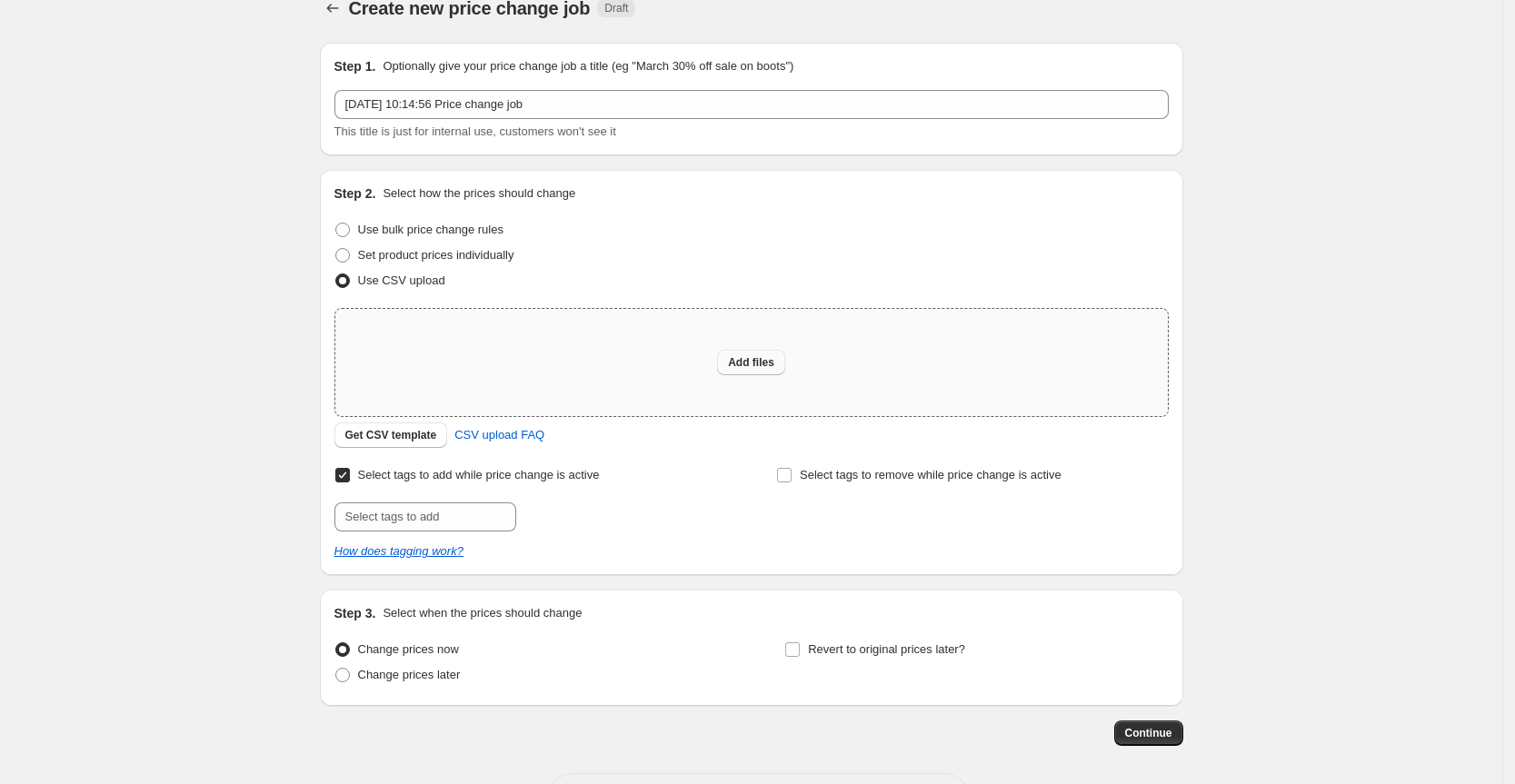 type on "C:\fakepath\FR32刷价.csv" 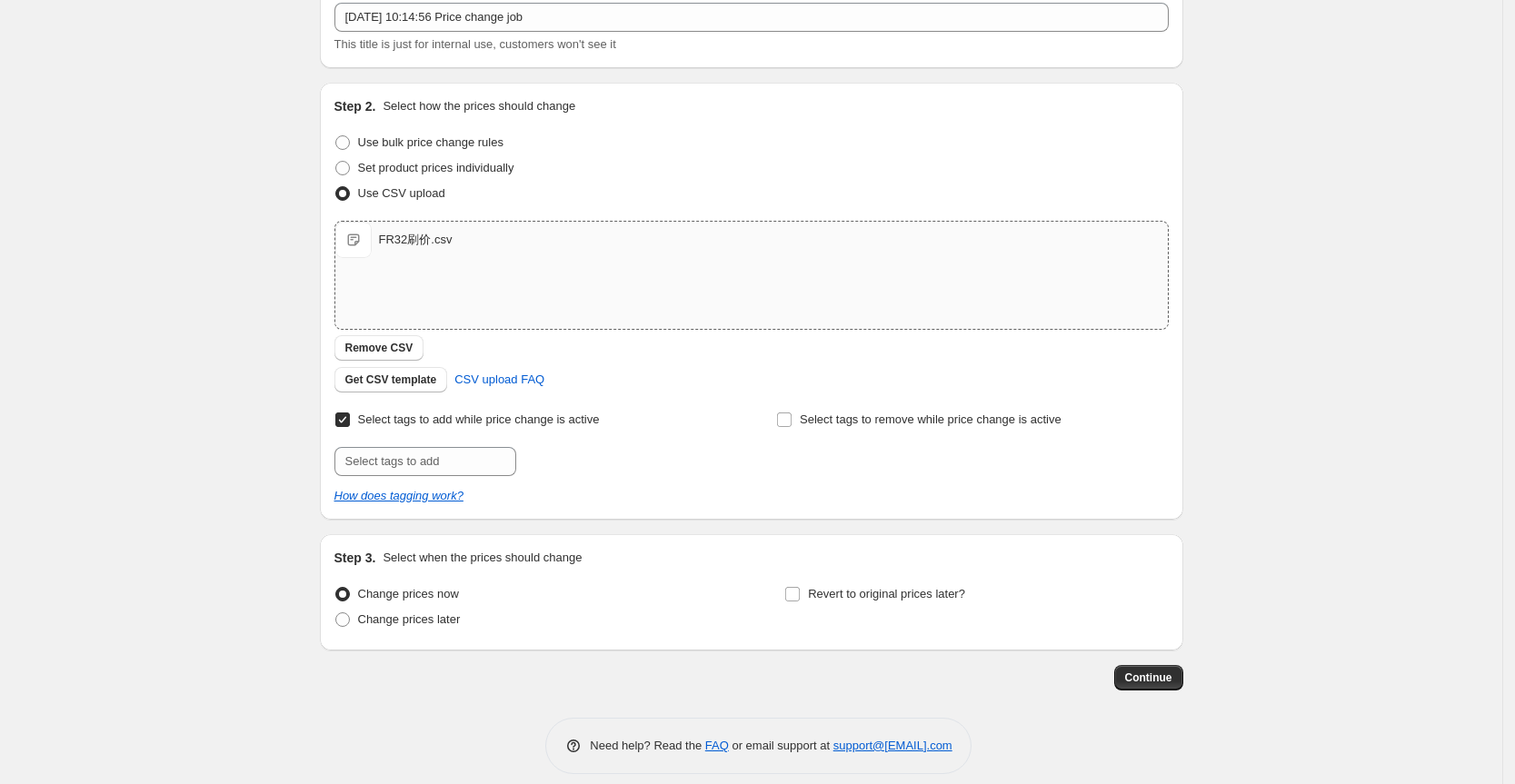 scroll, scrollTop: 130, scrollLeft: 0, axis: vertical 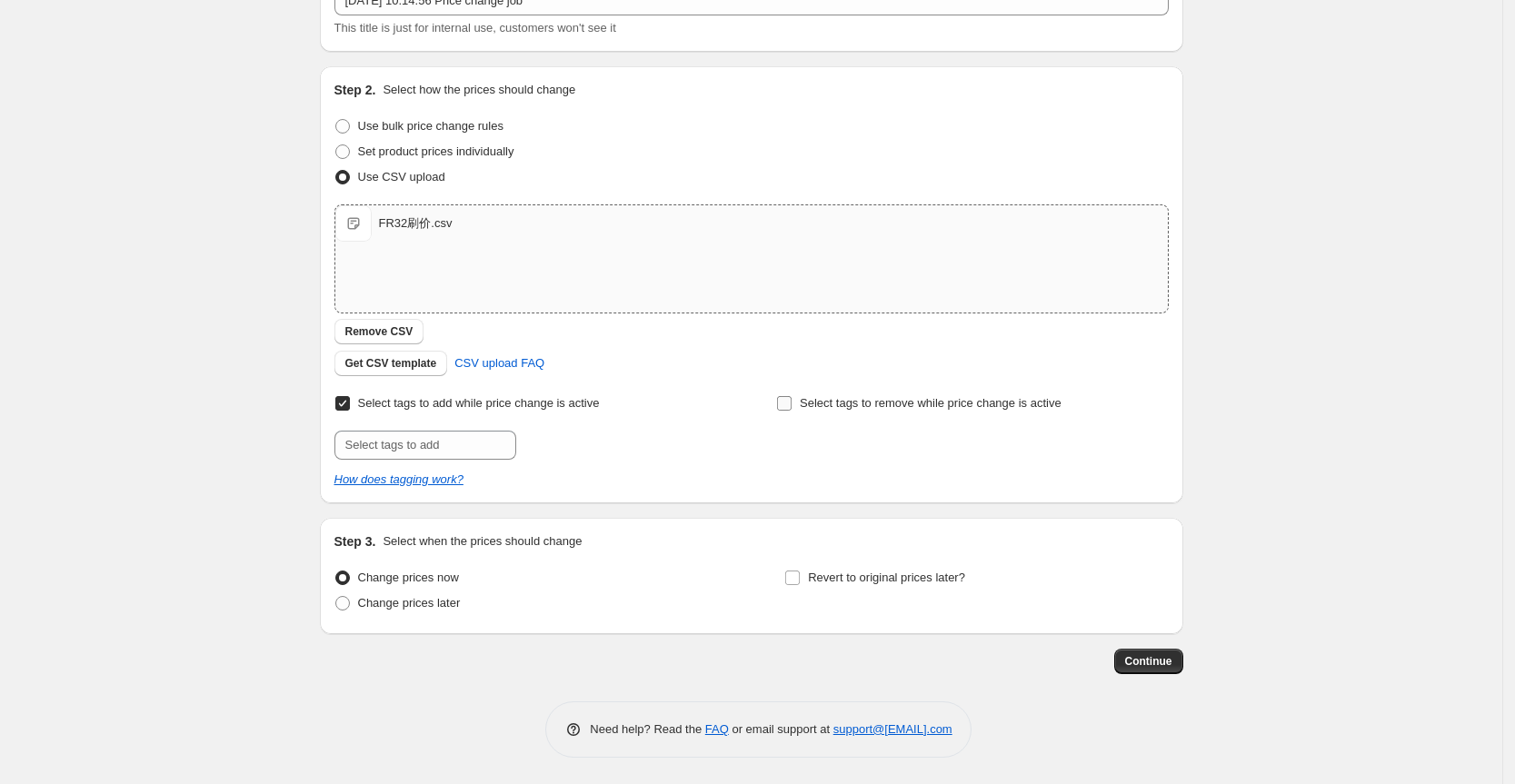 click on "Select tags to remove while price change is active" at bounding box center [931, 402] 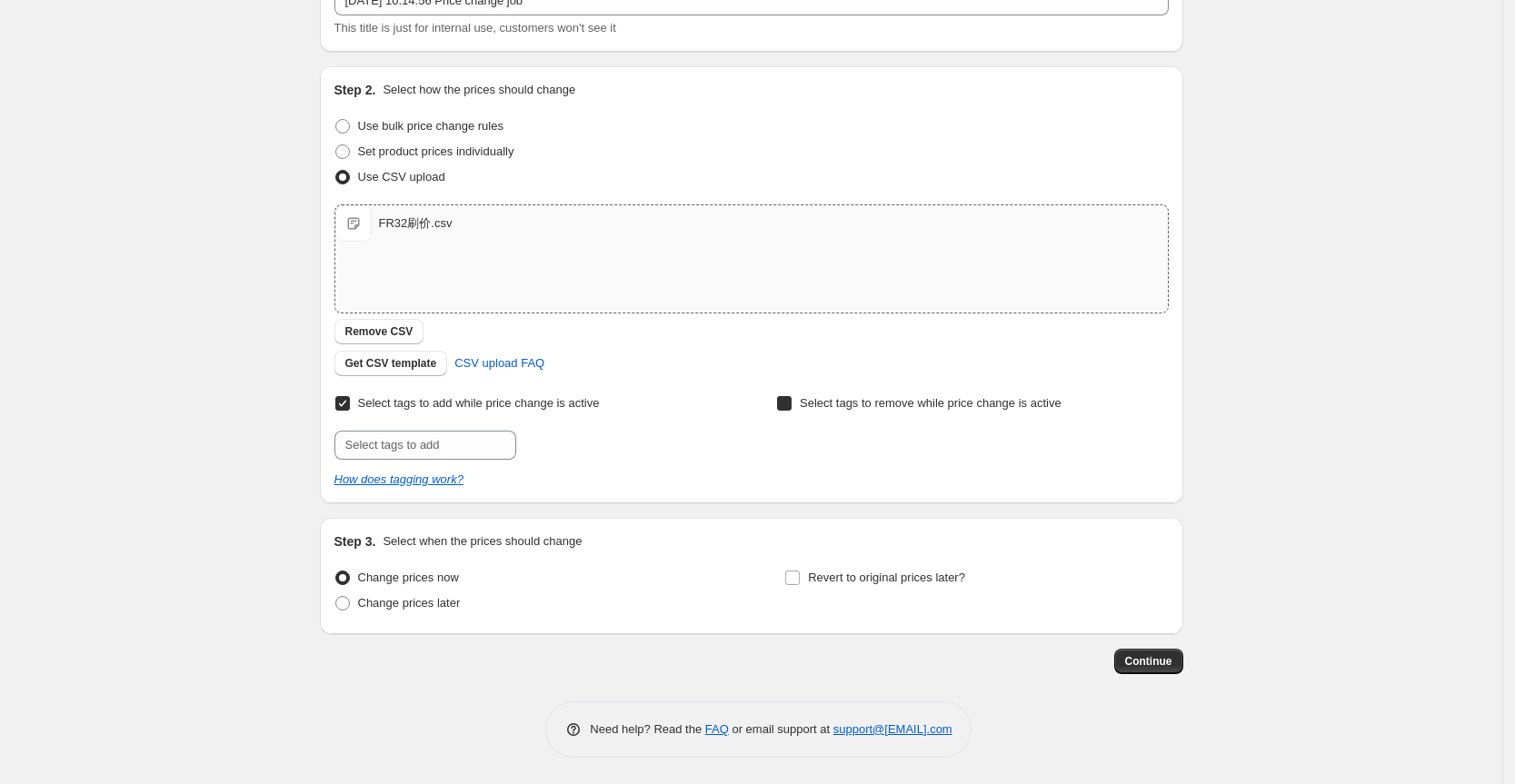 checkbox on "true" 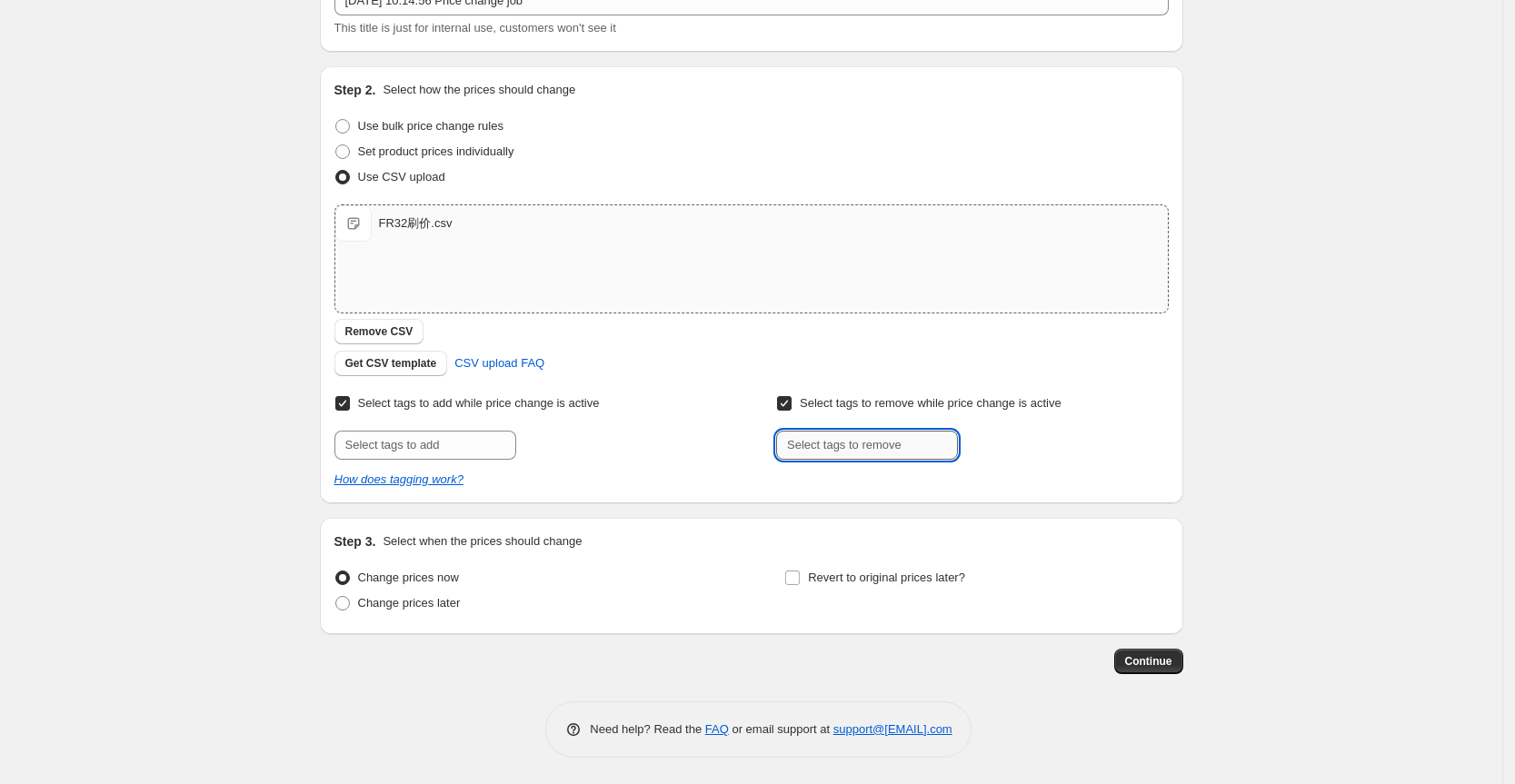 drag, startPoint x: 878, startPoint y: 437, endPoint x: 888, endPoint y: 437, distance: 10 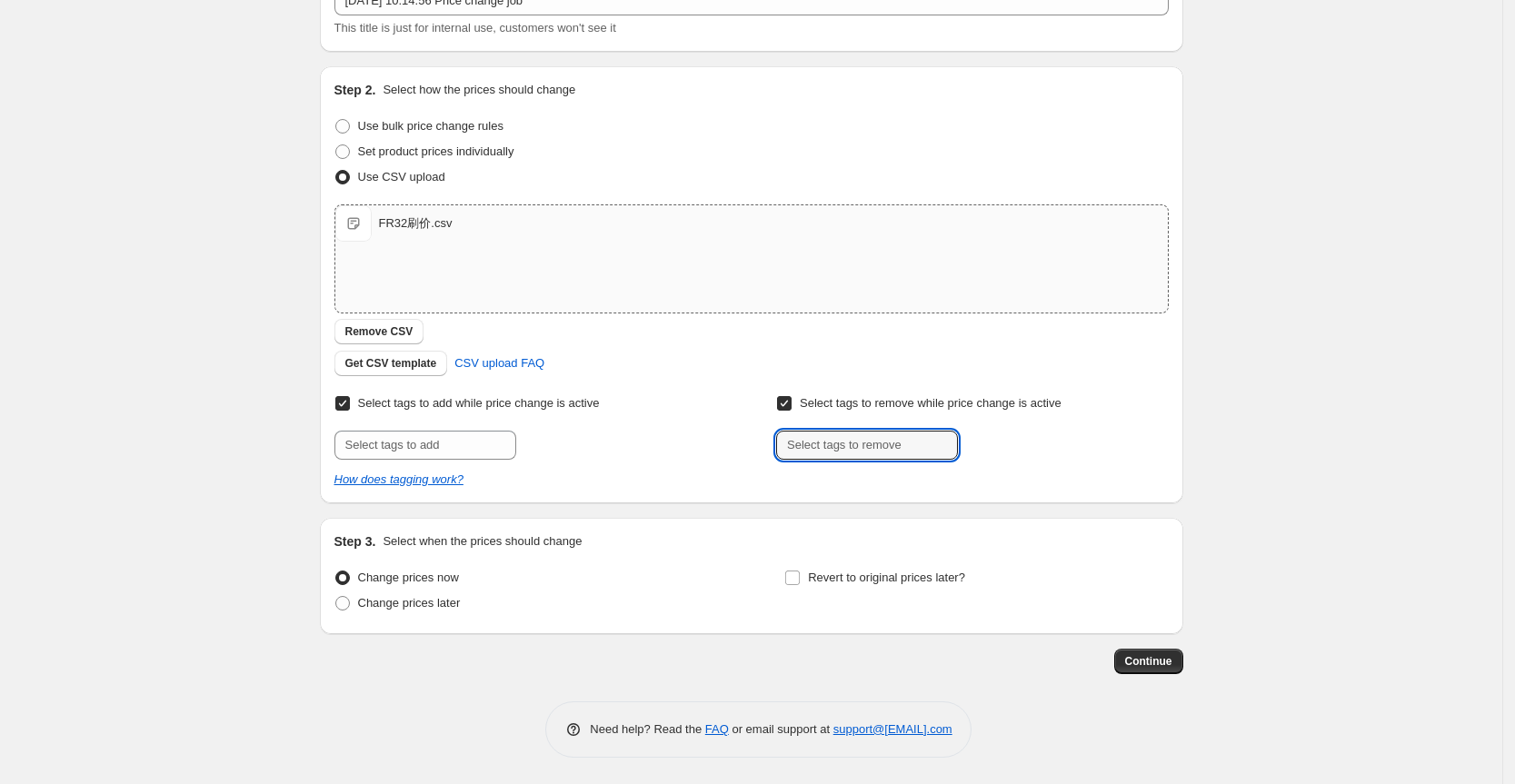 click at bounding box center (972, 445) 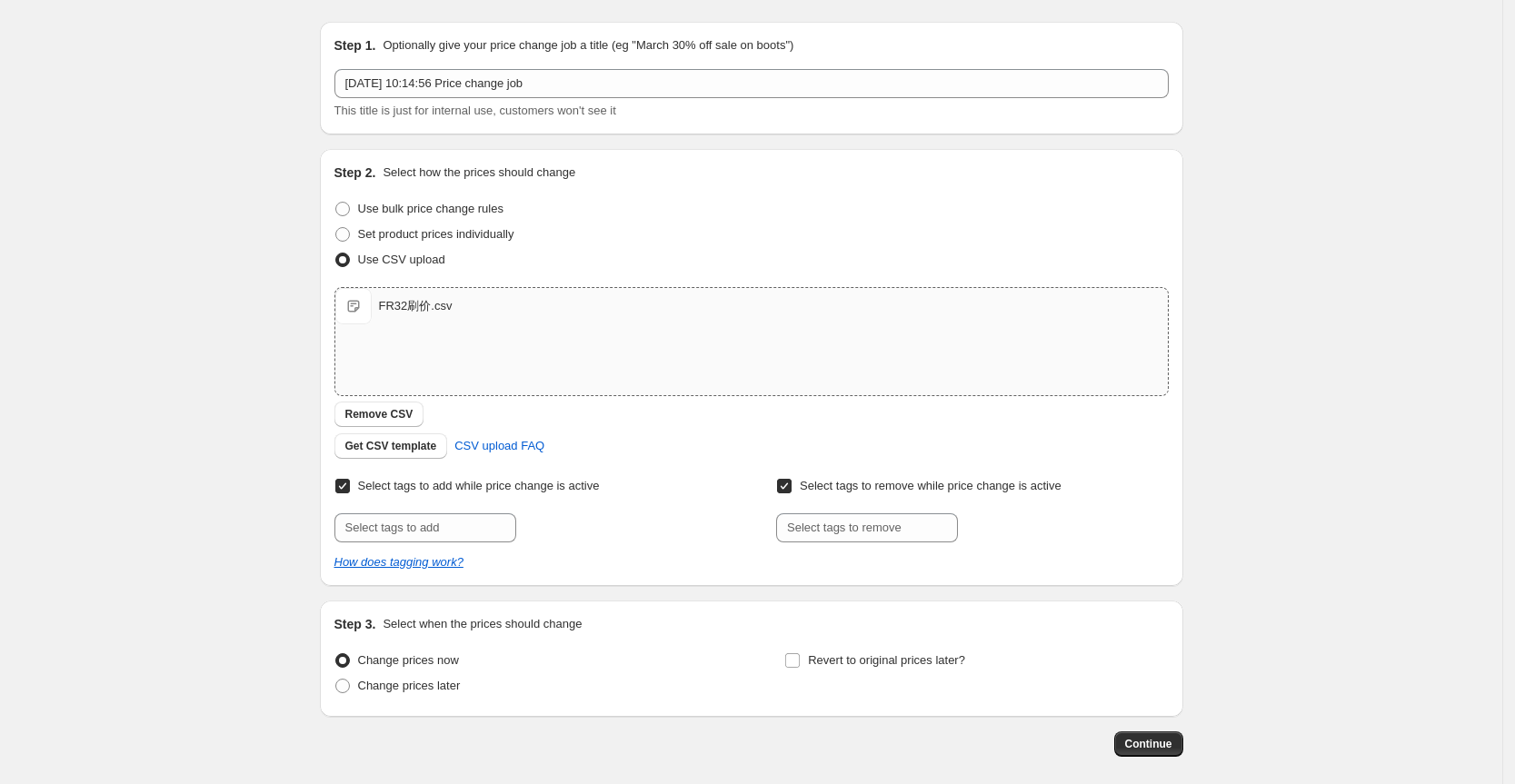 scroll, scrollTop: 0, scrollLeft: 0, axis: both 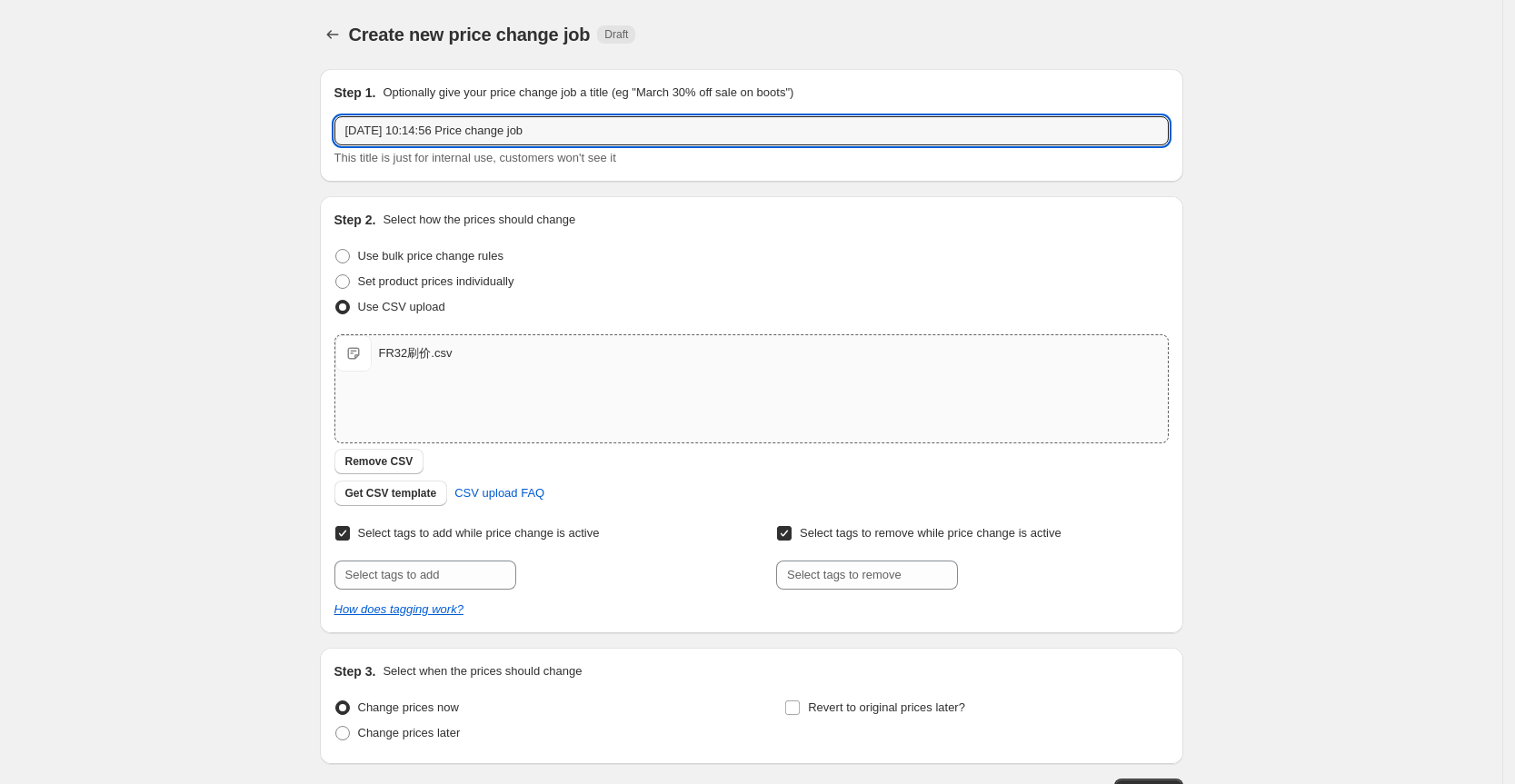 drag, startPoint x: 607, startPoint y: 118, endPoint x: 134, endPoint y: 150, distance: 474.0812 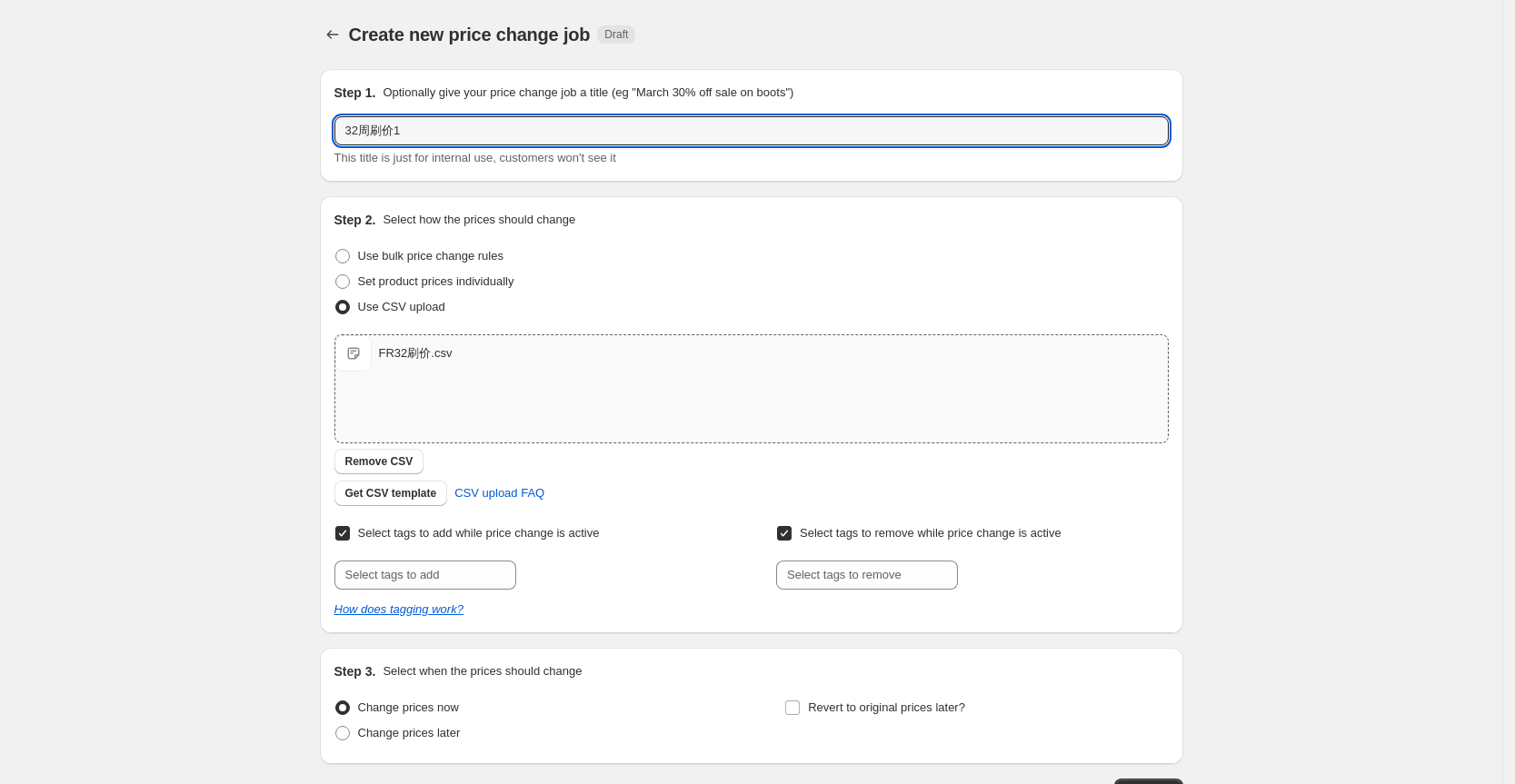 type on "32周刷价1" 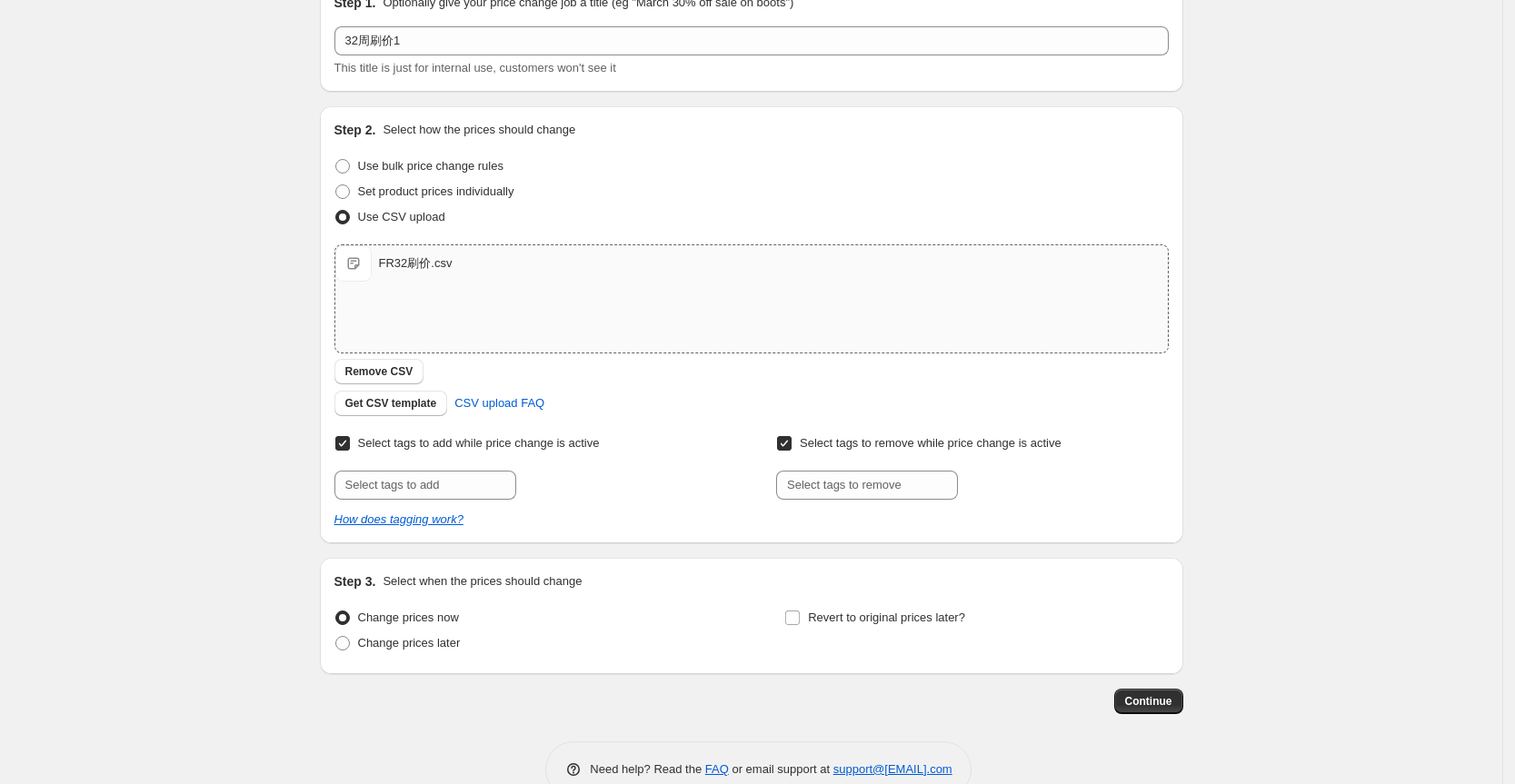 scroll, scrollTop: 130, scrollLeft: 0, axis: vertical 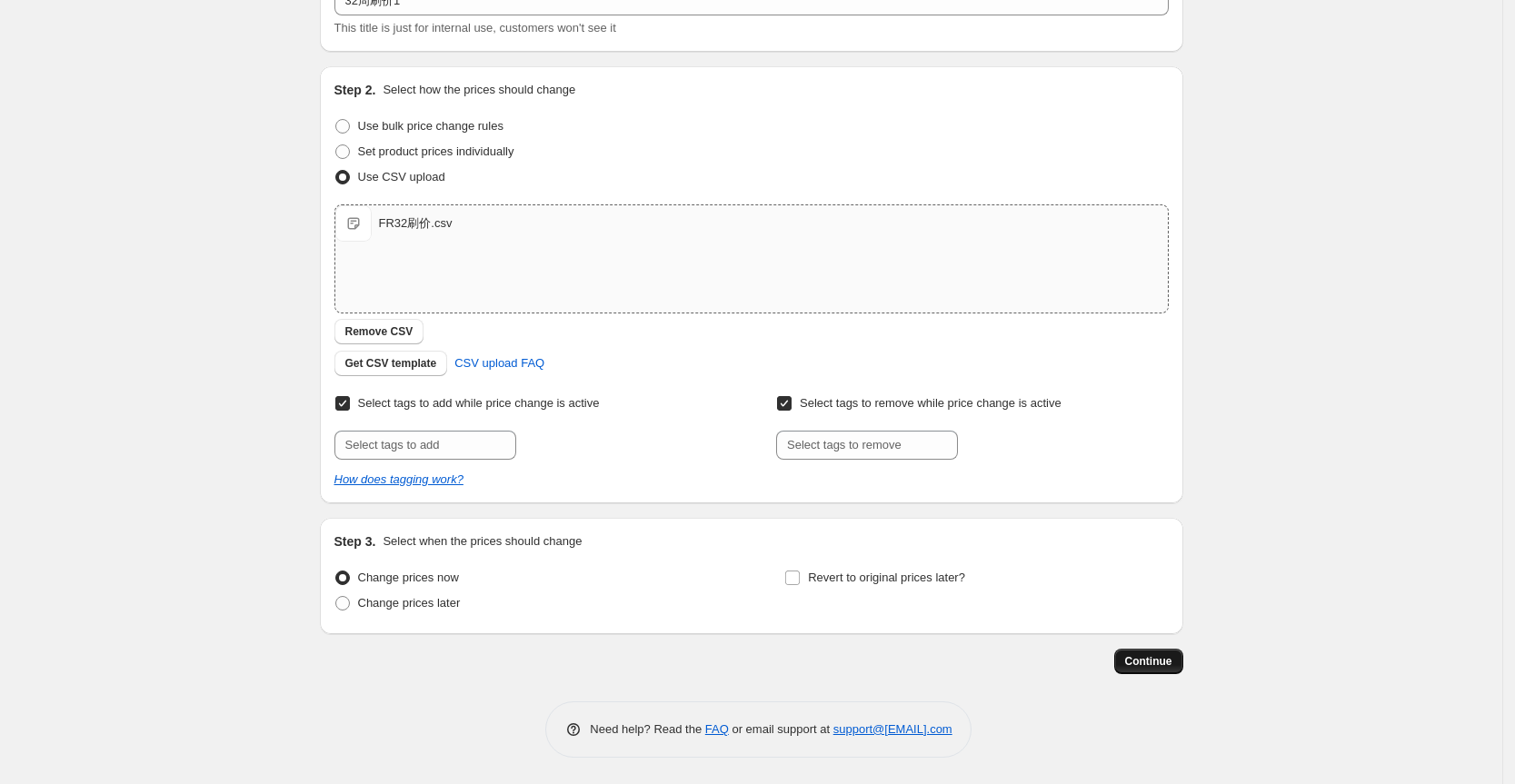 click on "Continue" at bounding box center [1149, 661] 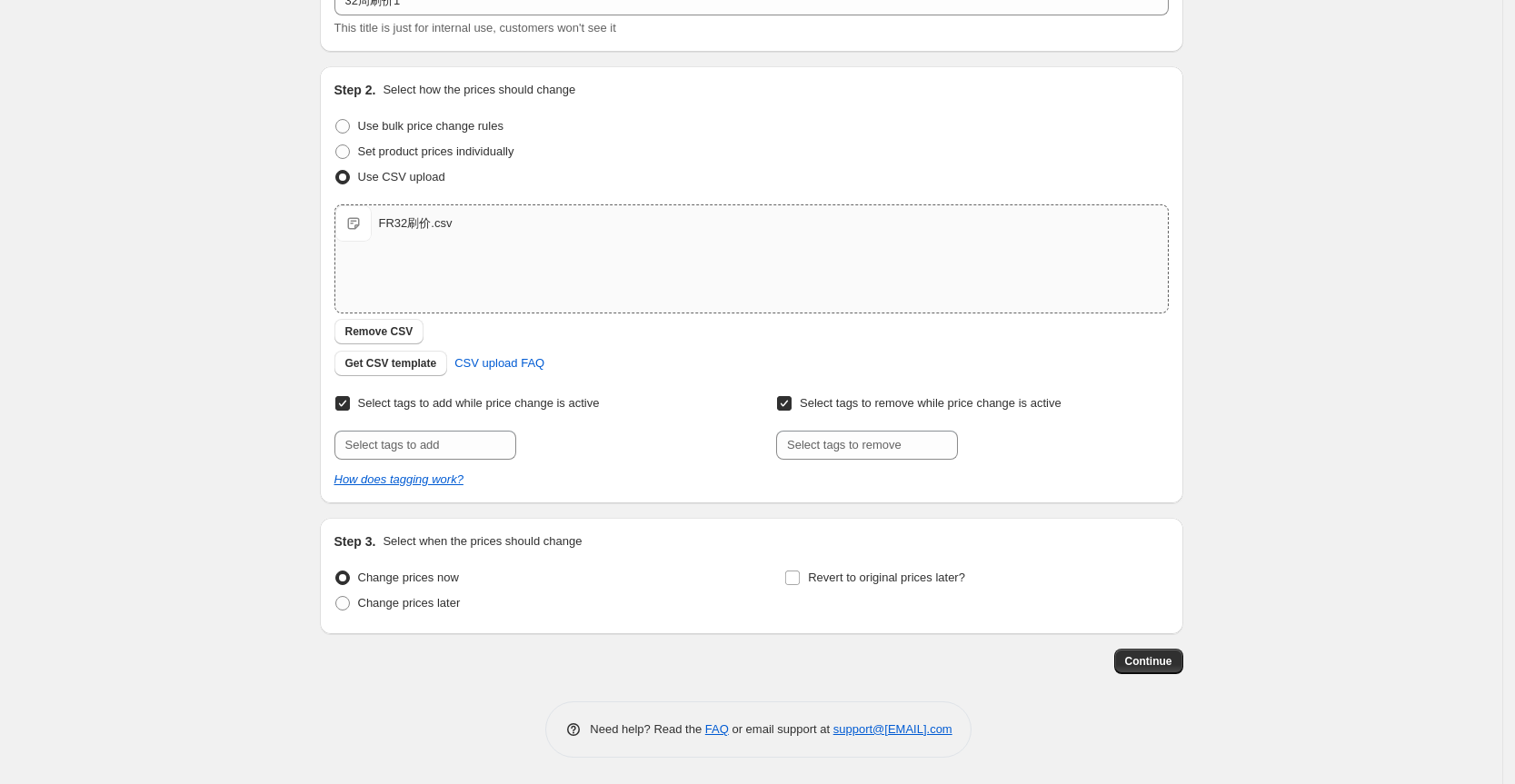 scroll, scrollTop: 0, scrollLeft: 0, axis: both 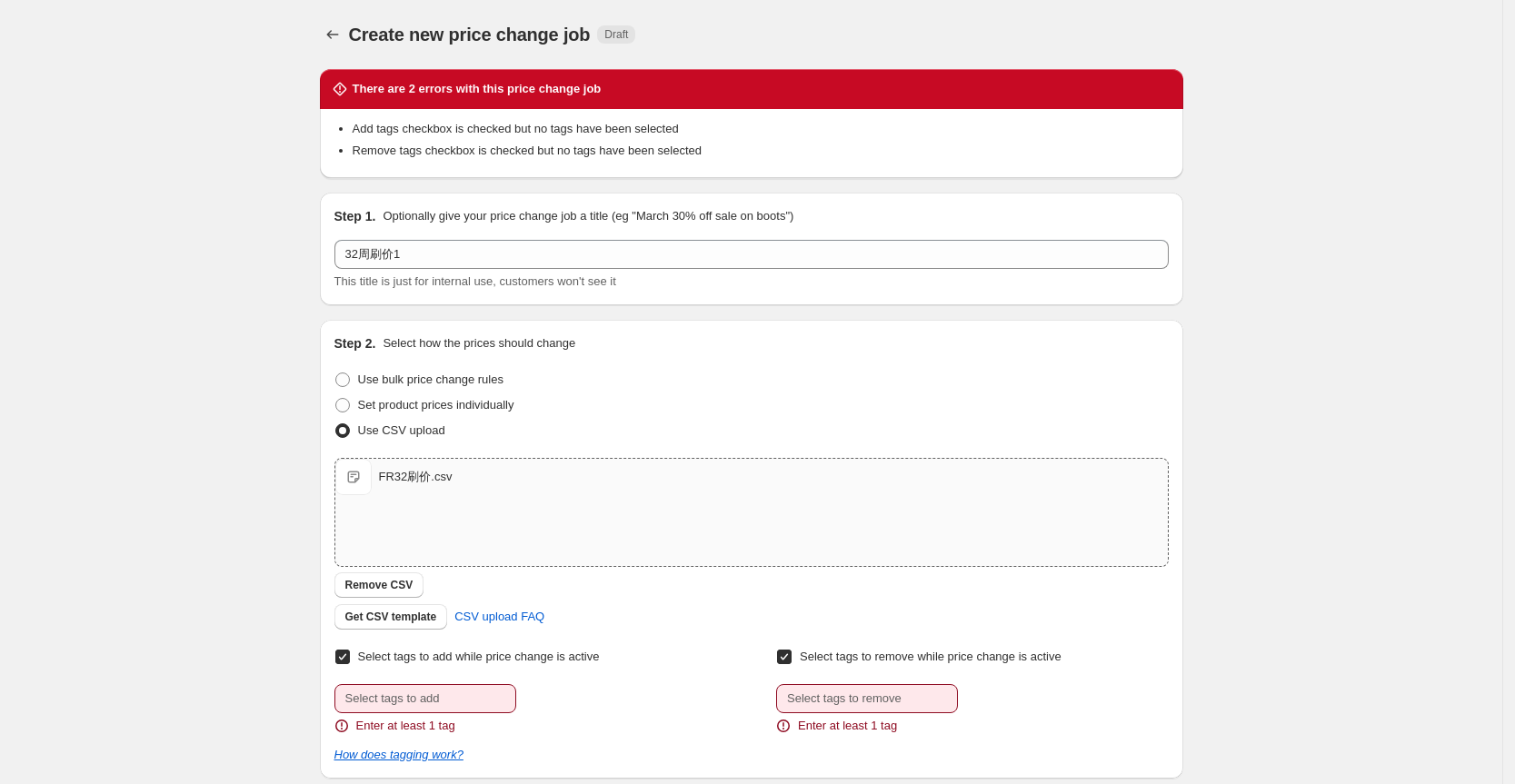 click on "Step 2. Select how the prices should change Use bulk price change rules Set product prices individually Use CSV upload Upload files FR32刷价.csv FR32刷价.csv Remove CSV Get CSV template CSV upload FAQ Select tags to add while price change is active Submit Enter at least 1 tag Select tags to remove while price change is active Submit Enter at least 1 tag How does tagging work?" at bounding box center (752, 549) 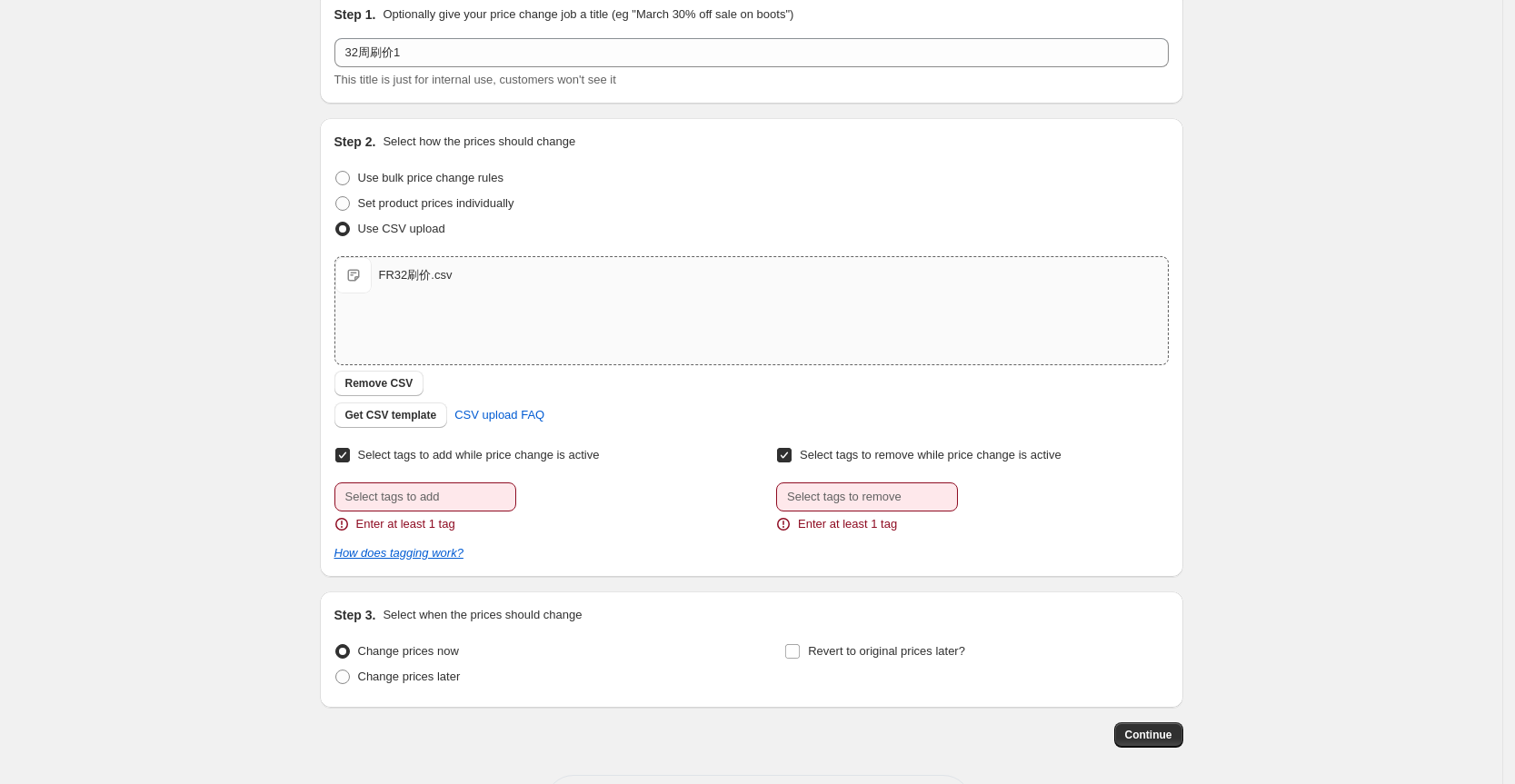 scroll, scrollTop: 275, scrollLeft: 0, axis: vertical 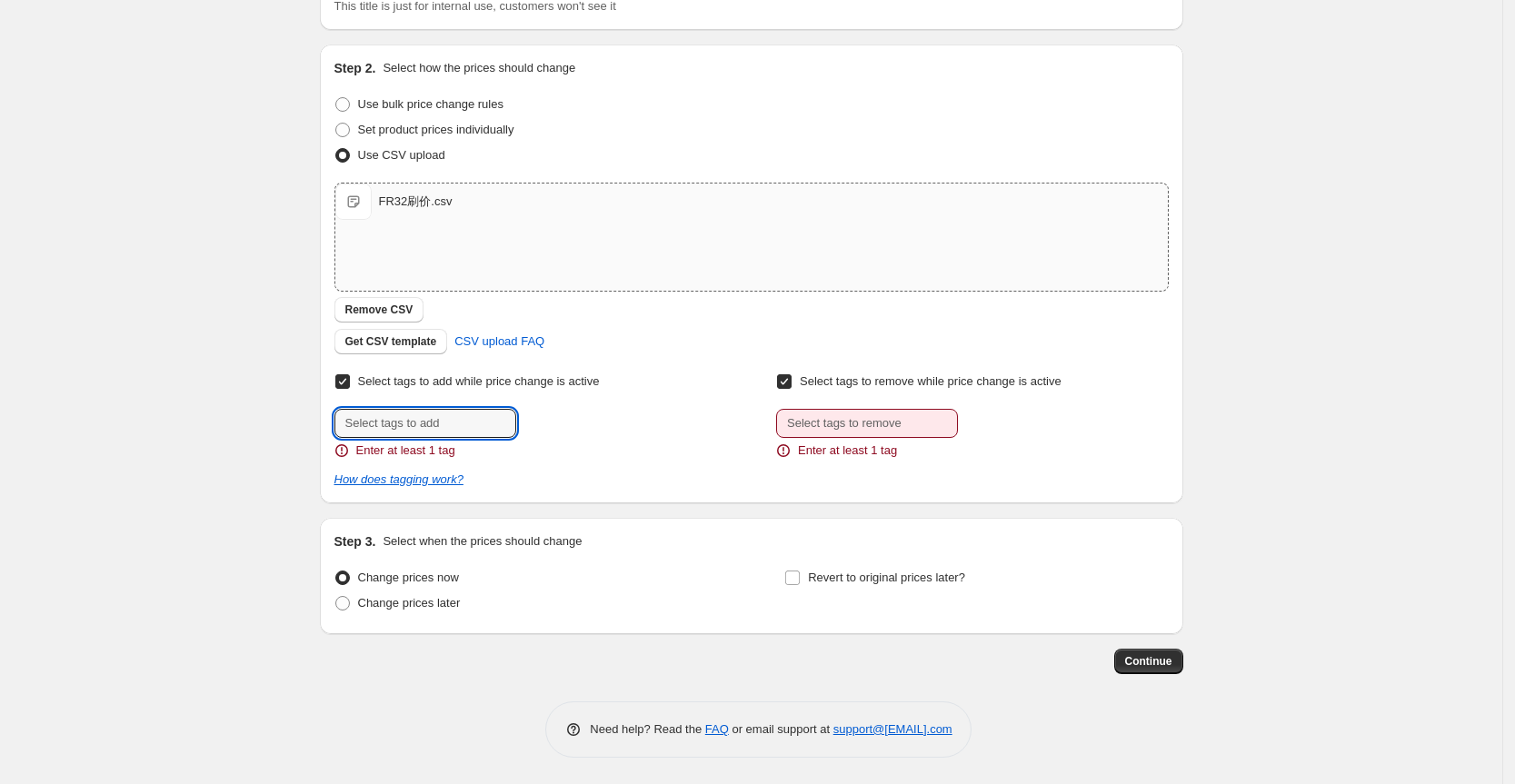 drag, startPoint x: 463, startPoint y: 424, endPoint x: 753, endPoint y: 425, distance: 290.0017 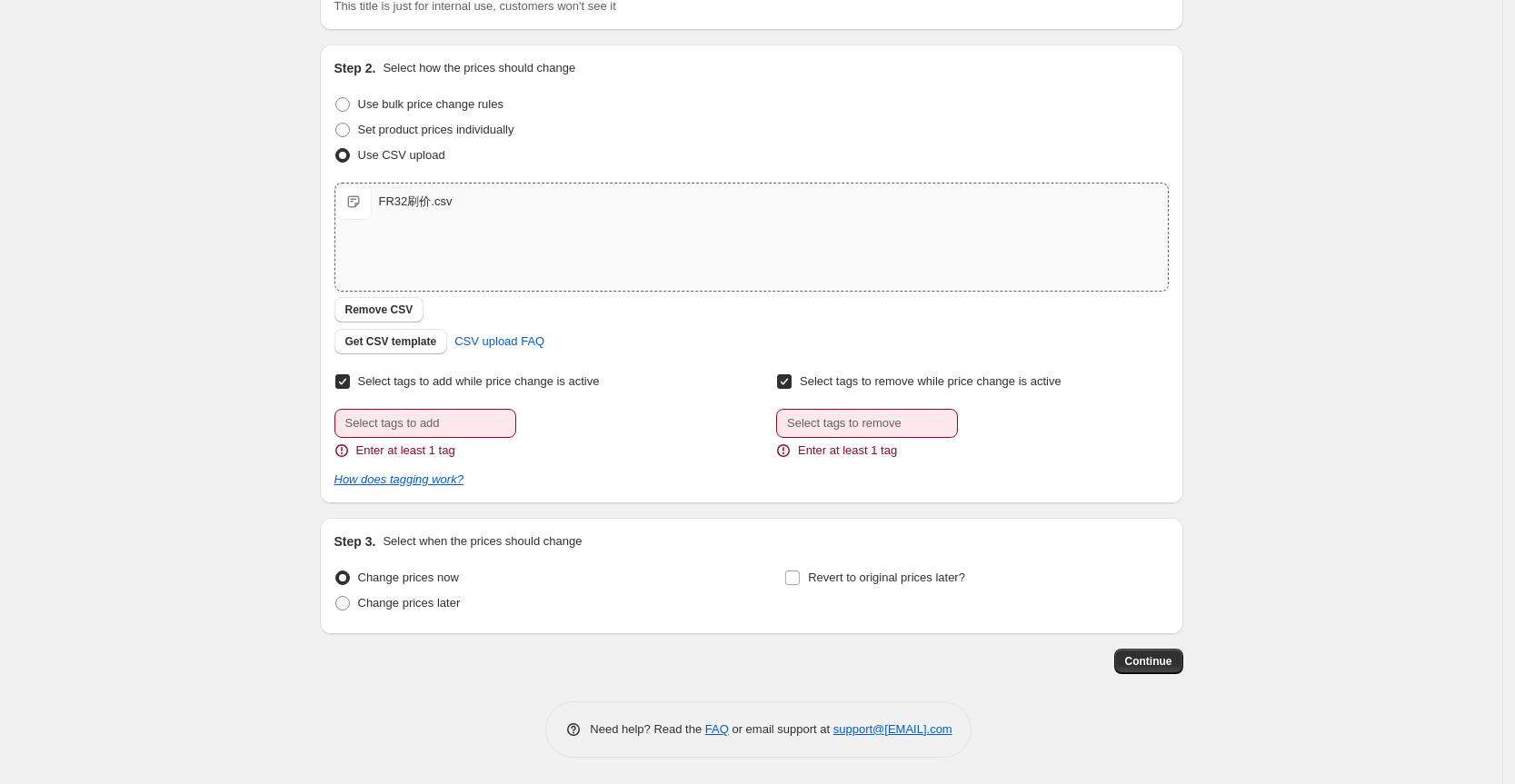drag, startPoint x: 502, startPoint y: 374, endPoint x: 560, endPoint y: 385, distance: 59.03389 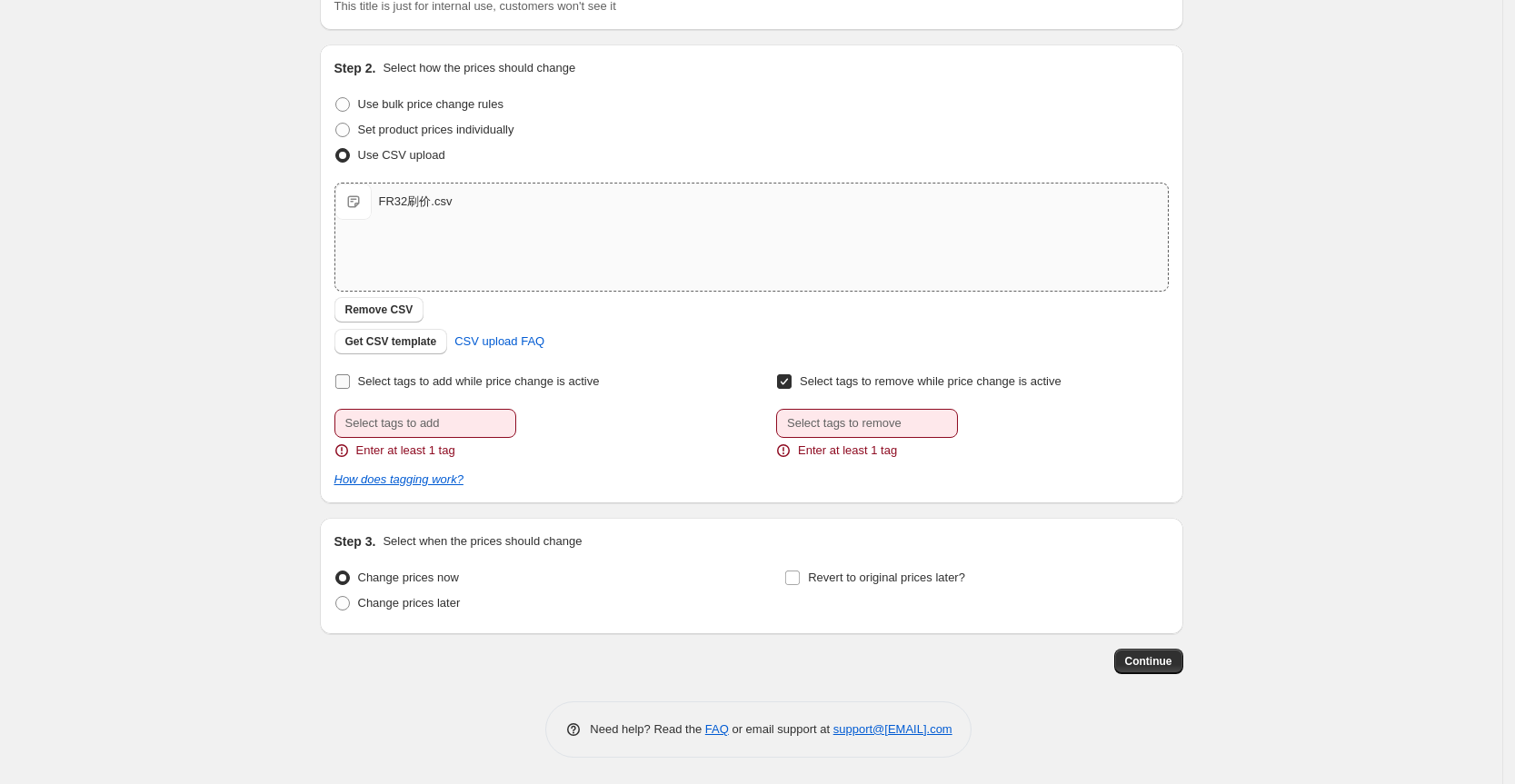 checkbox on "false" 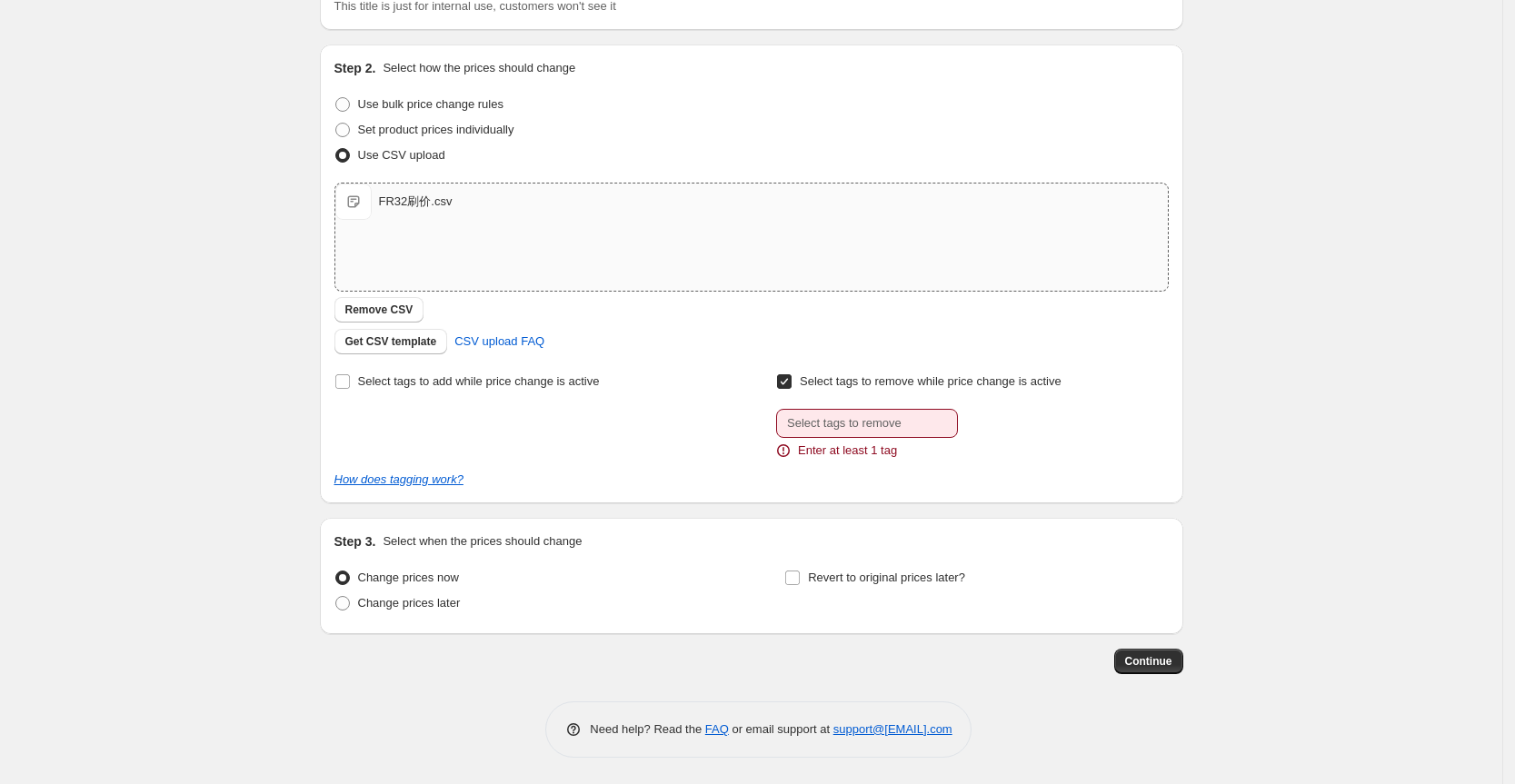 click on "Select tags to remove while price change is active" at bounding box center (931, 381) 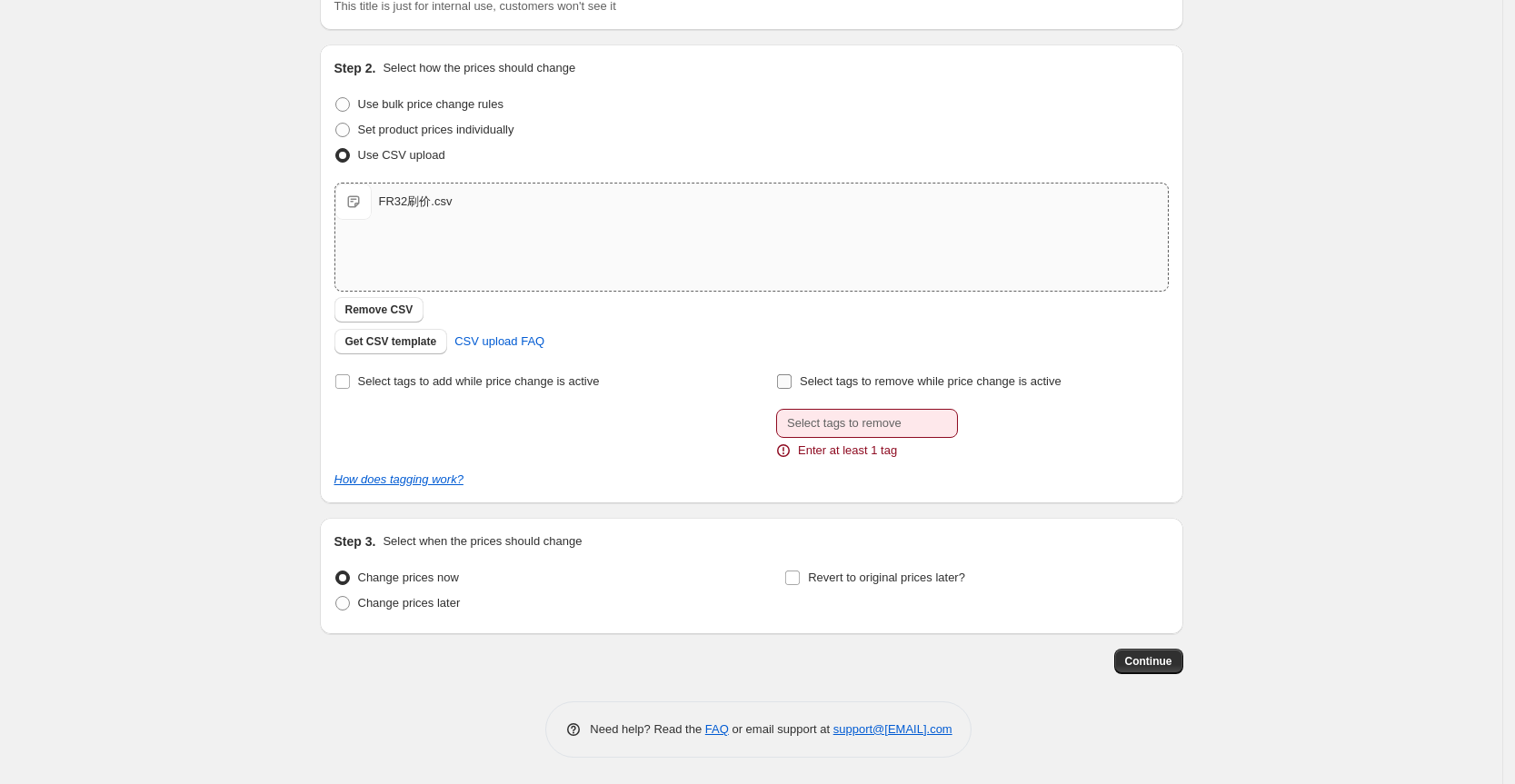 checkbox on "false" 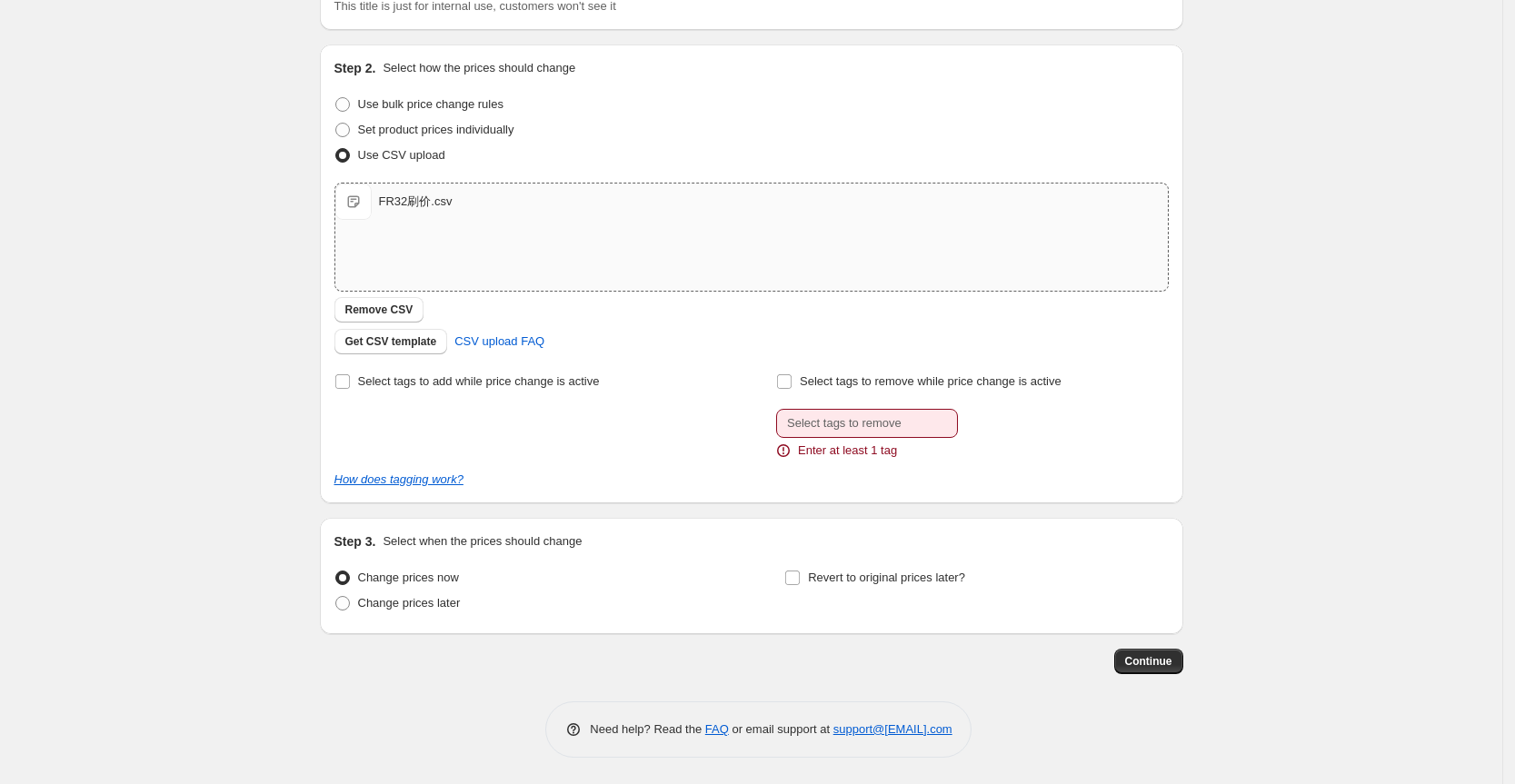 scroll, scrollTop: 181, scrollLeft: 0, axis: vertical 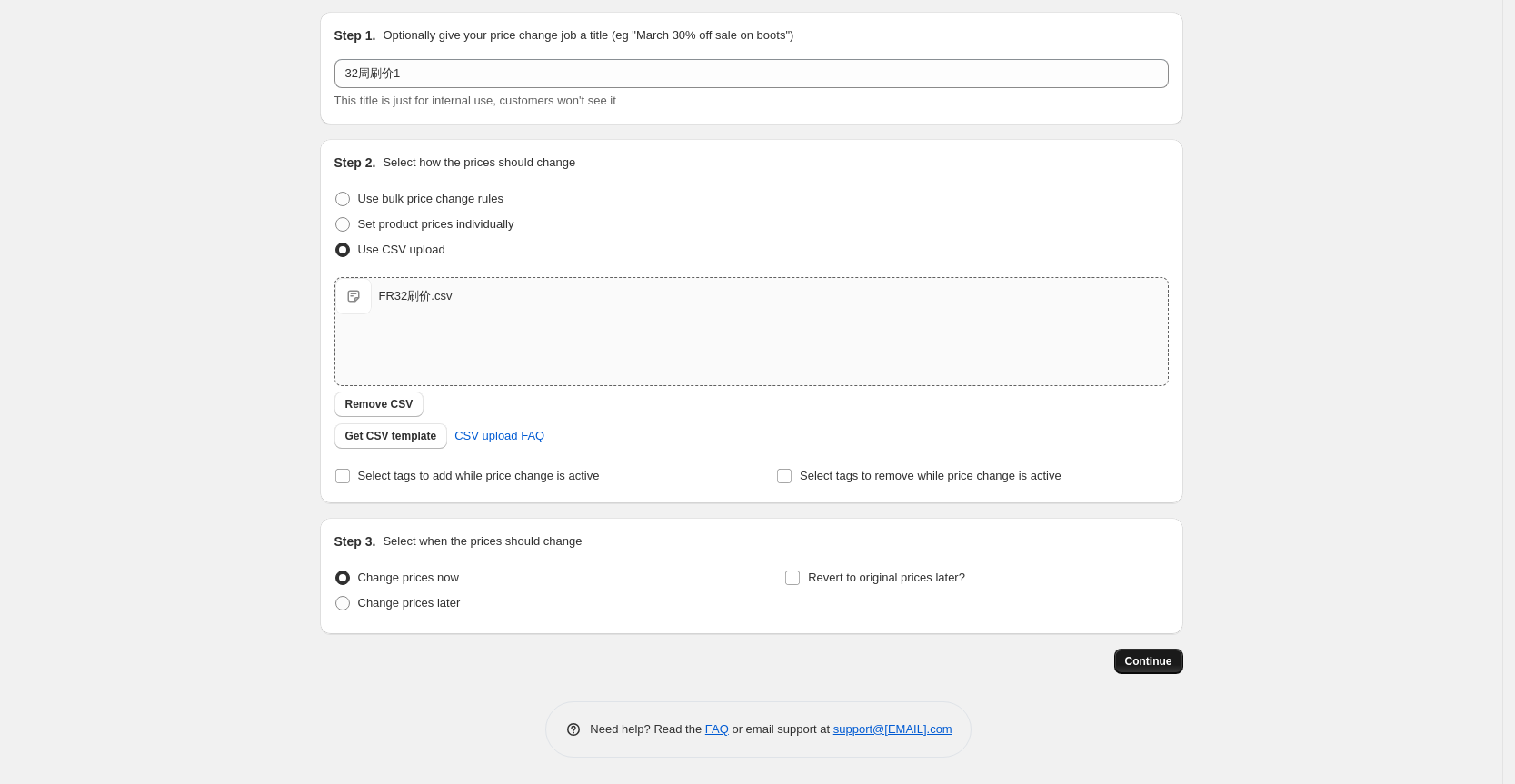 click on "Continue" at bounding box center [1149, 661] 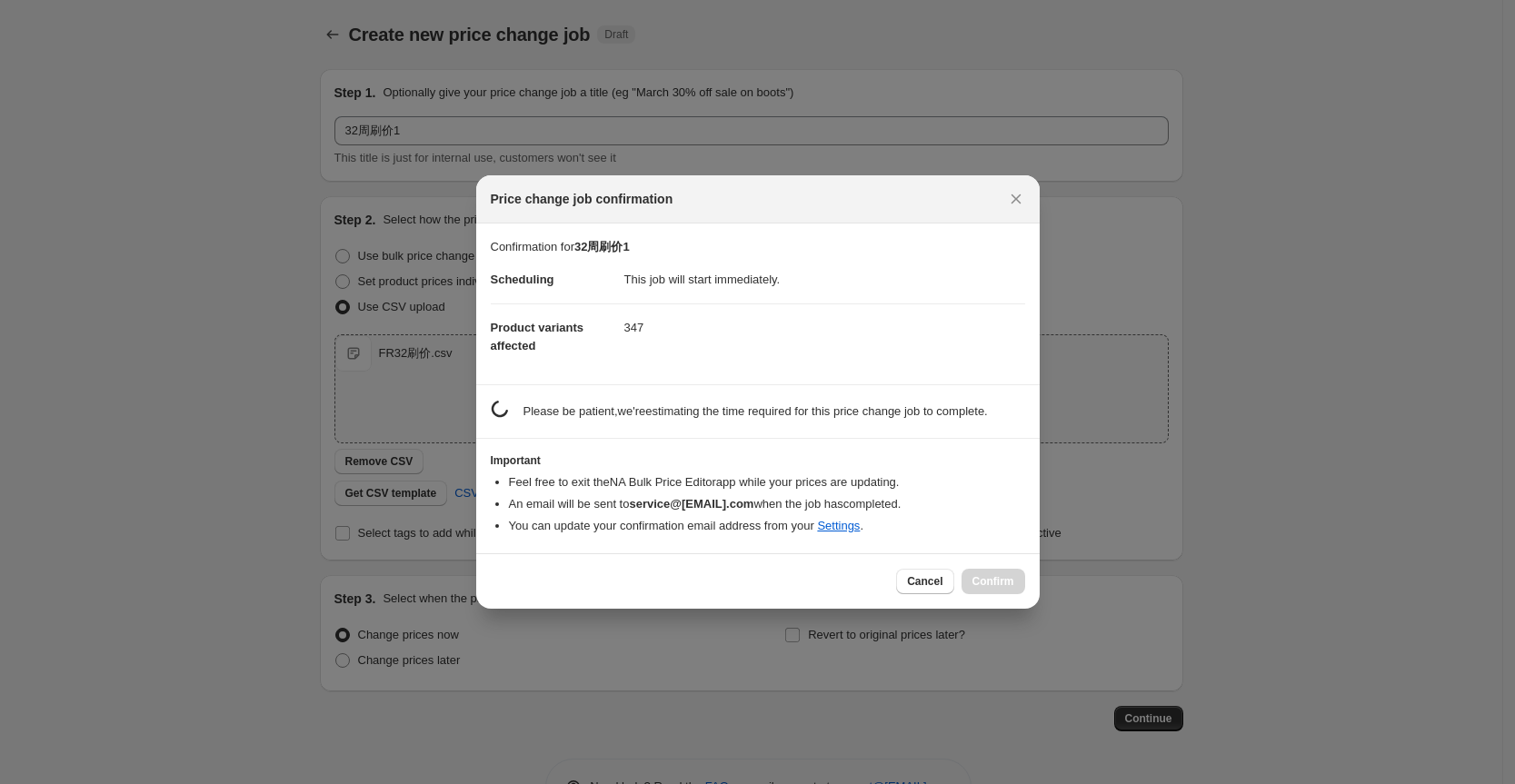 scroll, scrollTop: 0, scrollLeft: 0, axis: both 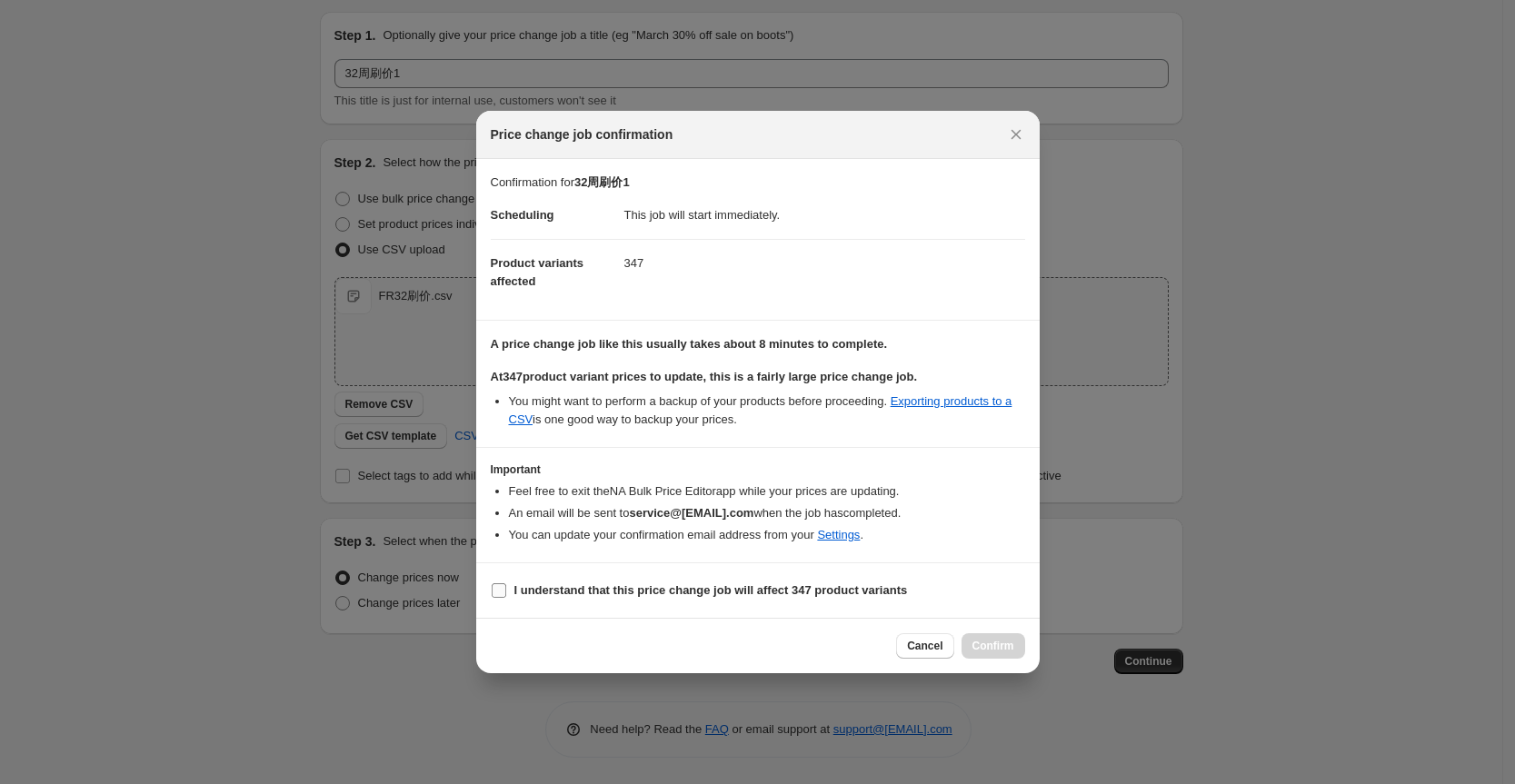click on "I understand that this price change job will affect 347 product variants" at bounding box center (711, 590) 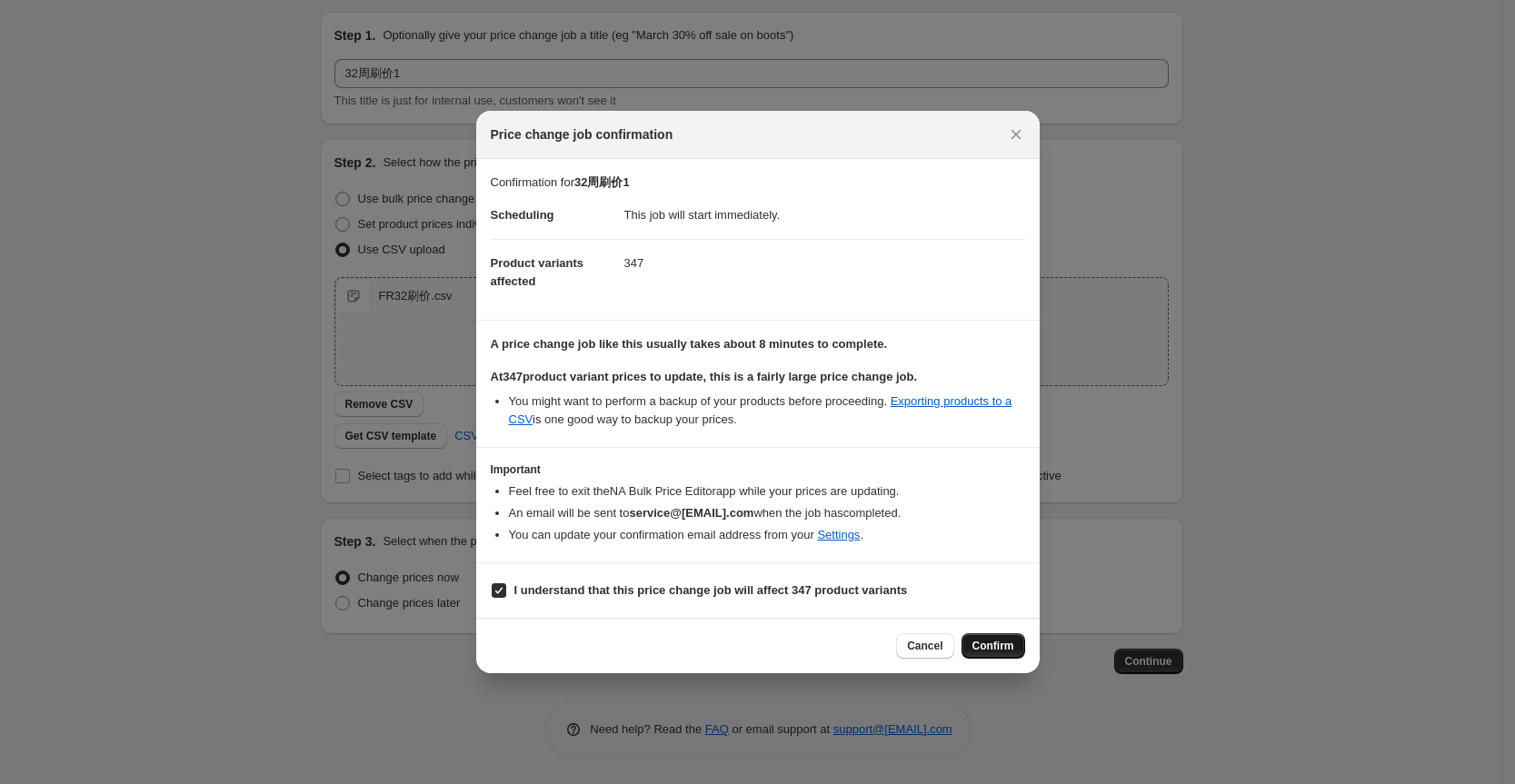 click on "Confirm" at bounding box center (993, 646) 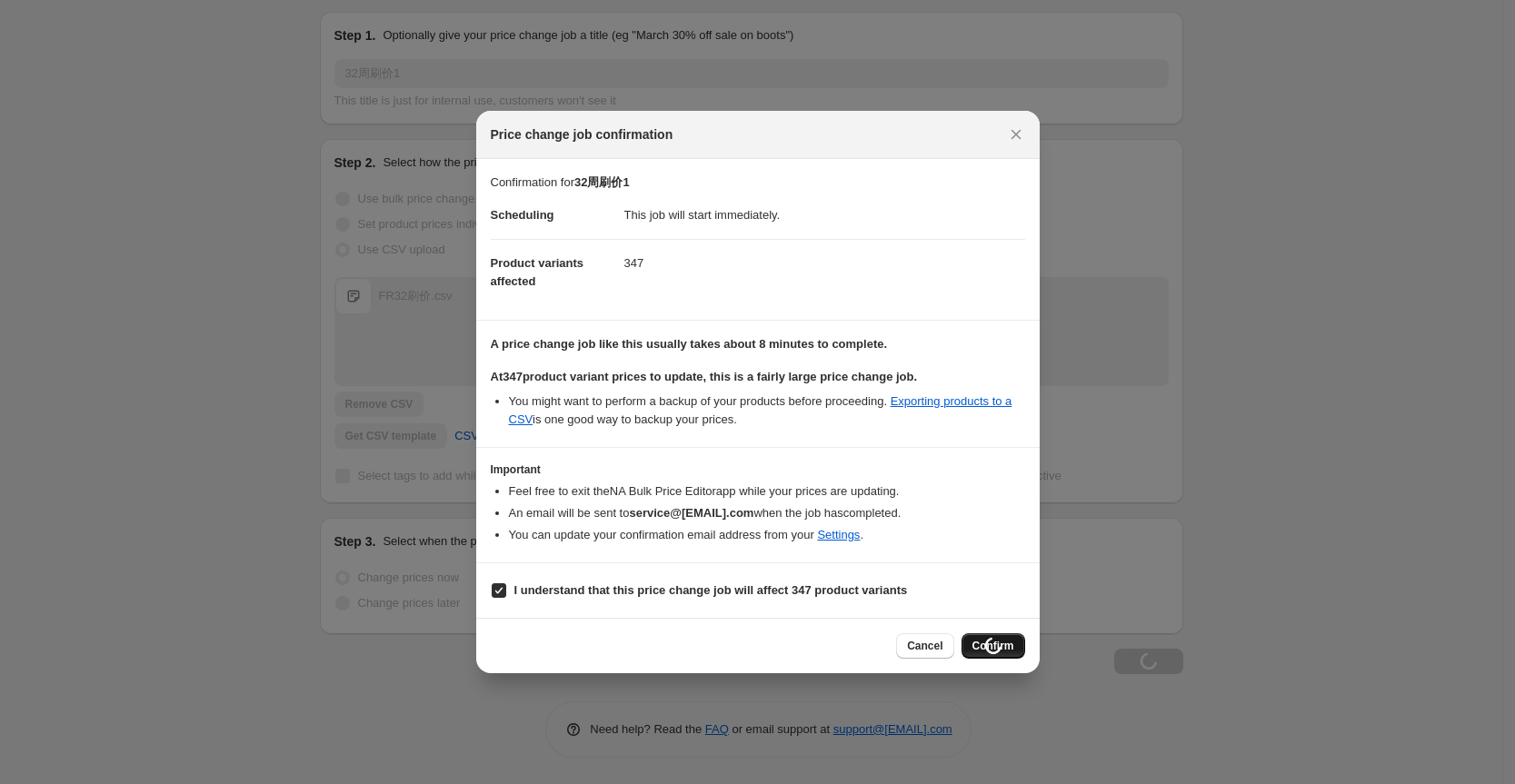 click at bounding box center [757, 392] 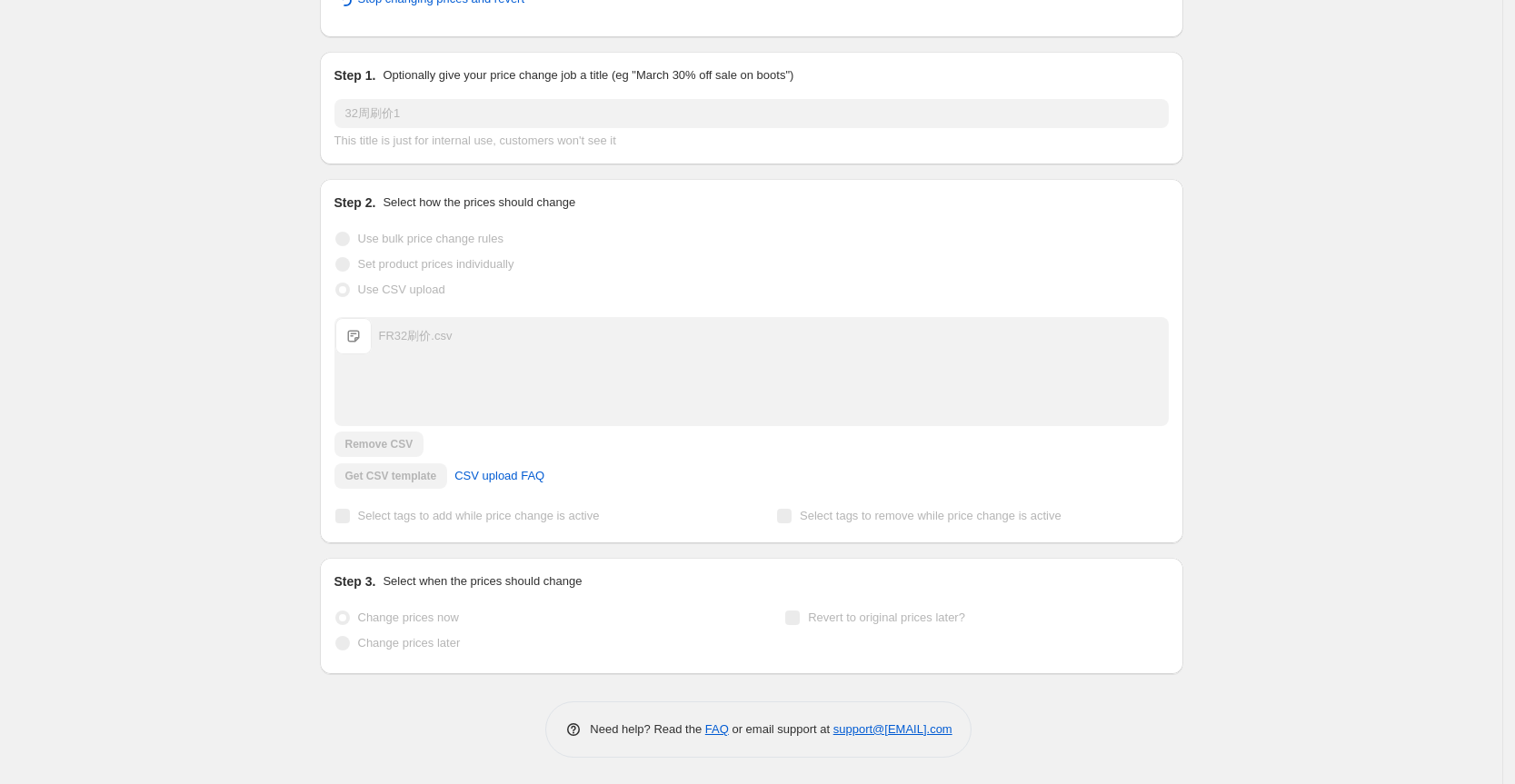 scroll, scrollTop: 0, scrollLeft: 0, axis: both 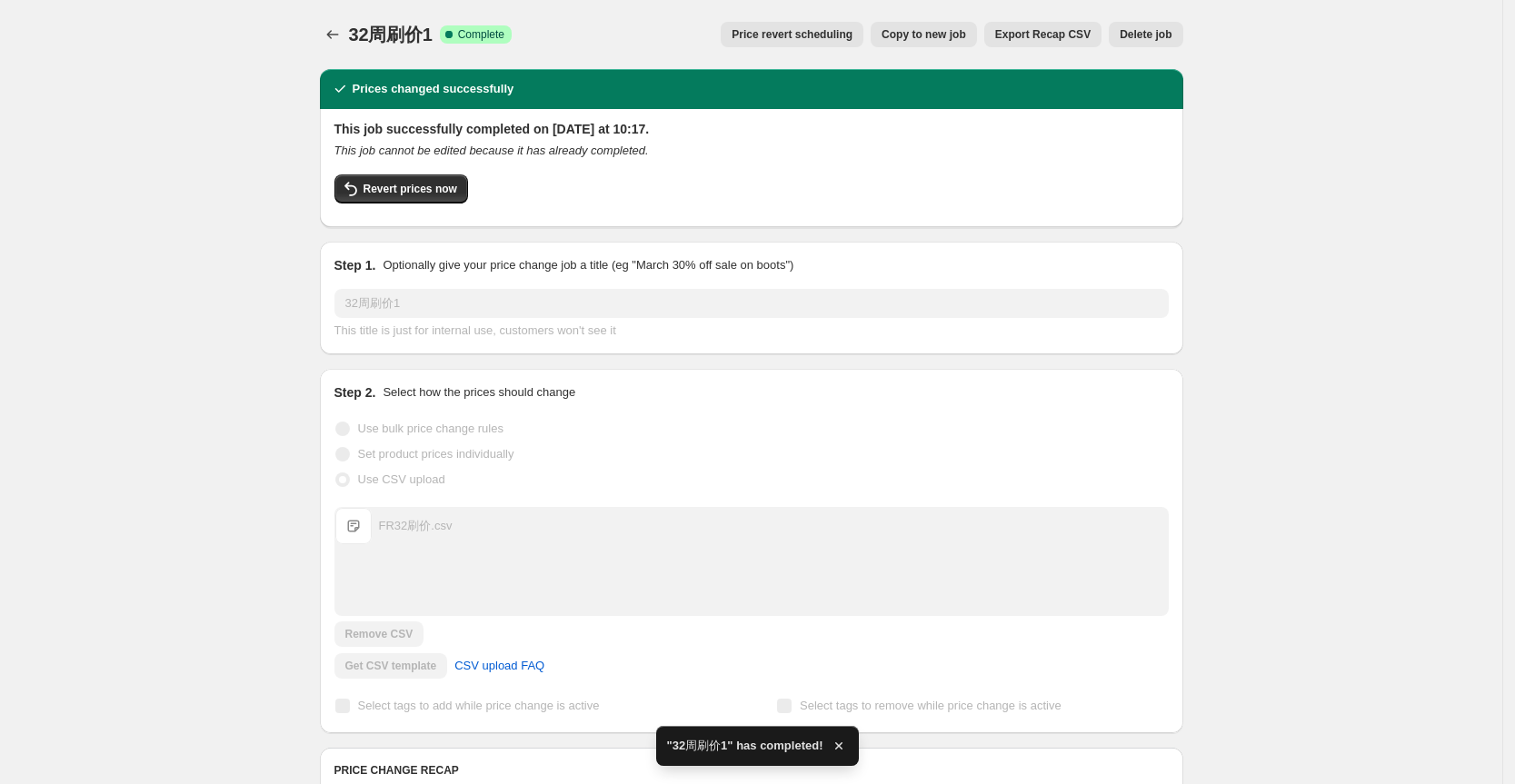 click on "32周刷价1. This page is ready 32周刷价1 Success Complete Complete Price revert scheduling Copy to new job Export Recap CSV Delete job More actions Price revert scheduling Copy to new job Export Recap CSV Delete job Prices changed successfully This job successfully completed on 2025年8月4日 at 10:17. This job cannot be edited because it has already completed. Revert prices now Step 1. Optionally give your price change job a title (eg "March 30% off sale on boots") 32周刷价1 This title is just for internal use, customers won't see it Step 2. Select how the prices should change Use bulk price change rules Set product prices individually Use CSV upload Upload files FR32刷价.csv FR32刷价.csv Remove CSV Get CSV template CSV upload FAQ Select tags to add while price change is active Select tags to remove while price change is active PRICE CHANGE RECAP 347 product variants were affected by this price change: UGREEN  Data Hub USB 3.0 vers 4 Ports USB 5Gbps Transfert Rapide €12.74 €16.99 Changed to" at bounding box center [752, 769] 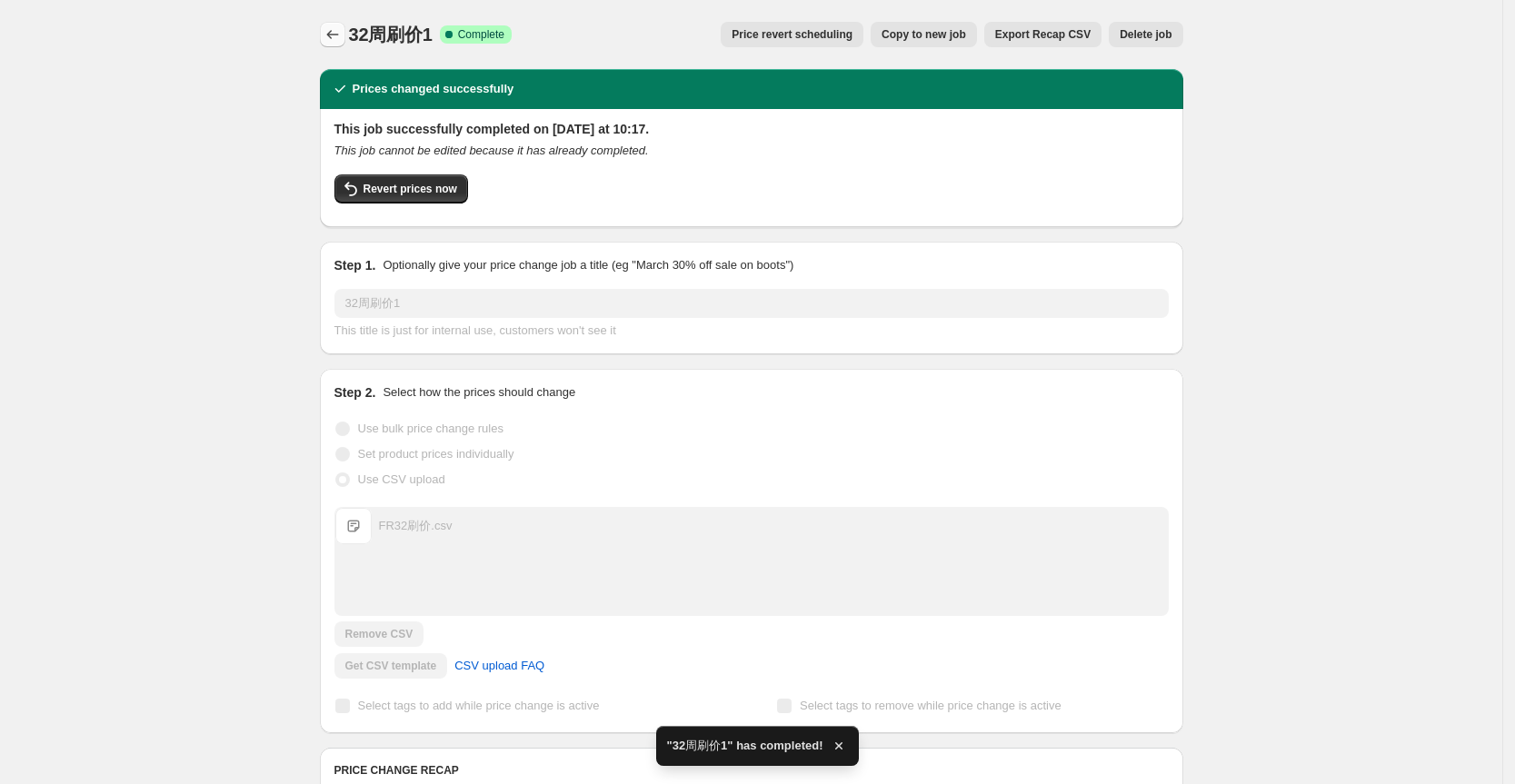 click 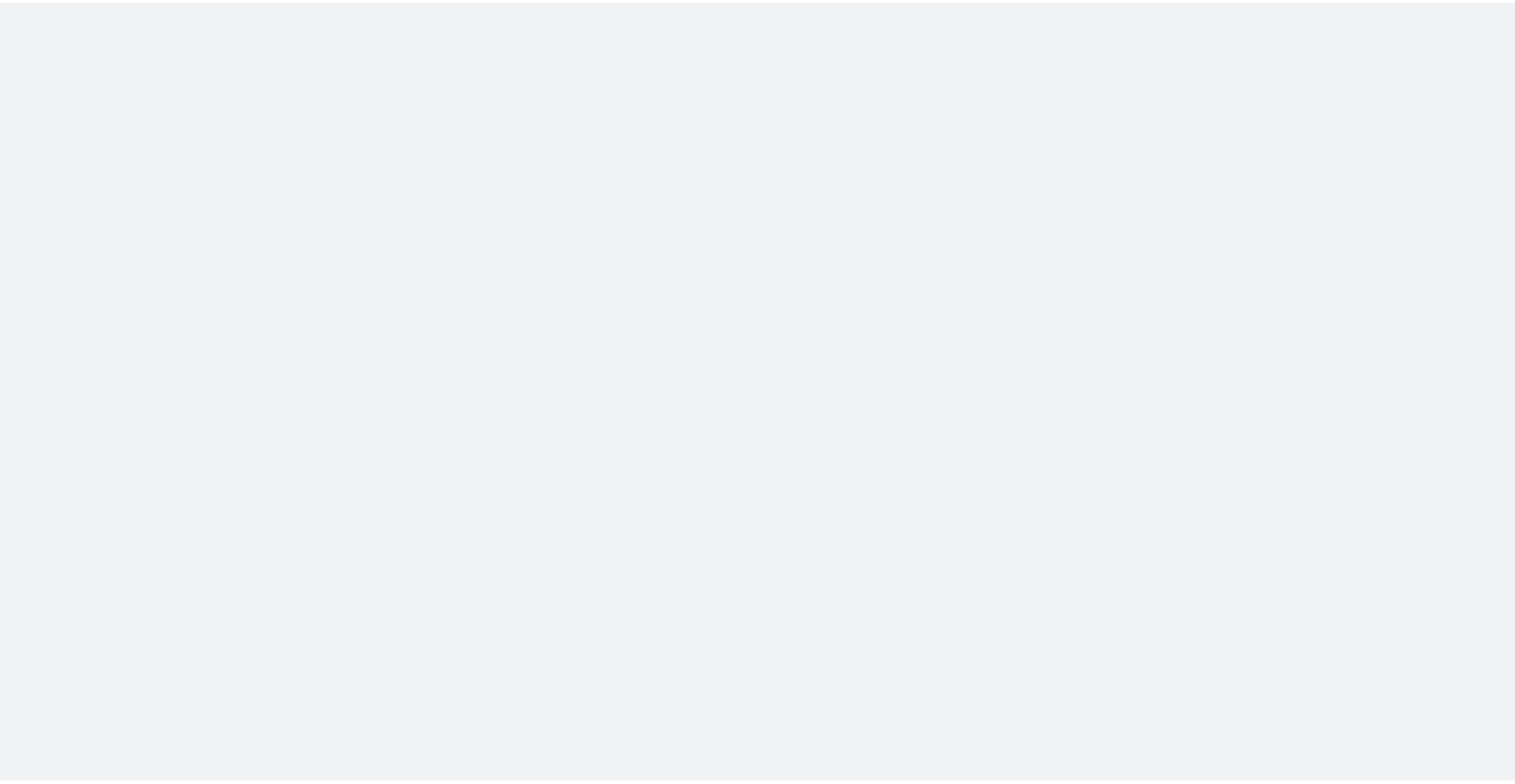 scroll, scrollTop: 0, scrollLeft: 0, axis: both 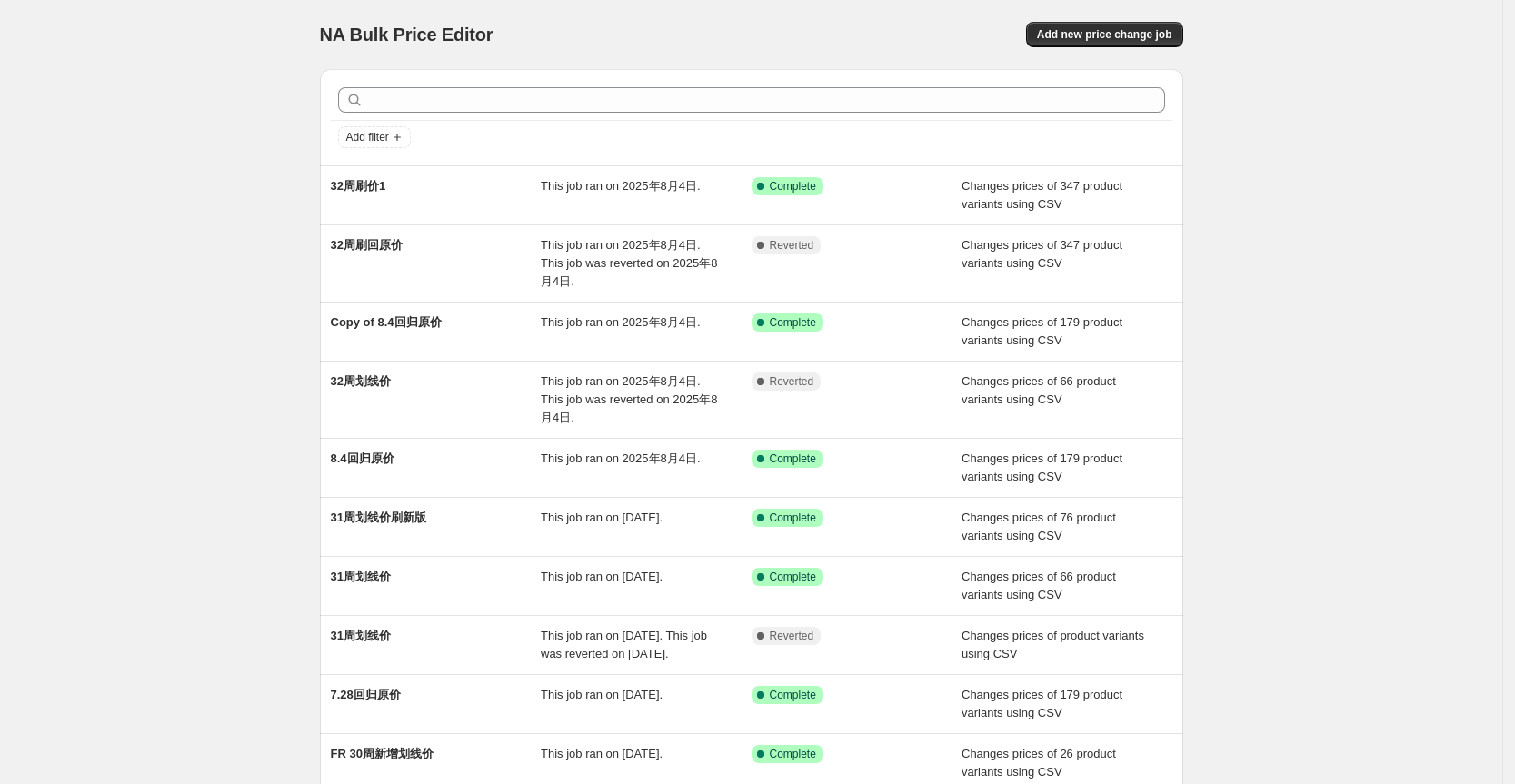 drag, startPoint x: 440, startPoint y: 235, endPoint x: 251, endPoint y: 234, distance: 189.00265 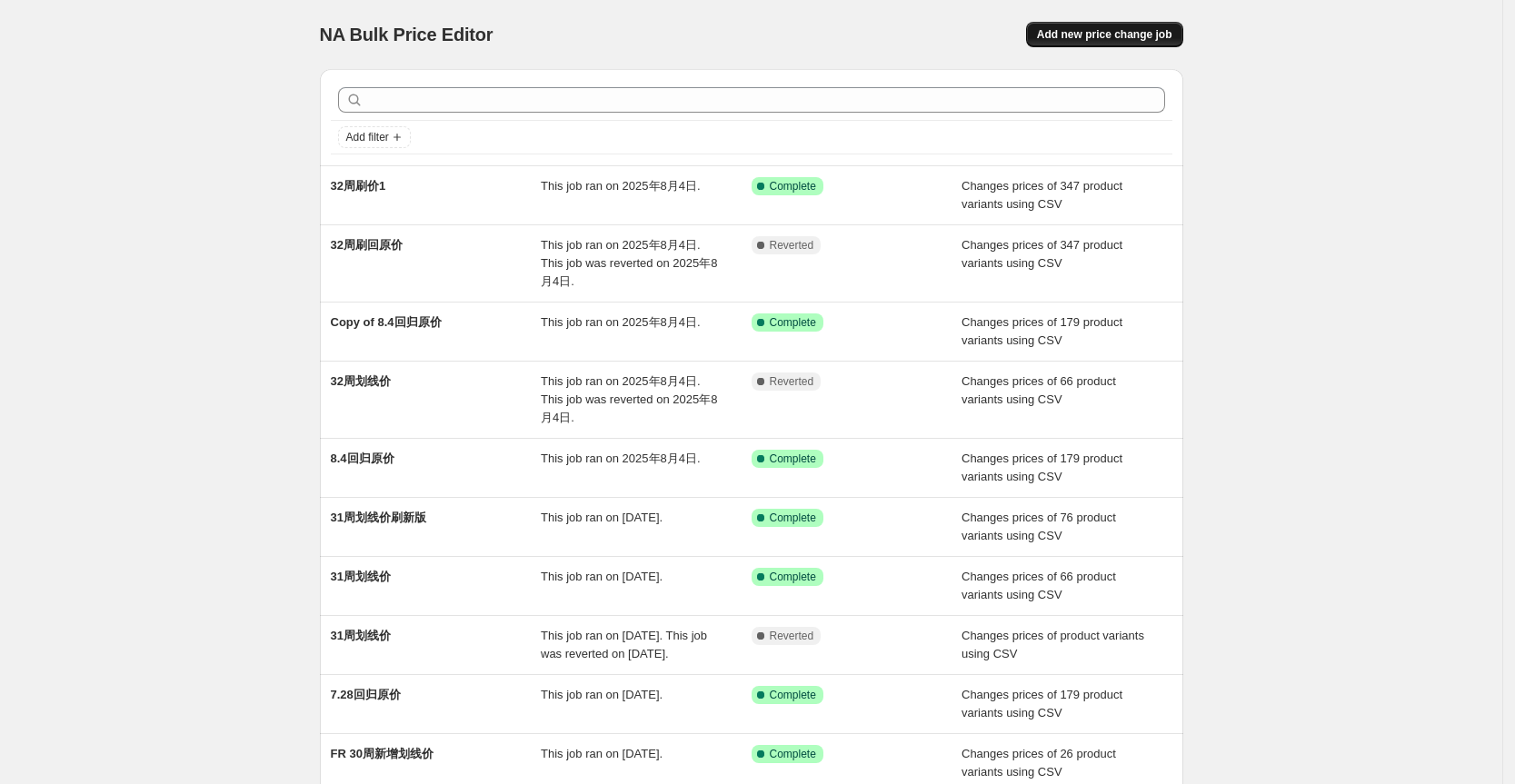 click on "Add new price change job" at bounding box center [1104, 35] 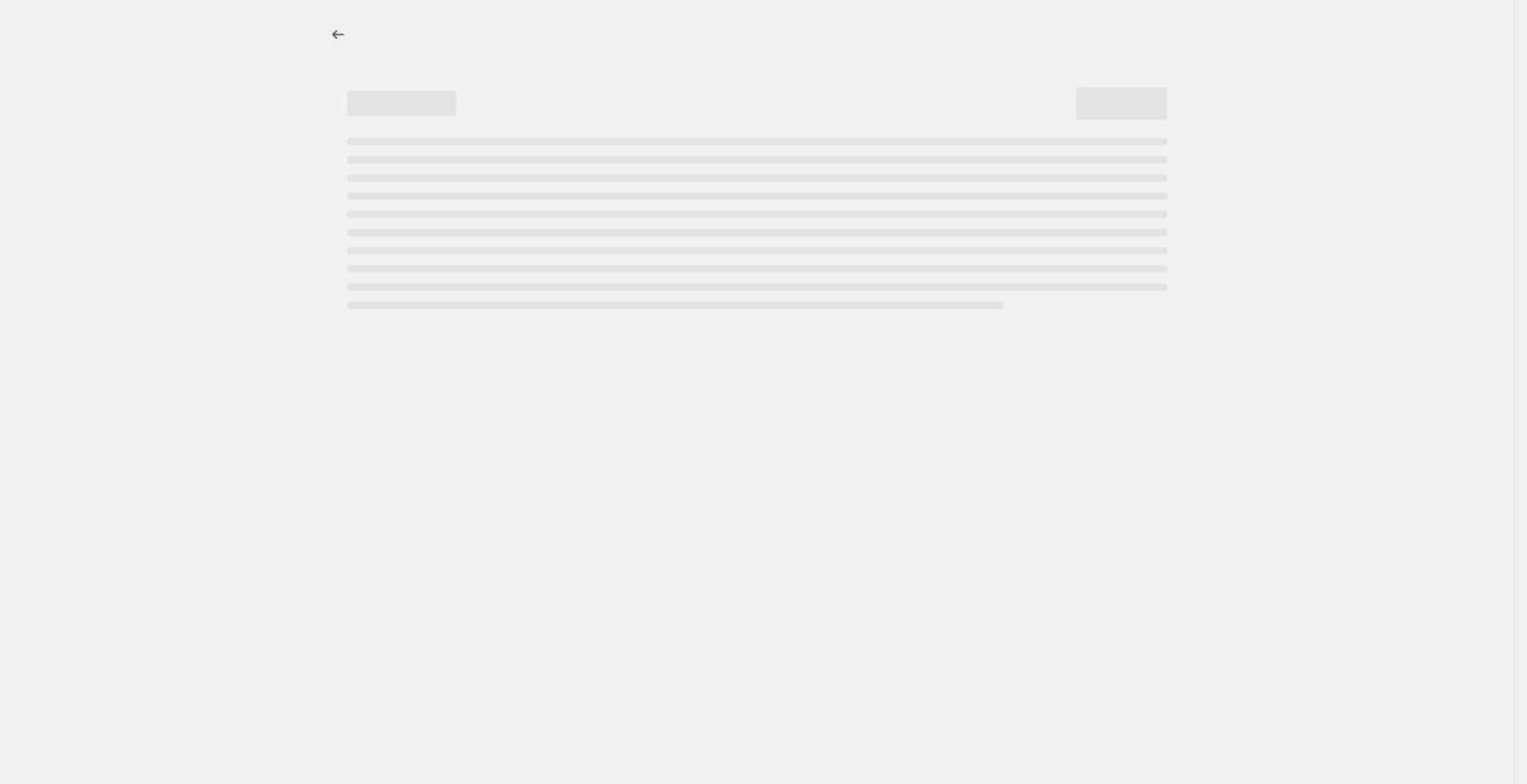 select on "percentage" 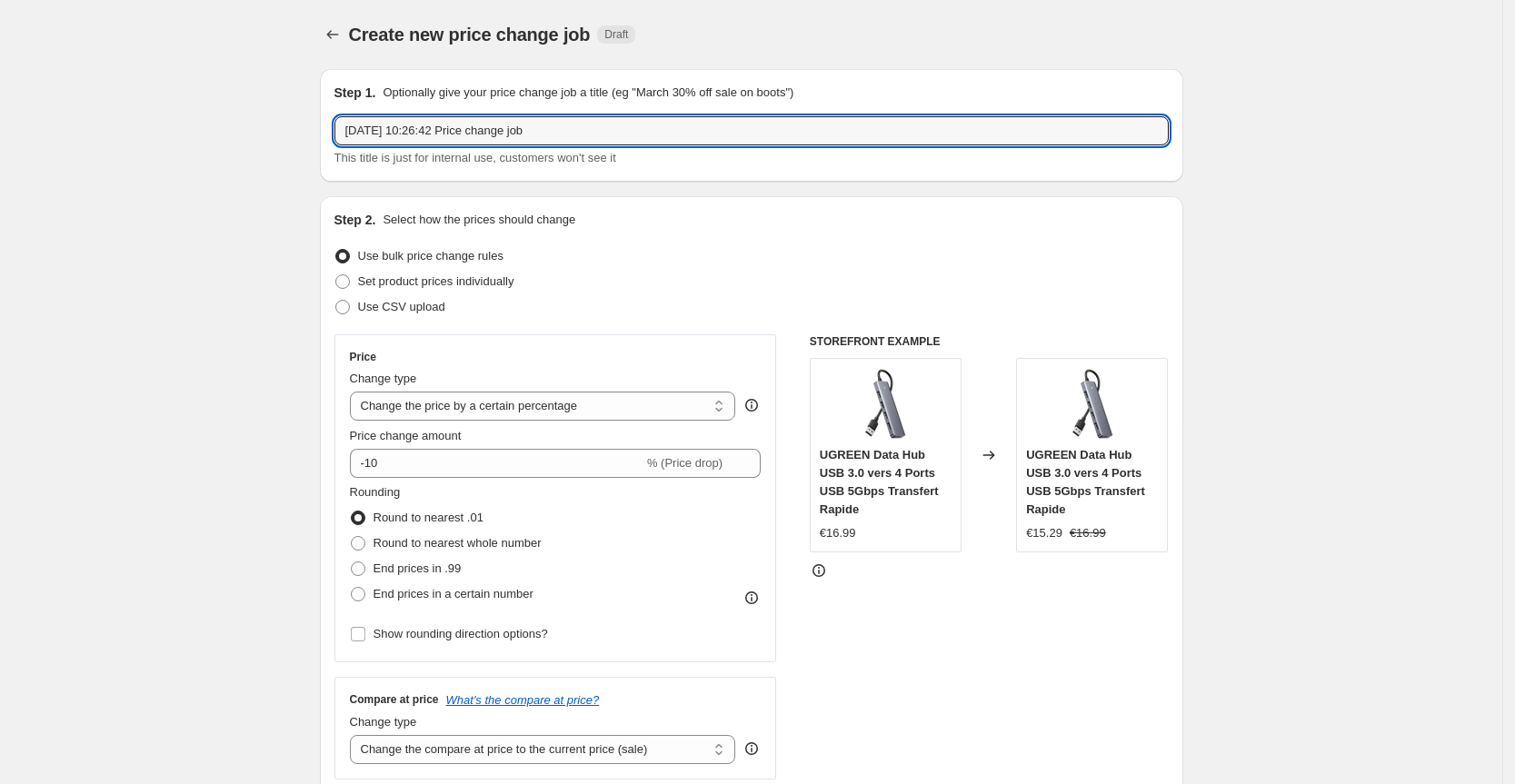 drag, startPoint x: 674, startPoint y: 136, endPoint x: 229, endPoint y: 157, distance: 445.4952 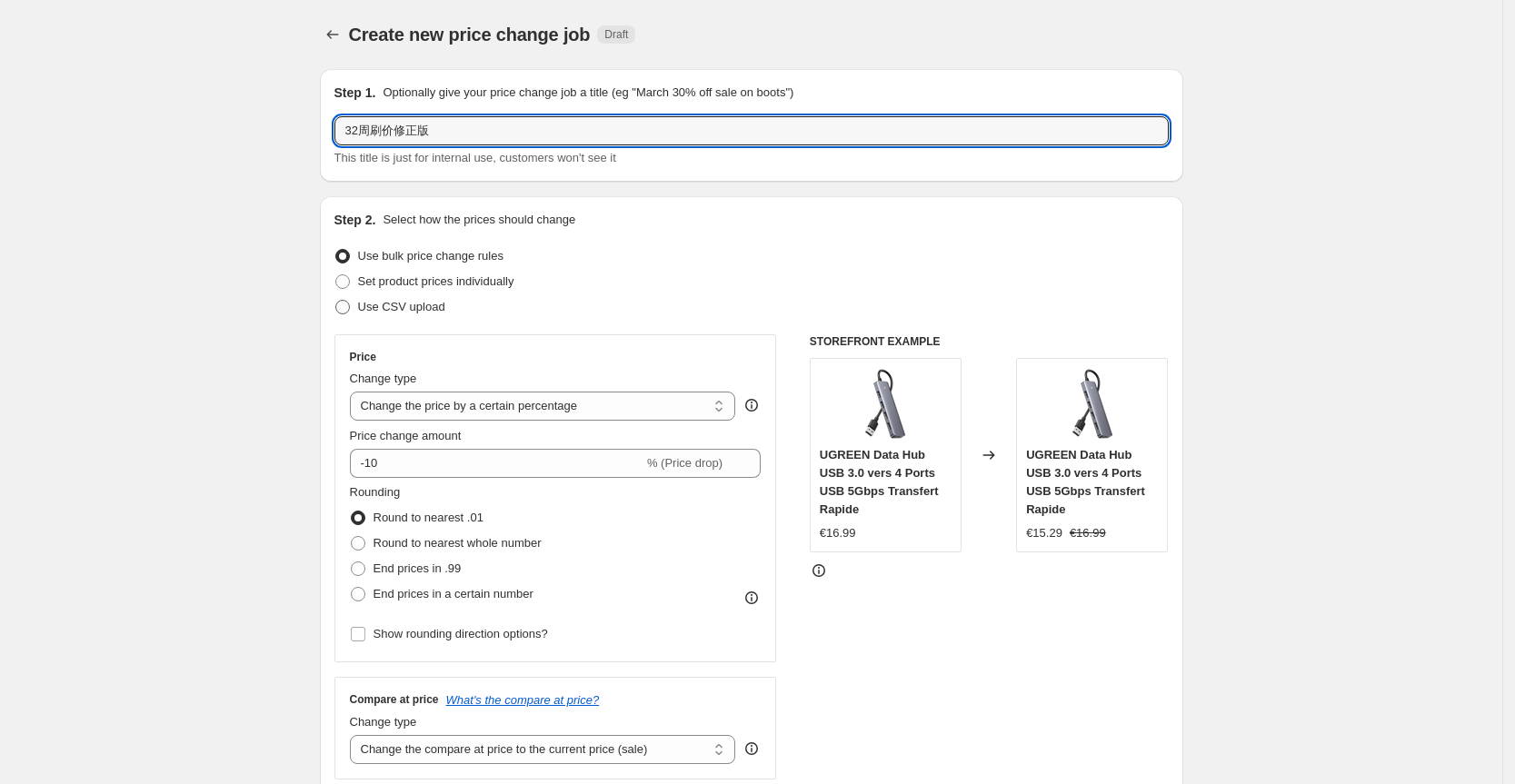 type on "32周刷价修正版" 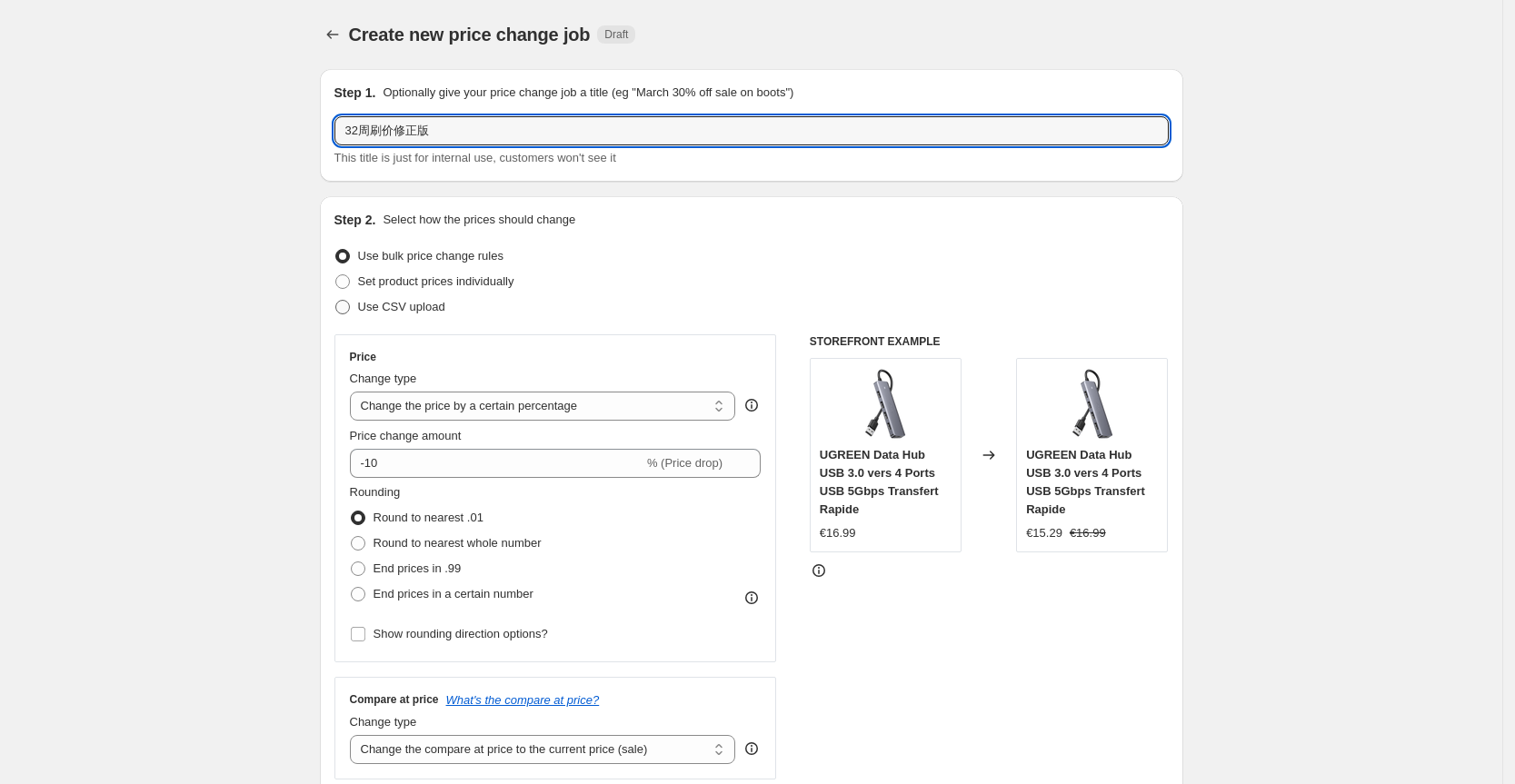 radio on "true" 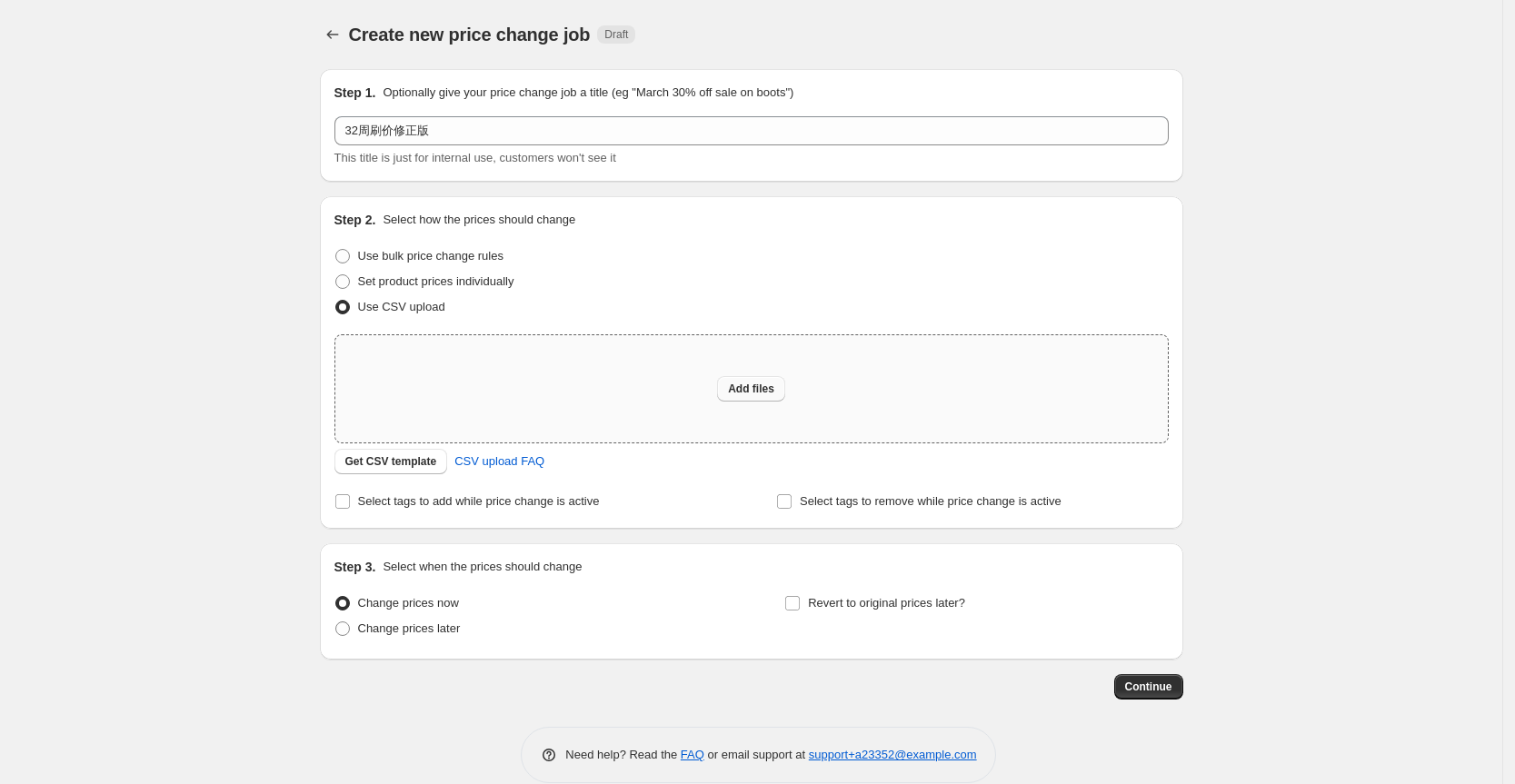 click on "Add files" at bounding box center [751, 389] 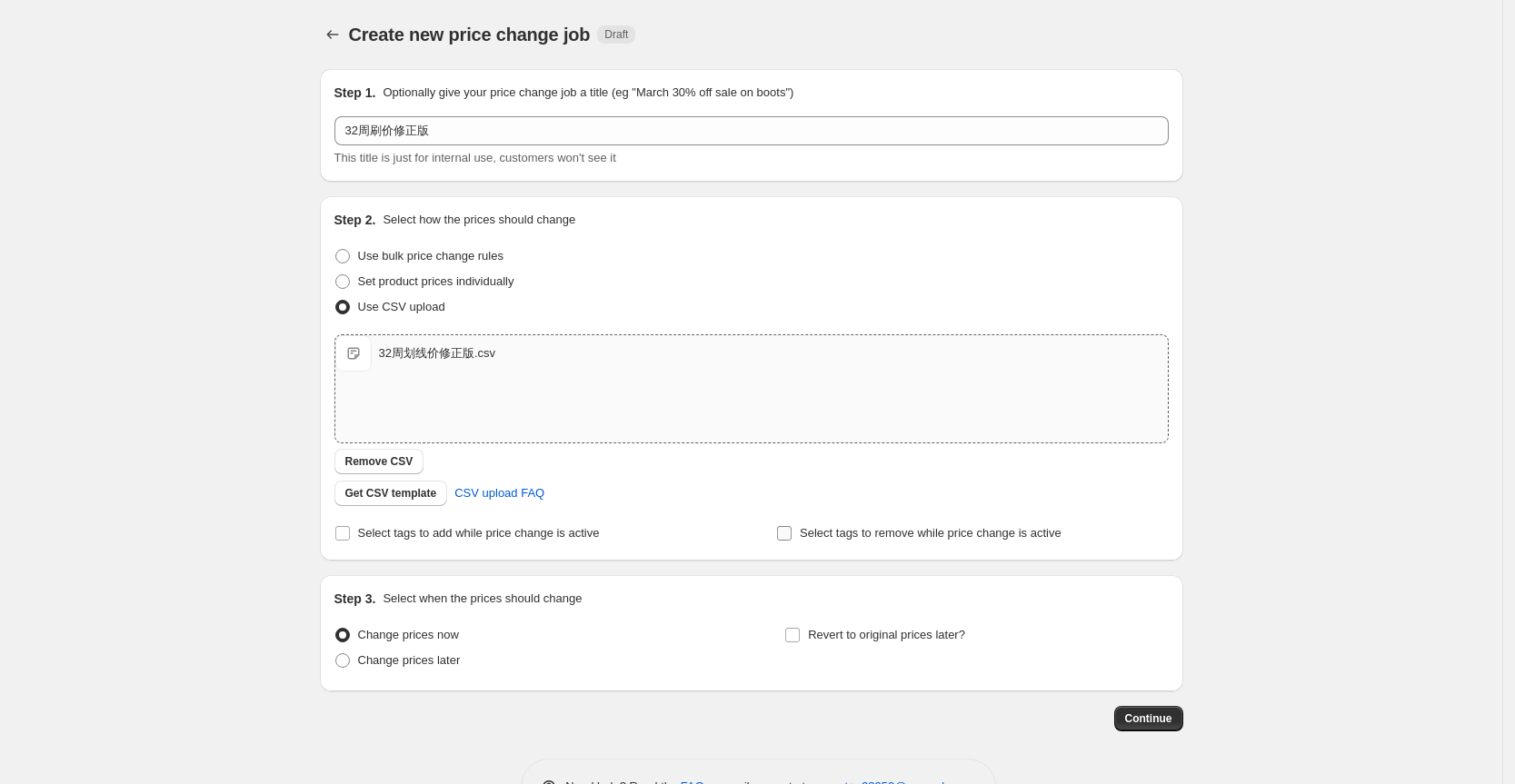 click on "Select tags to remove while price change is active" at bounding box center (931, 532) 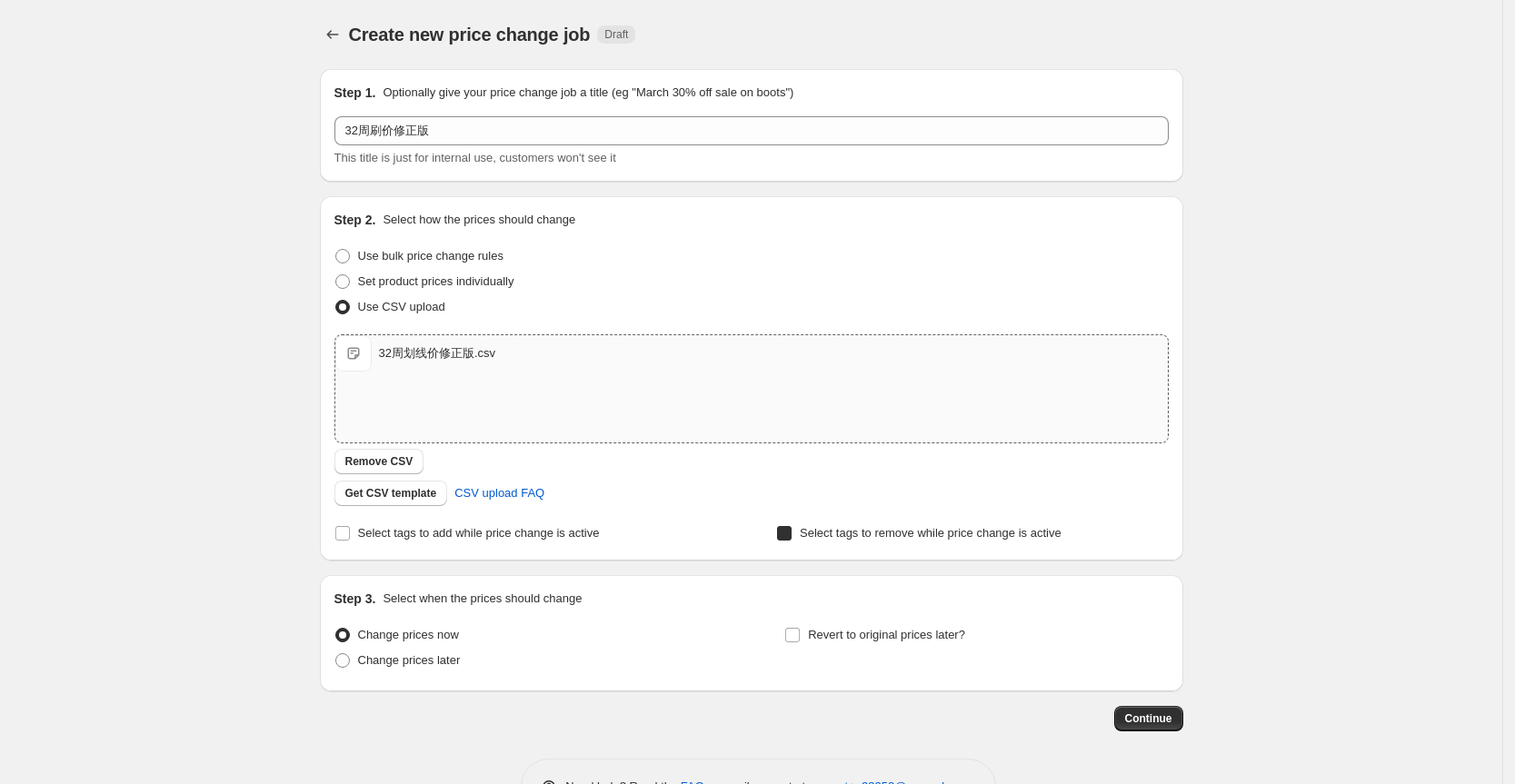 checkbox on "true" 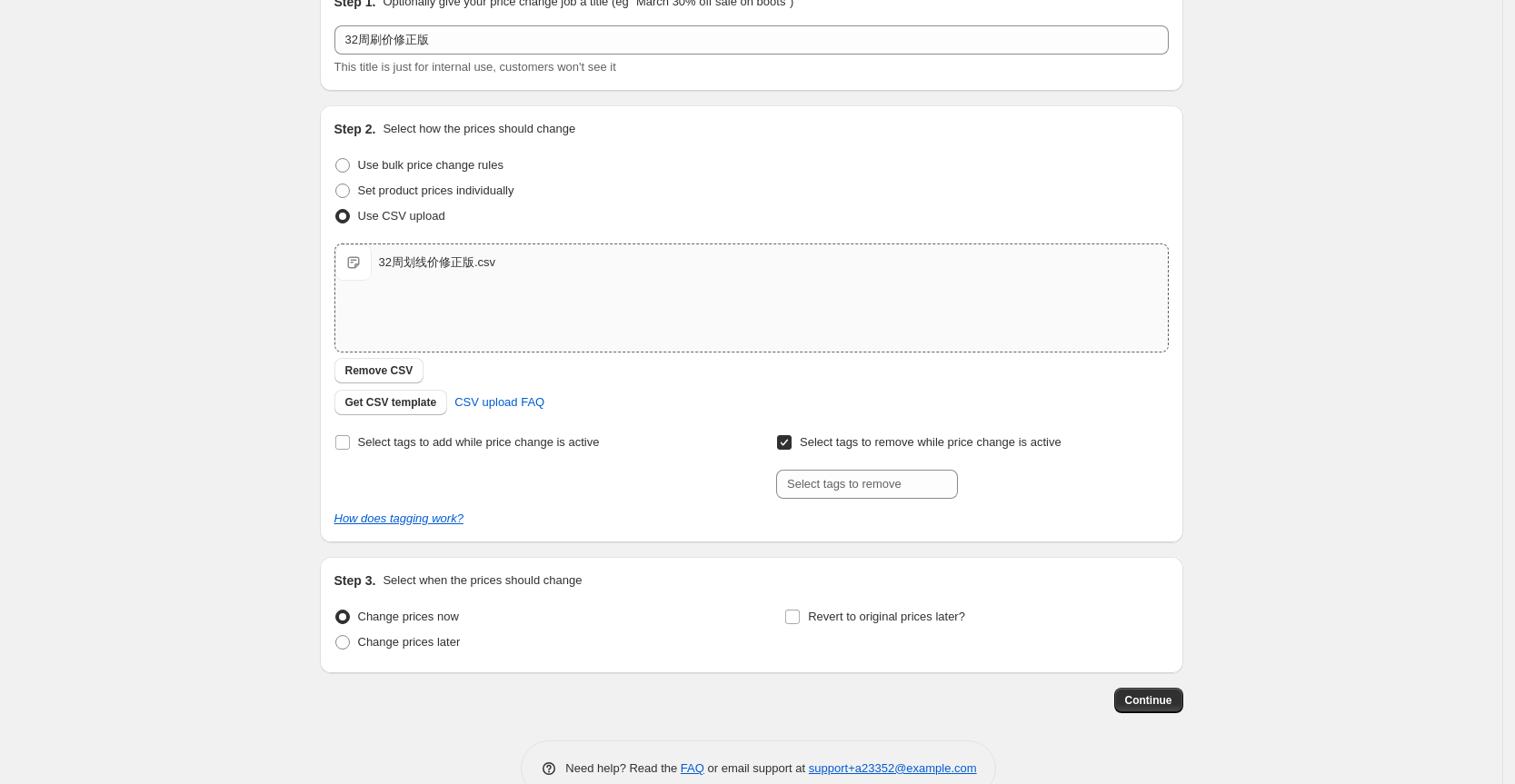 scroll, scrollTop: 130, scrollLeft: 0, axis: vertical 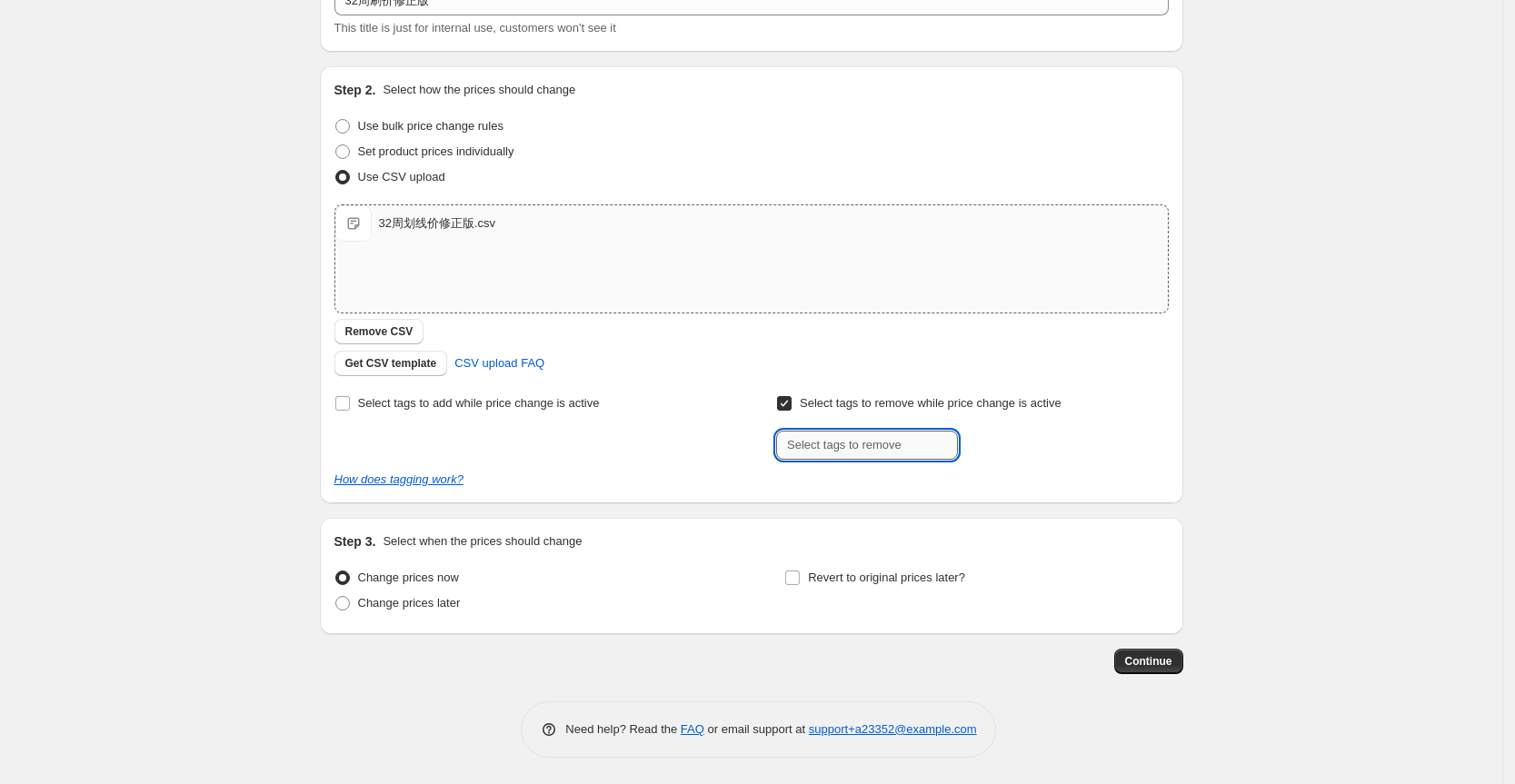 click at bounding box center [867, 445] 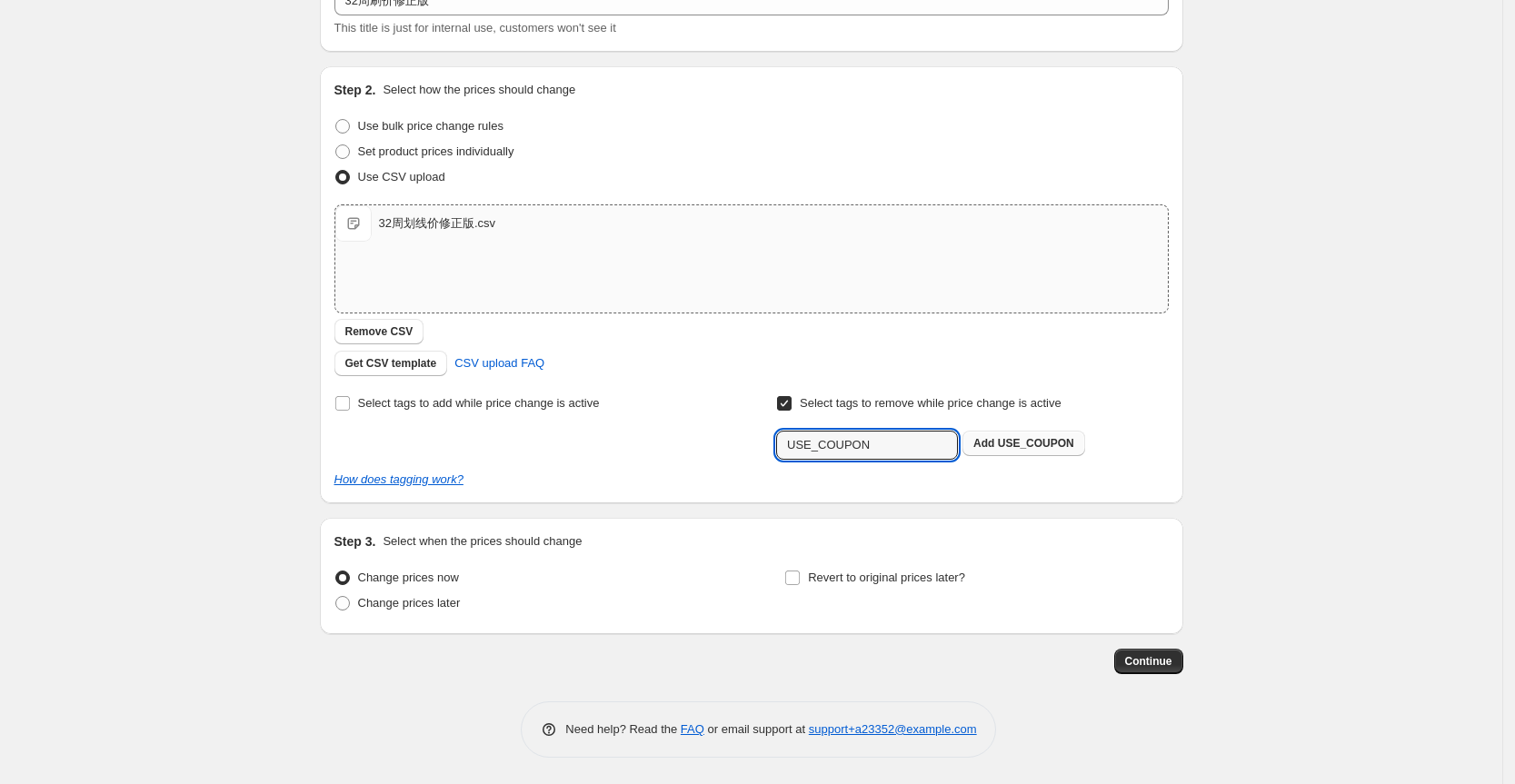 type on "USE_COUPON" 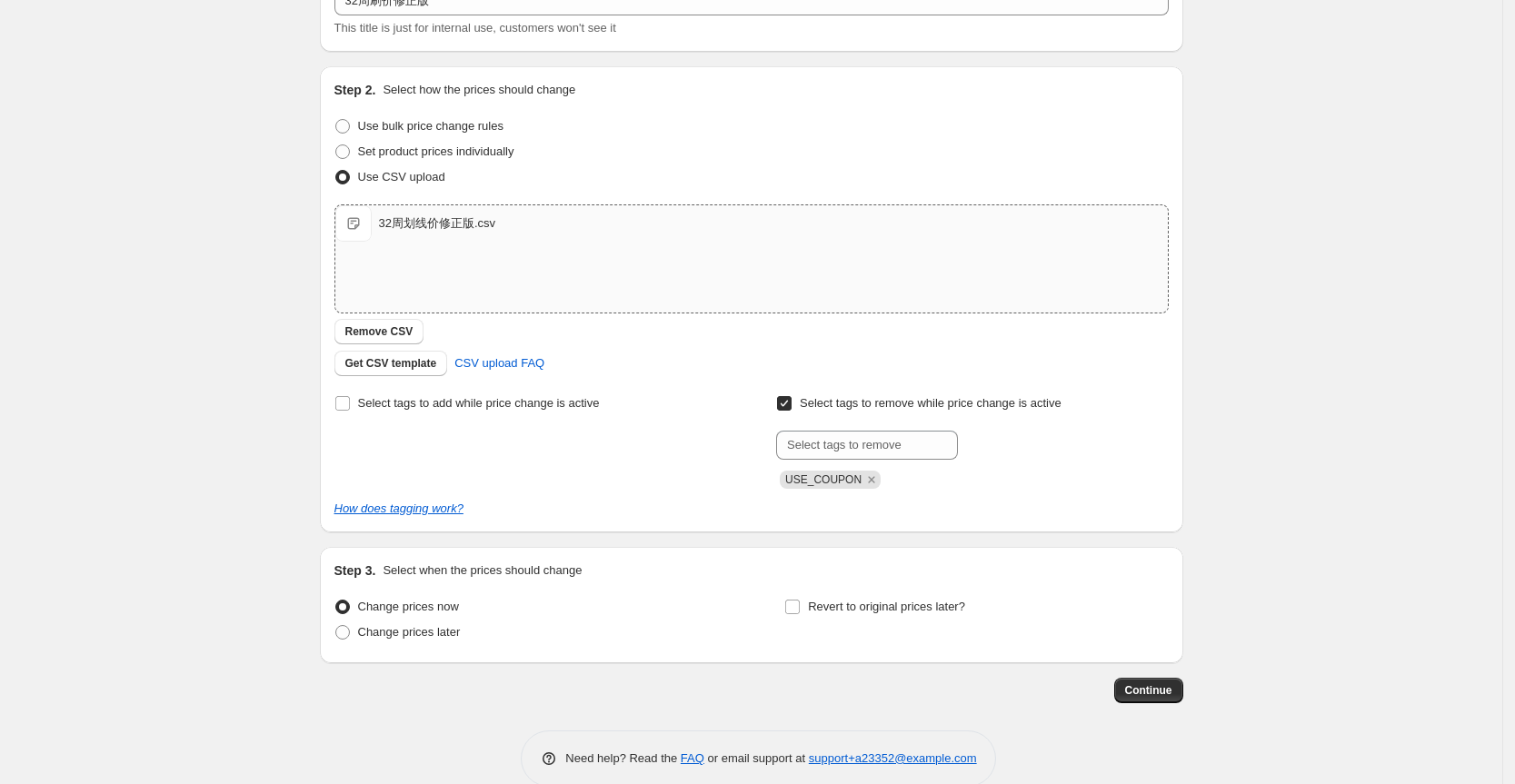 click on "Create new price change job. This page is ready Create new price change job Draft Step 1. Optionally give your price change job a title (eg "March 30% off sale on boots") 32周刷价修正版 This title is just for internal use, customers won't see it Step 2. Select how the prices should change Use bulk price change rules Set product prices individually Use CSV upload Upload files 32周划线价修正版.csv 32周划线价修正版.csv Remove CSV Get CSV template CSV upload FAQ Select tags to add while price change is active Select tags to remove while price change is active Submit USE_COUPON How does tagging work? Step 3. Select when the prices should change Change prices now Change prices later Revert to original prices later? Continue Need help? Read the   FAQ   or email support at   support+a23352@northern-apps.com" at bounding box center [751, 342] 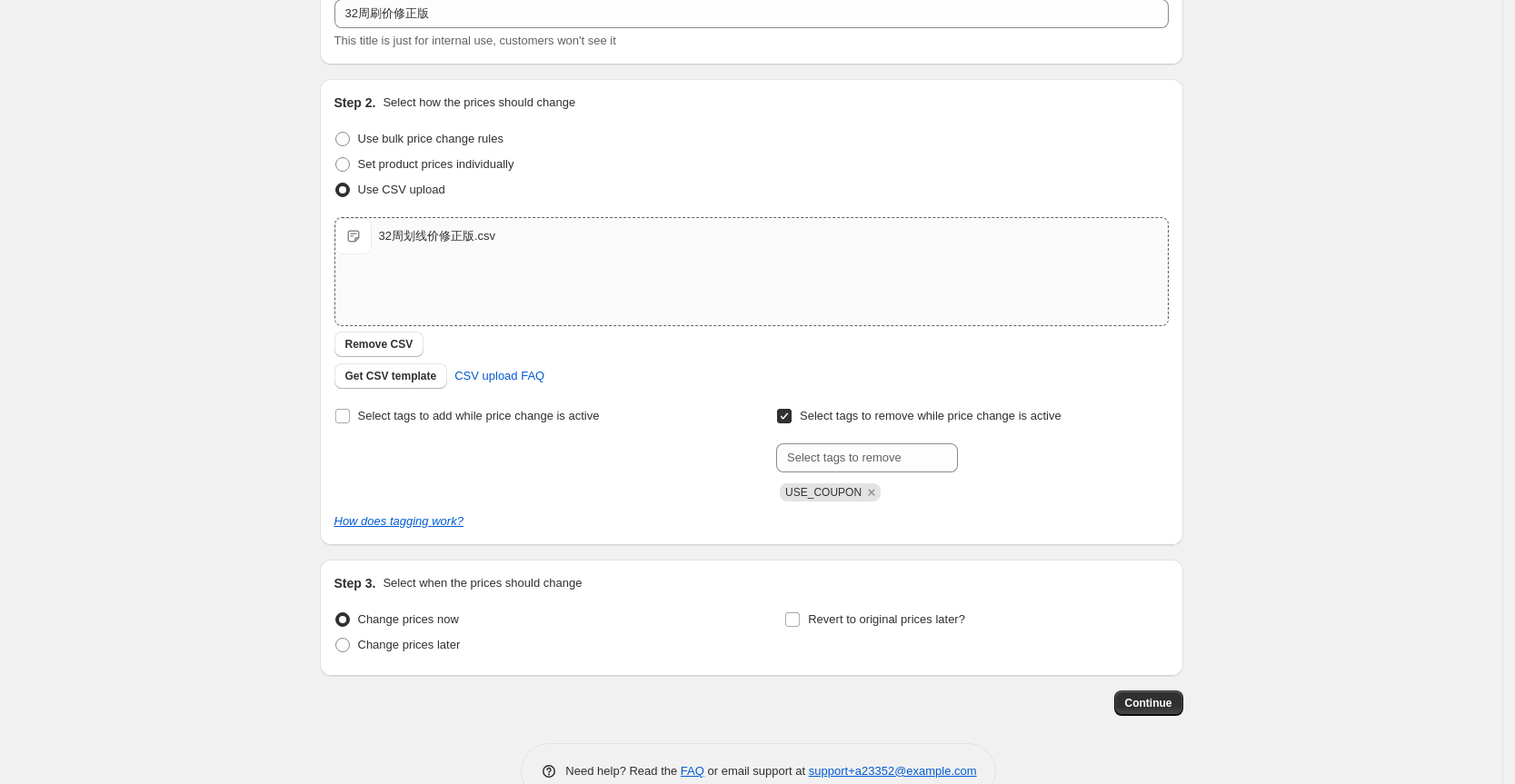 scroll, scrollTop: 159, scrollLeft: 0, axis: vertical 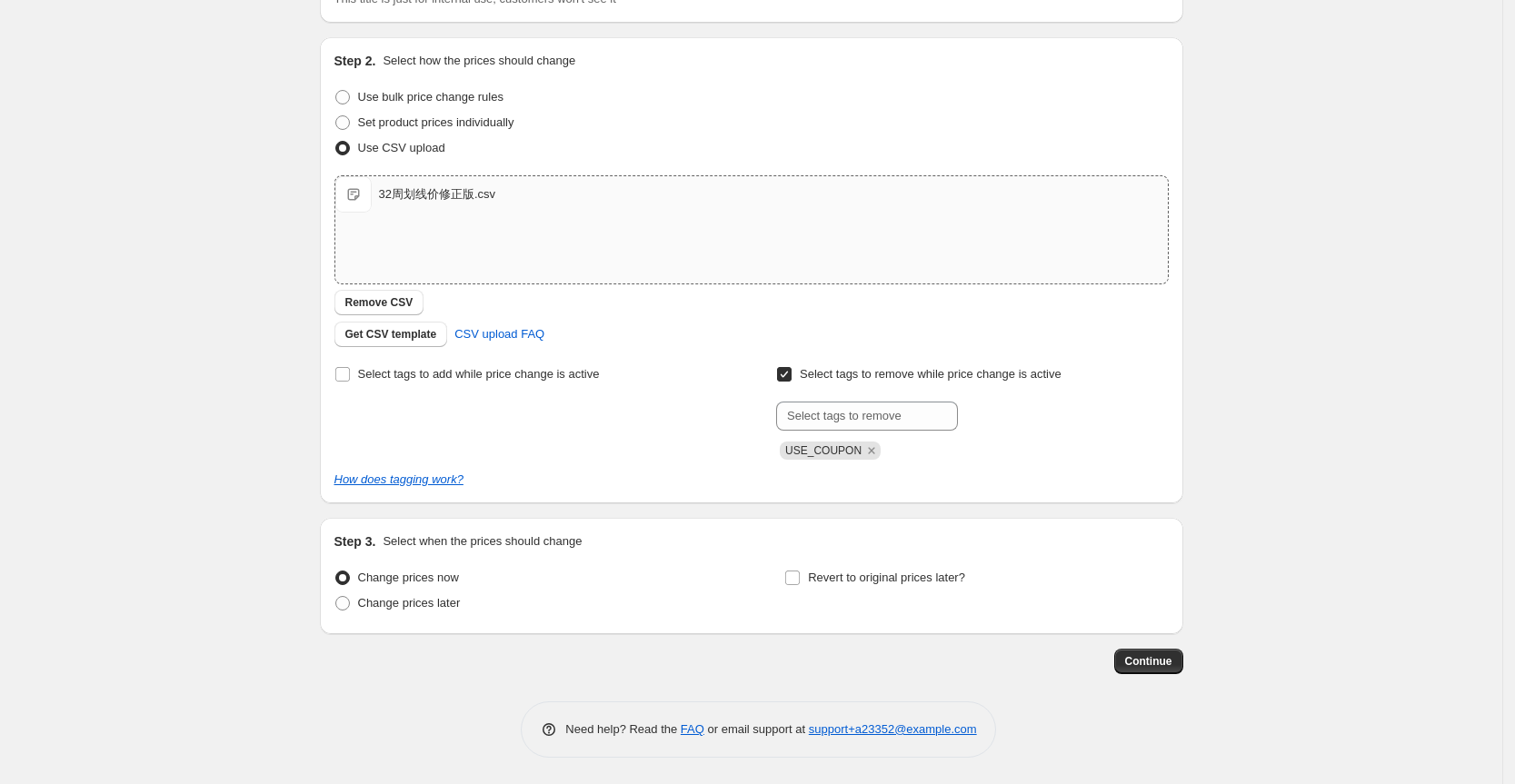 drag, startPoint x: 1151, startPoint y: 657, endPoint x: 1151, endPoint y: 646, distance: 11 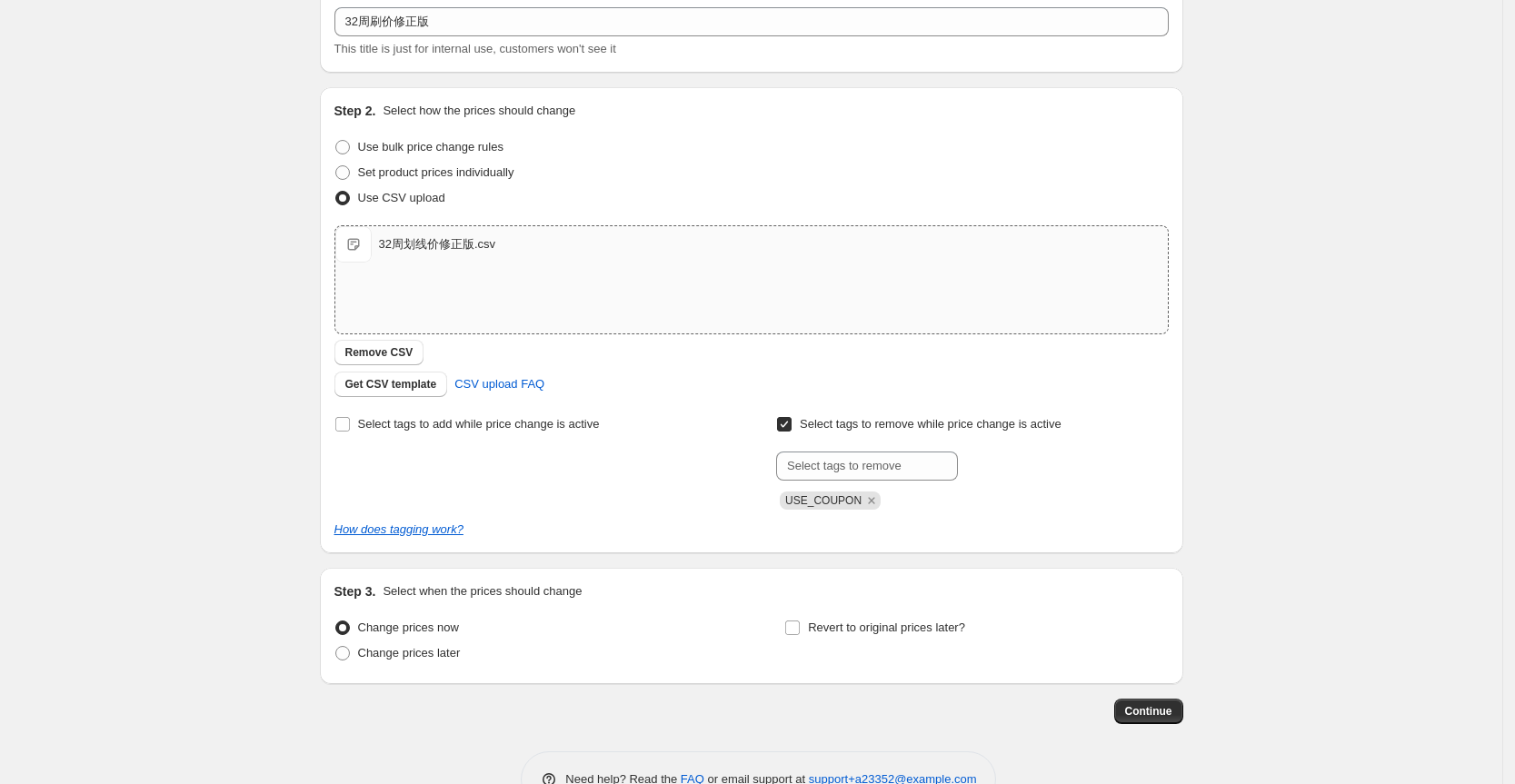 scroll, scrollTop: 159, scrollLeft: 0, axis: vertical 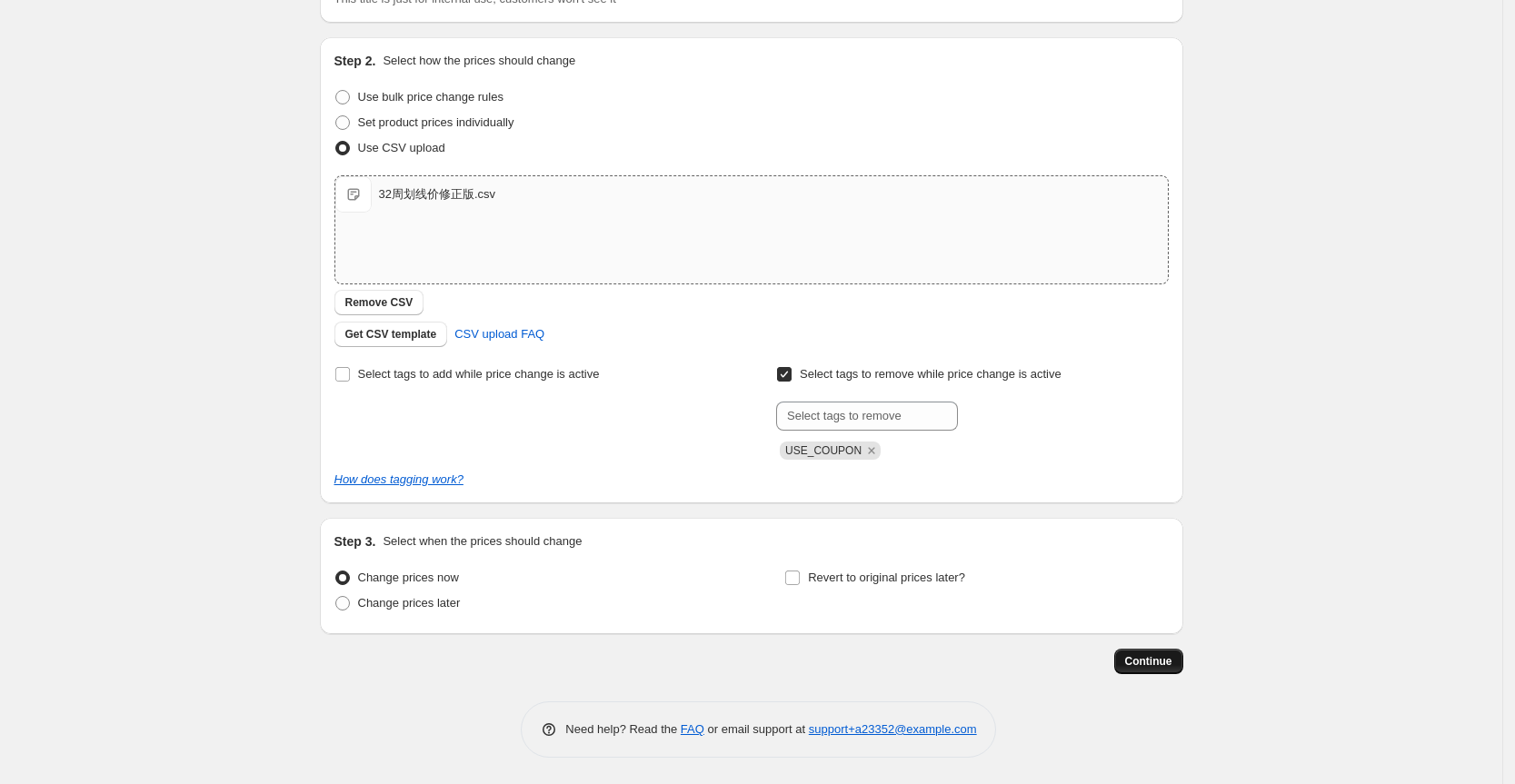 click on "Continue" at bounding box center [1149, 661] 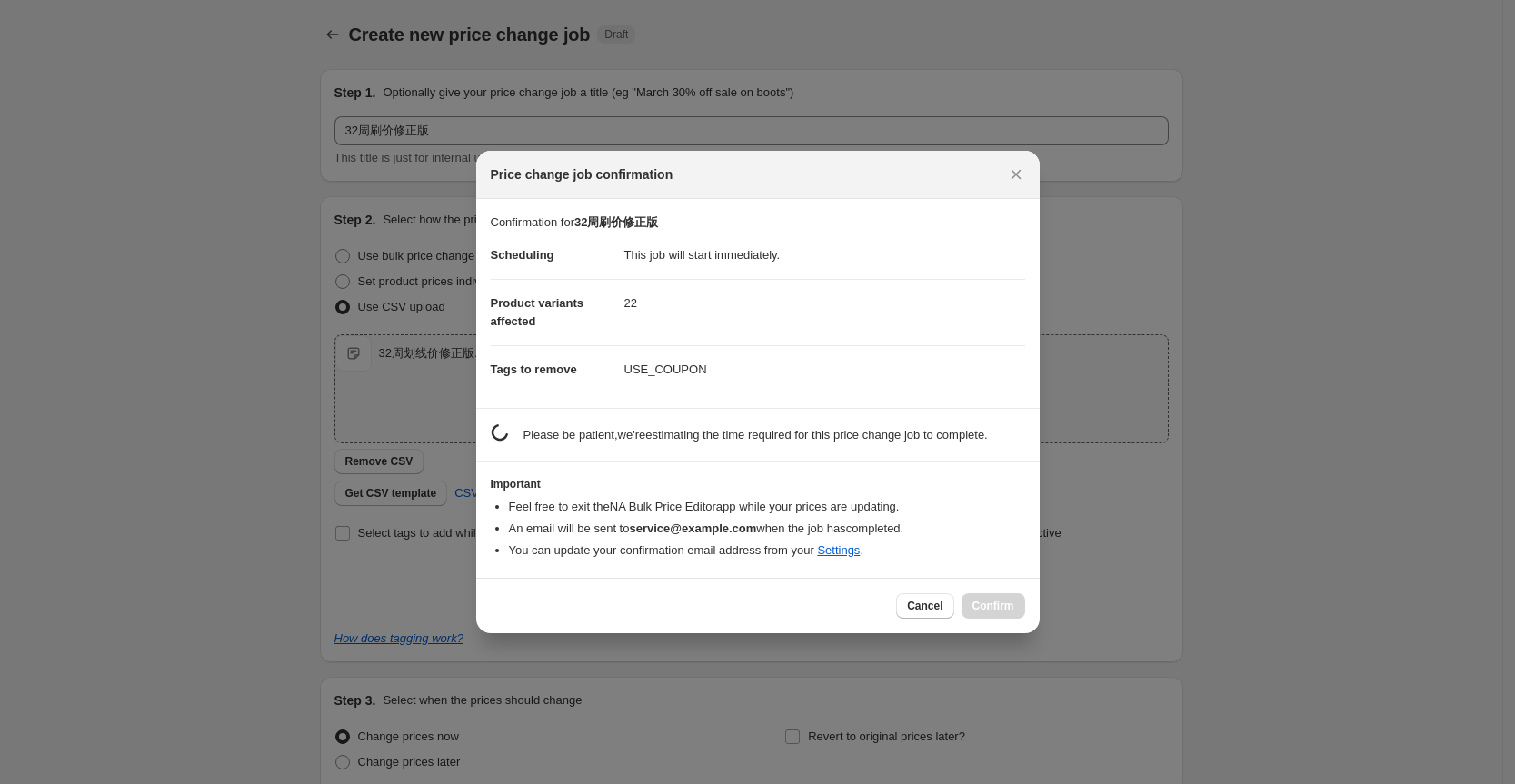 scroll, scrollTop: 0, scrollLeft: 0, axis: both 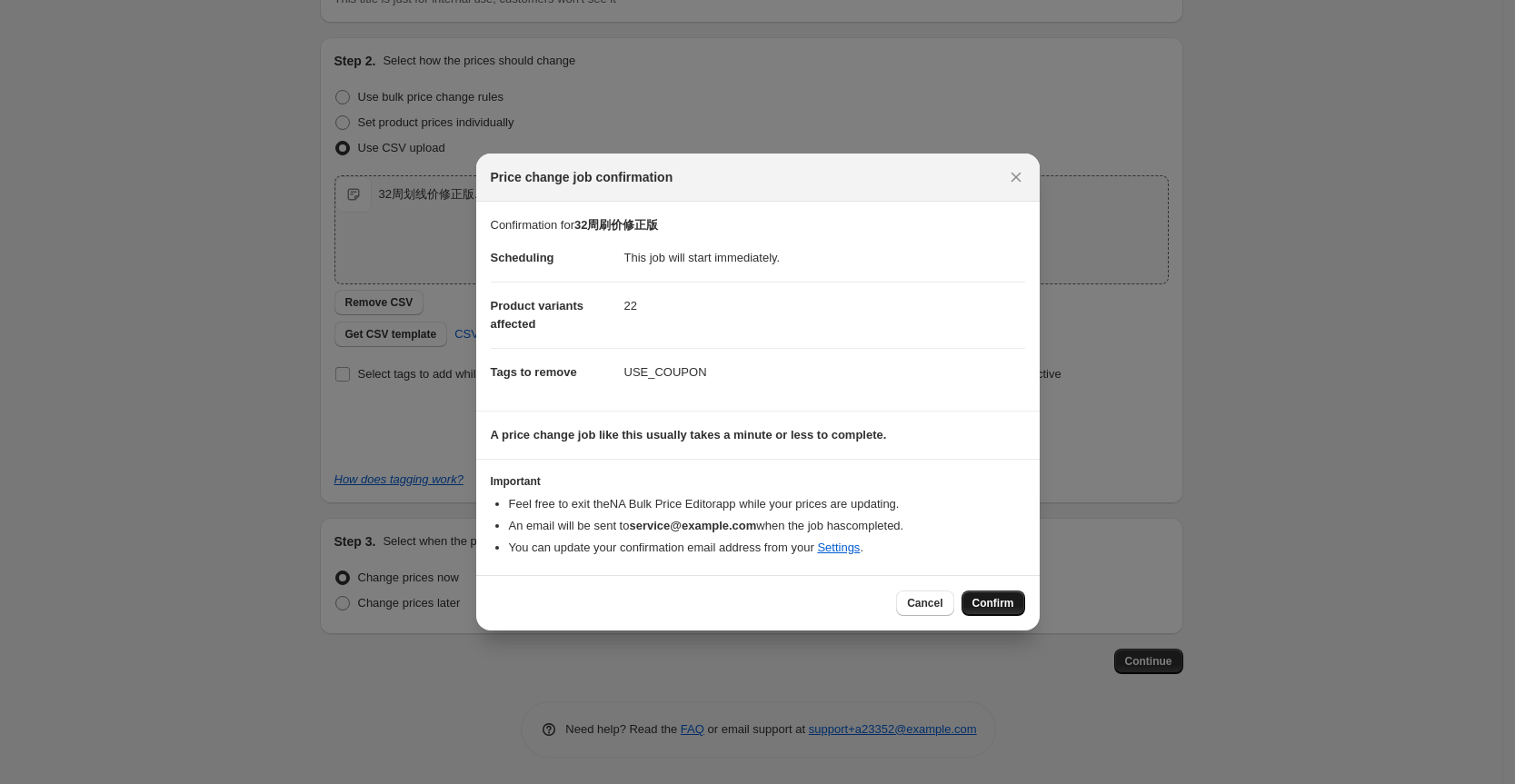 click on "Confirm" at bounding box center [993, 603] 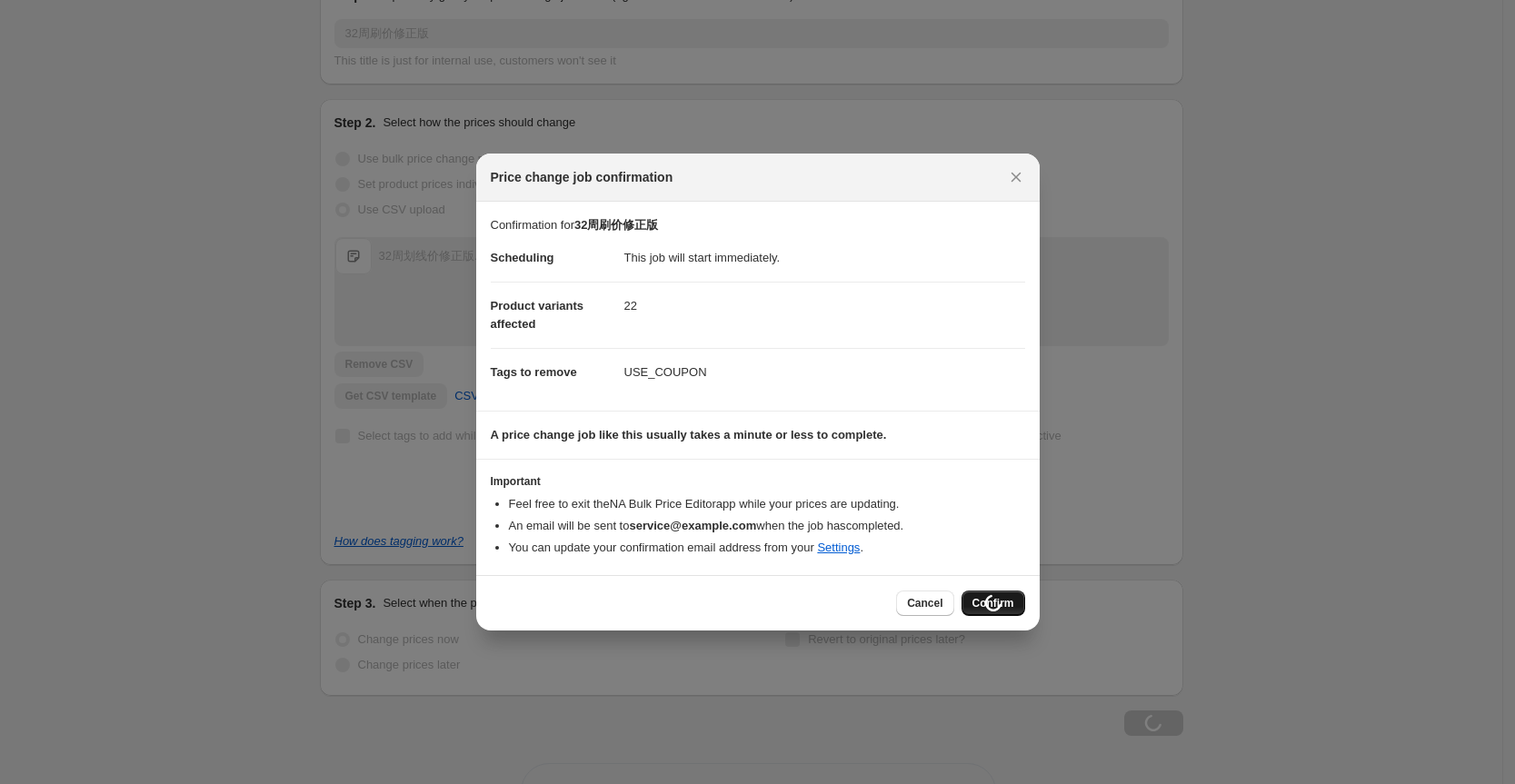 scroll, scrollTop: 221, scrollLeft: 0, axis: vertical 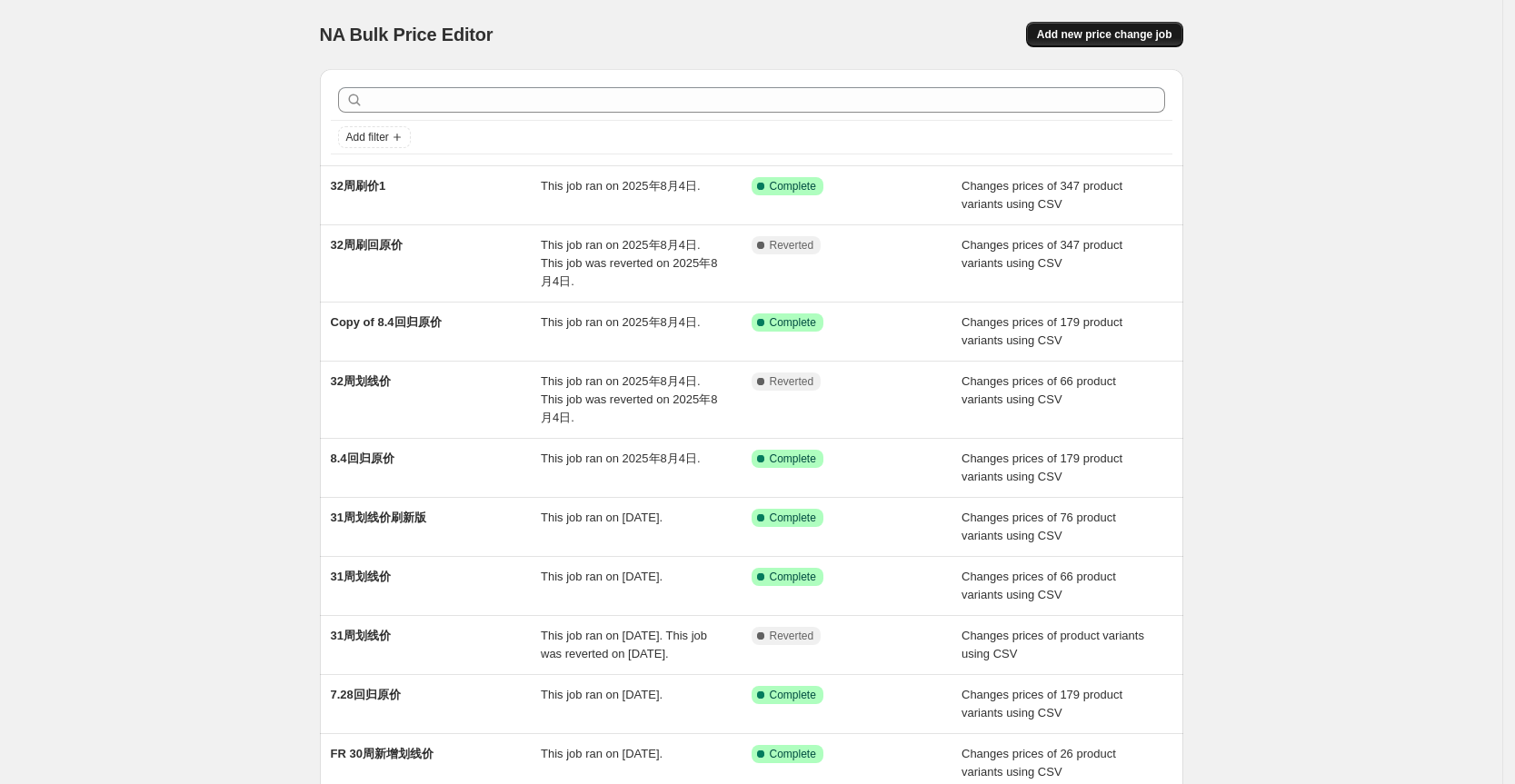 click on "Add new price change job" at bounding box center [1104, 35] 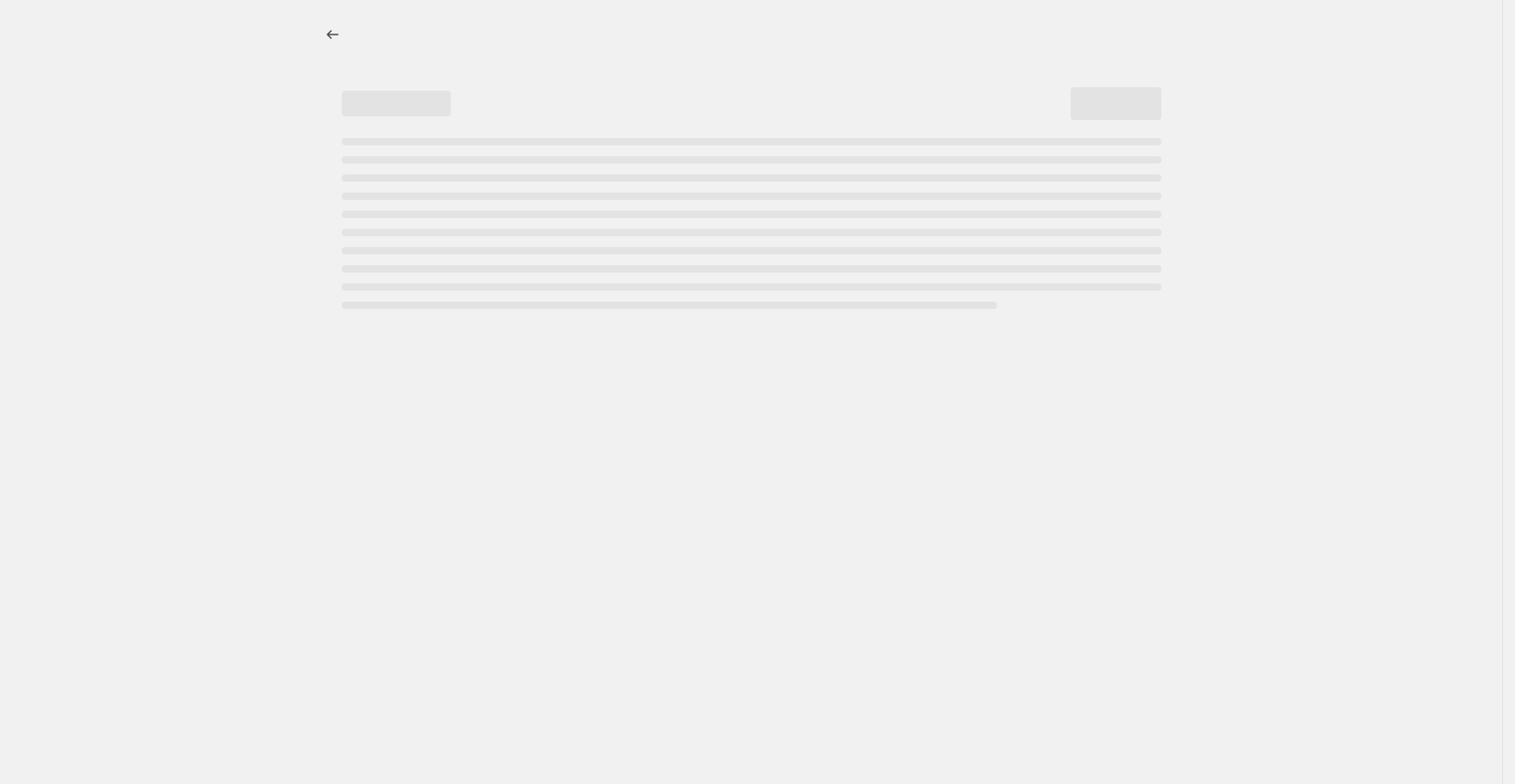 select on "percentage" 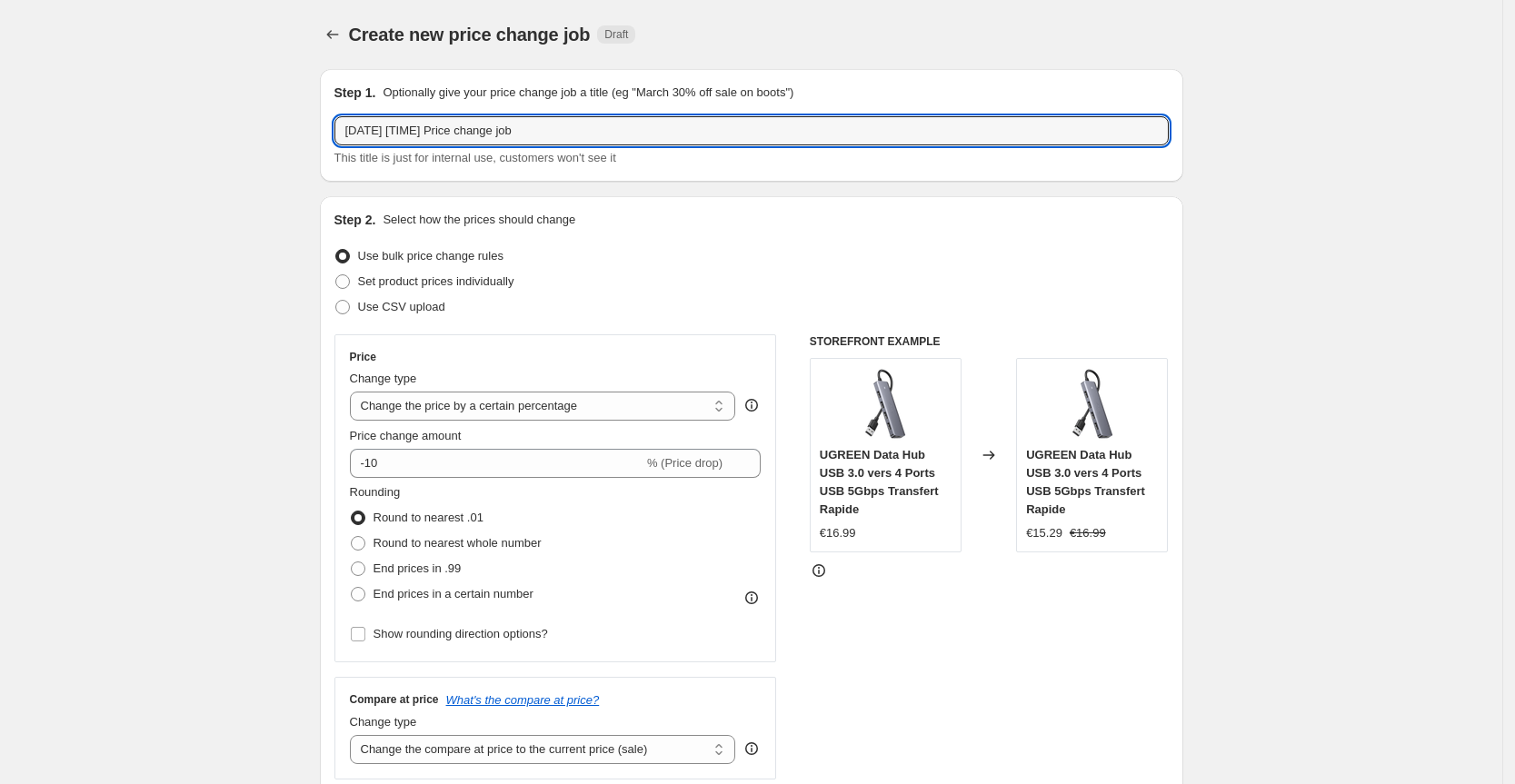 drag, startPoint x: 587, startPoint y: 134, endPoint x: 194, endPoint y: 165, distance: 394.22075 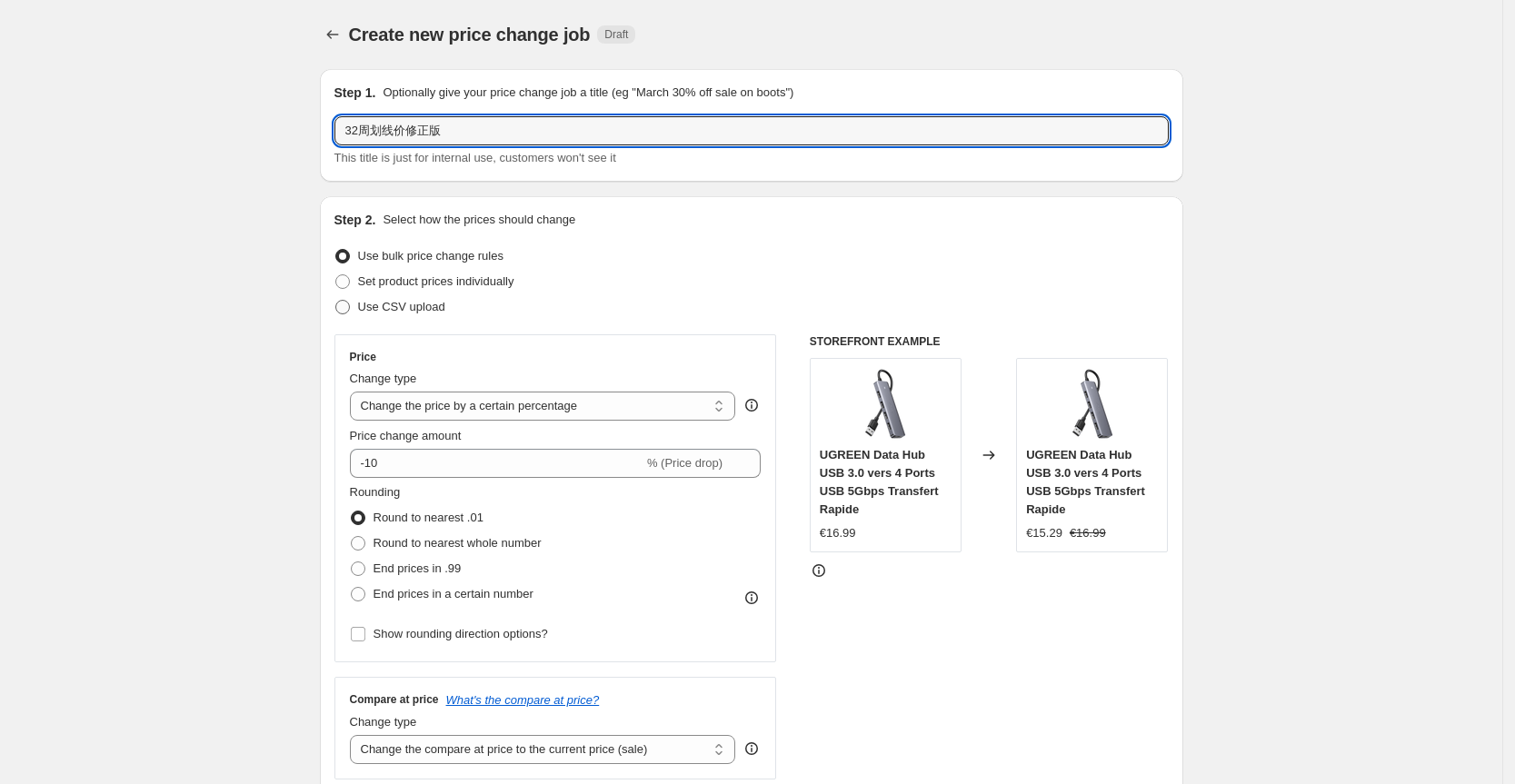 type on "32周划线价修正版" 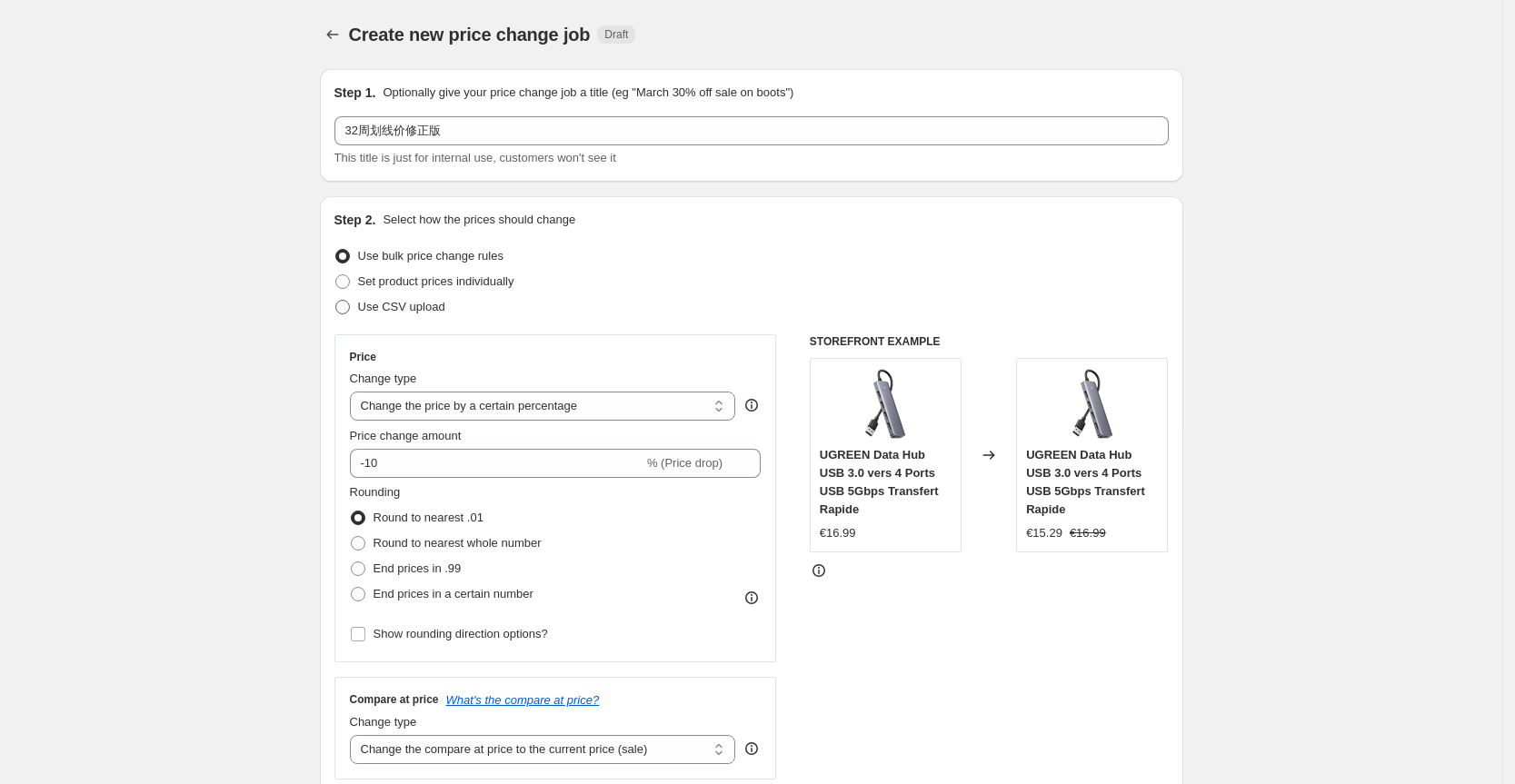 click on "Use CSV upload" at bounding box center (402, 306) 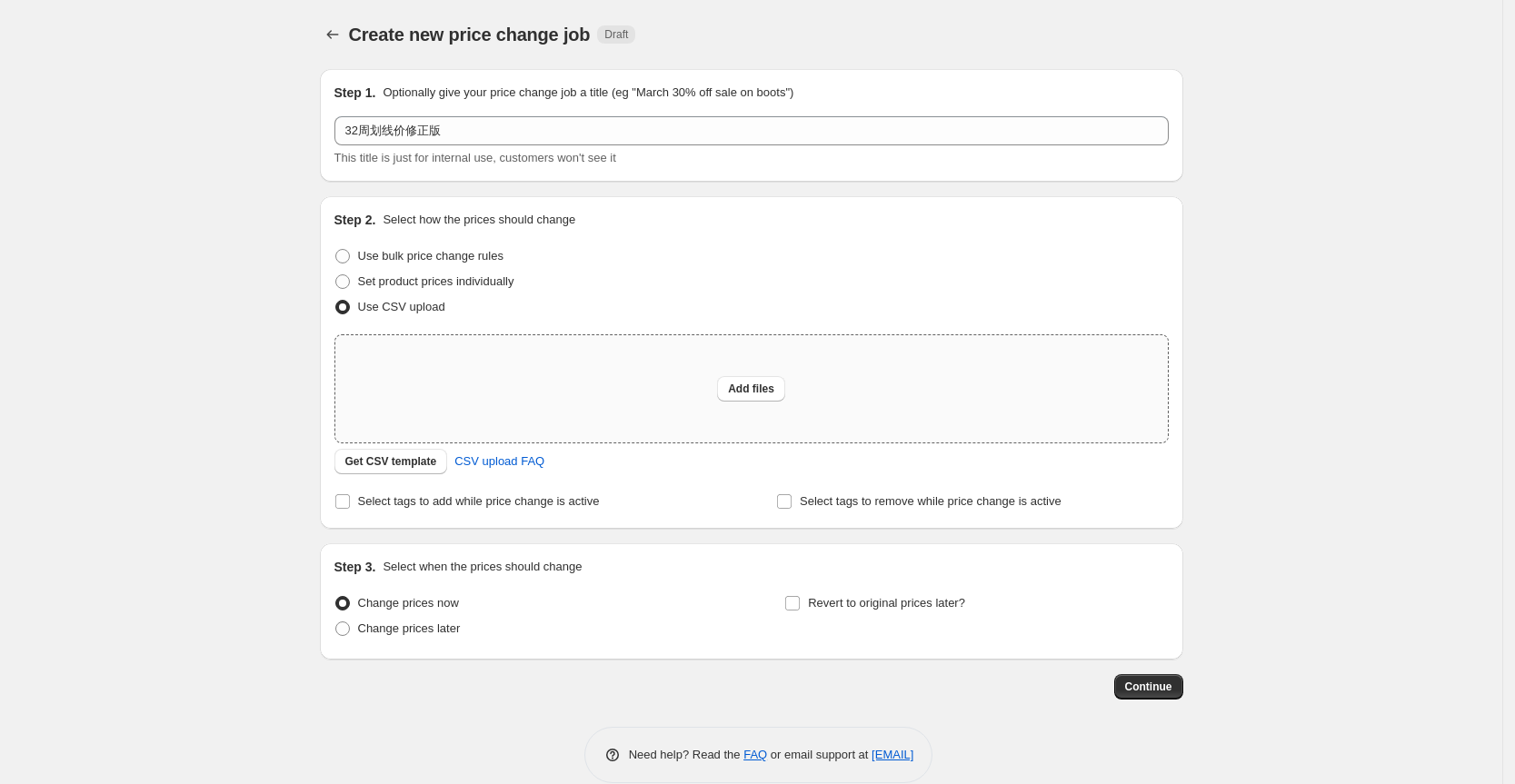 click on "Add files" at bounding box center (752, 389) 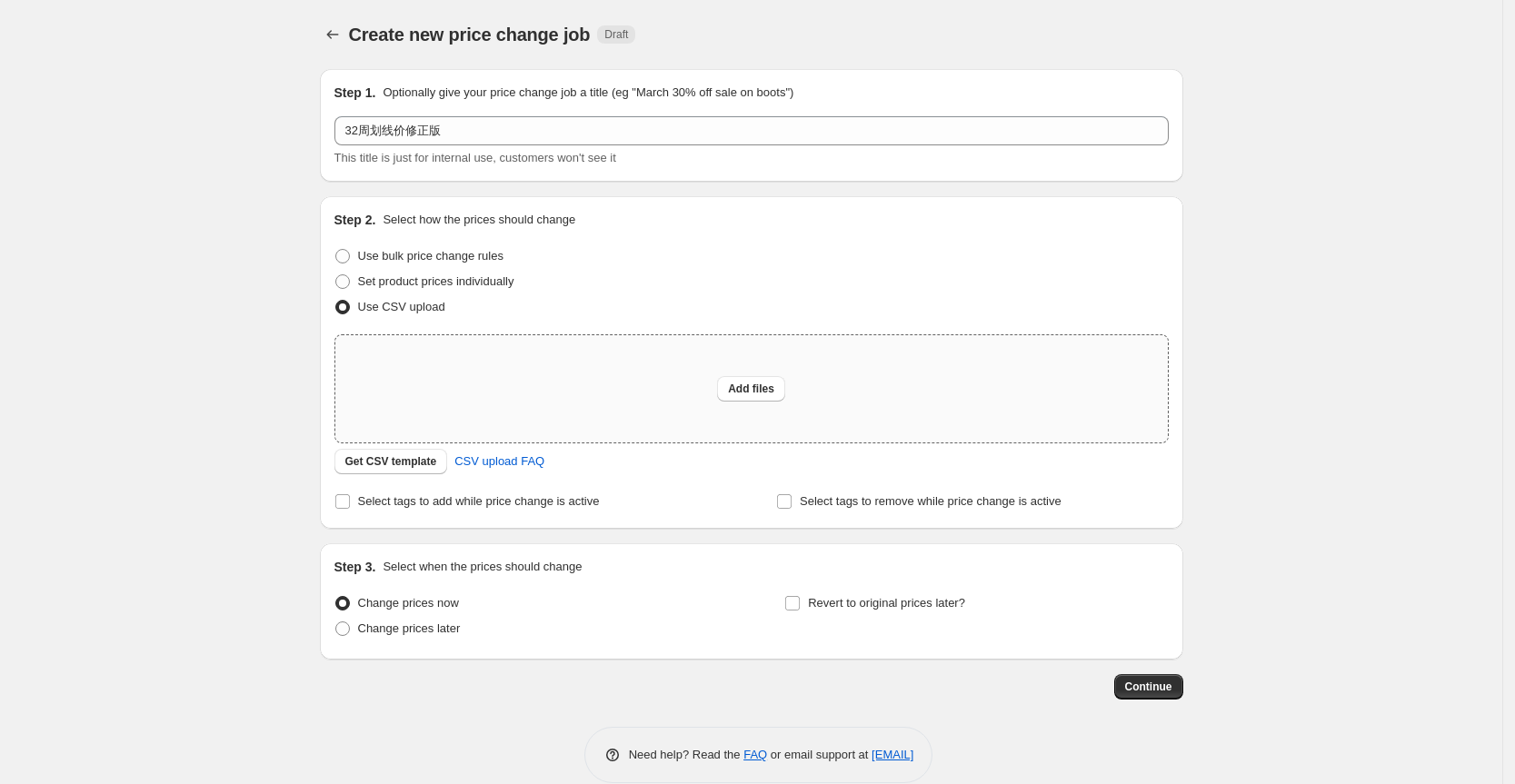 type on "C:\fakepath\32周划线价修正版.csv" 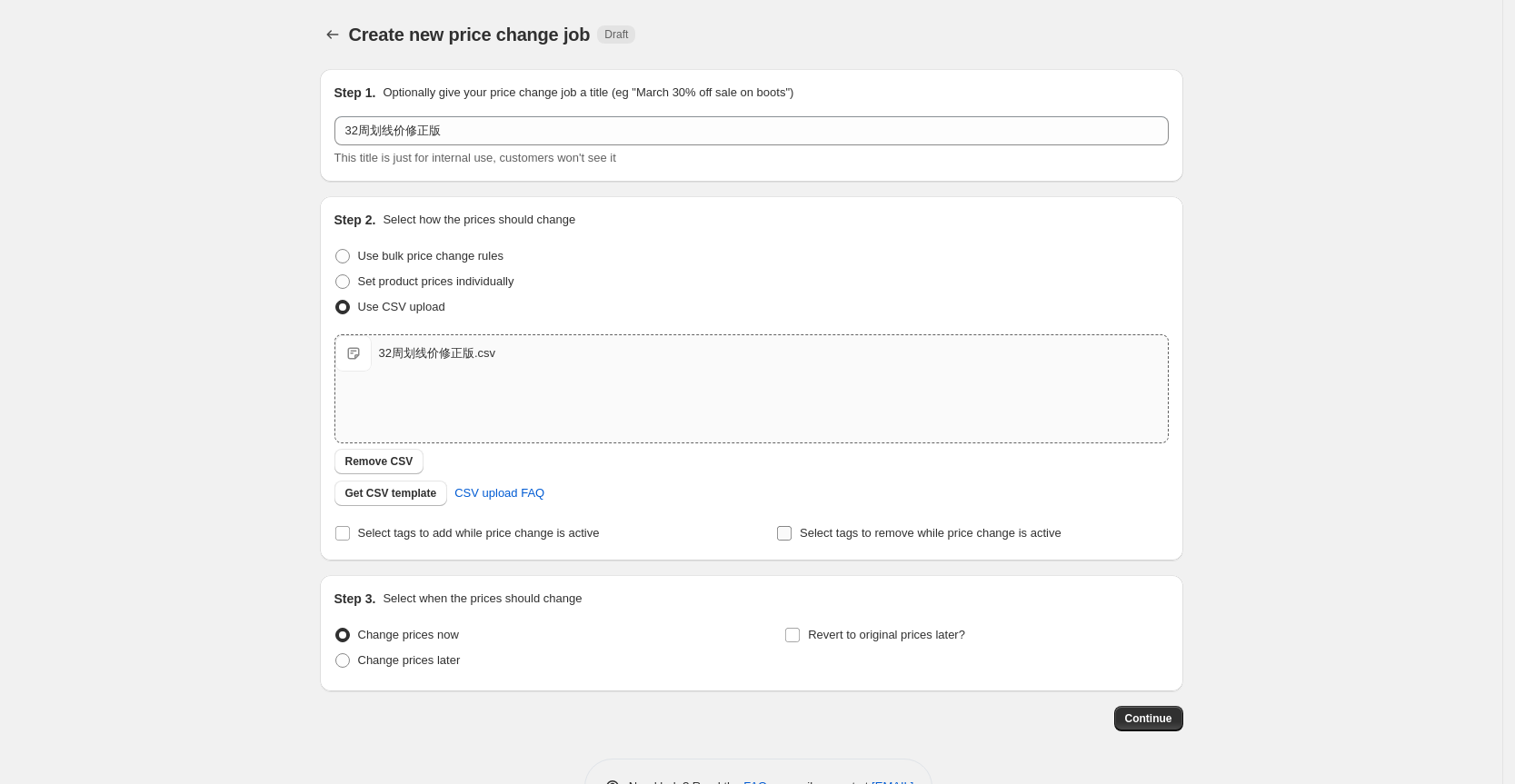 click on "Select tags to remove while price change is active" at bounding box center (931, 532) 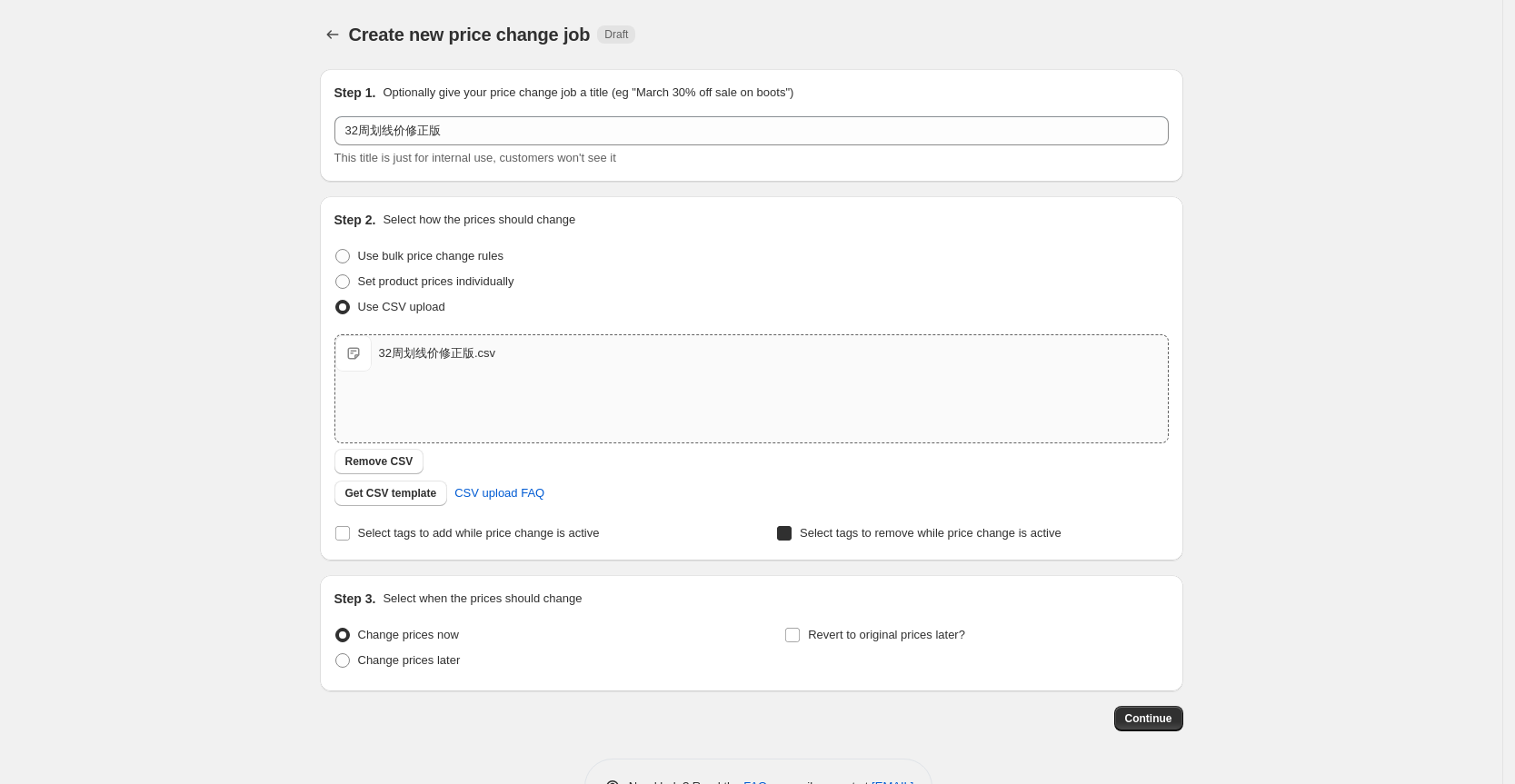 checkbox on "true" 